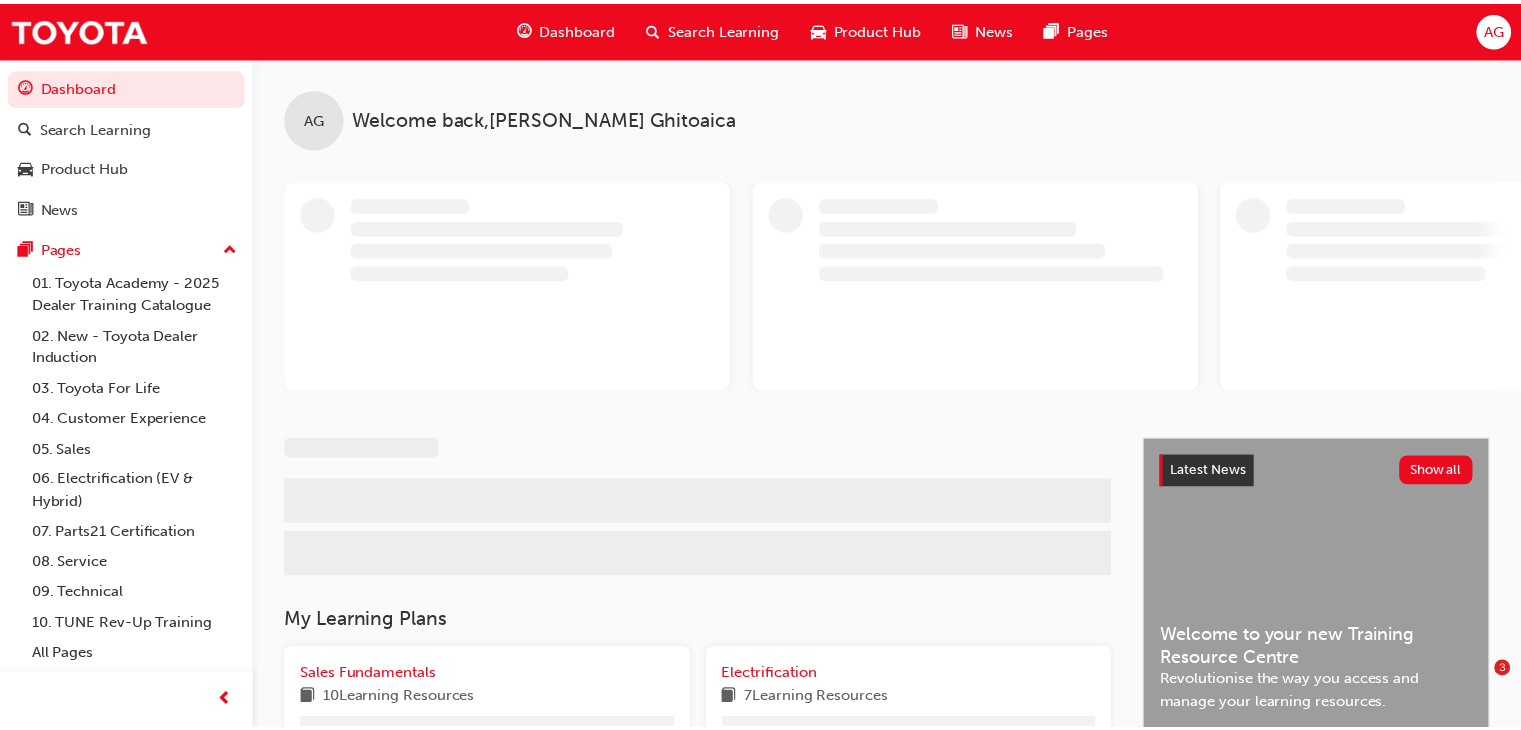 scroll, scrollTop: 0, scrollLeft: 0, axis: both 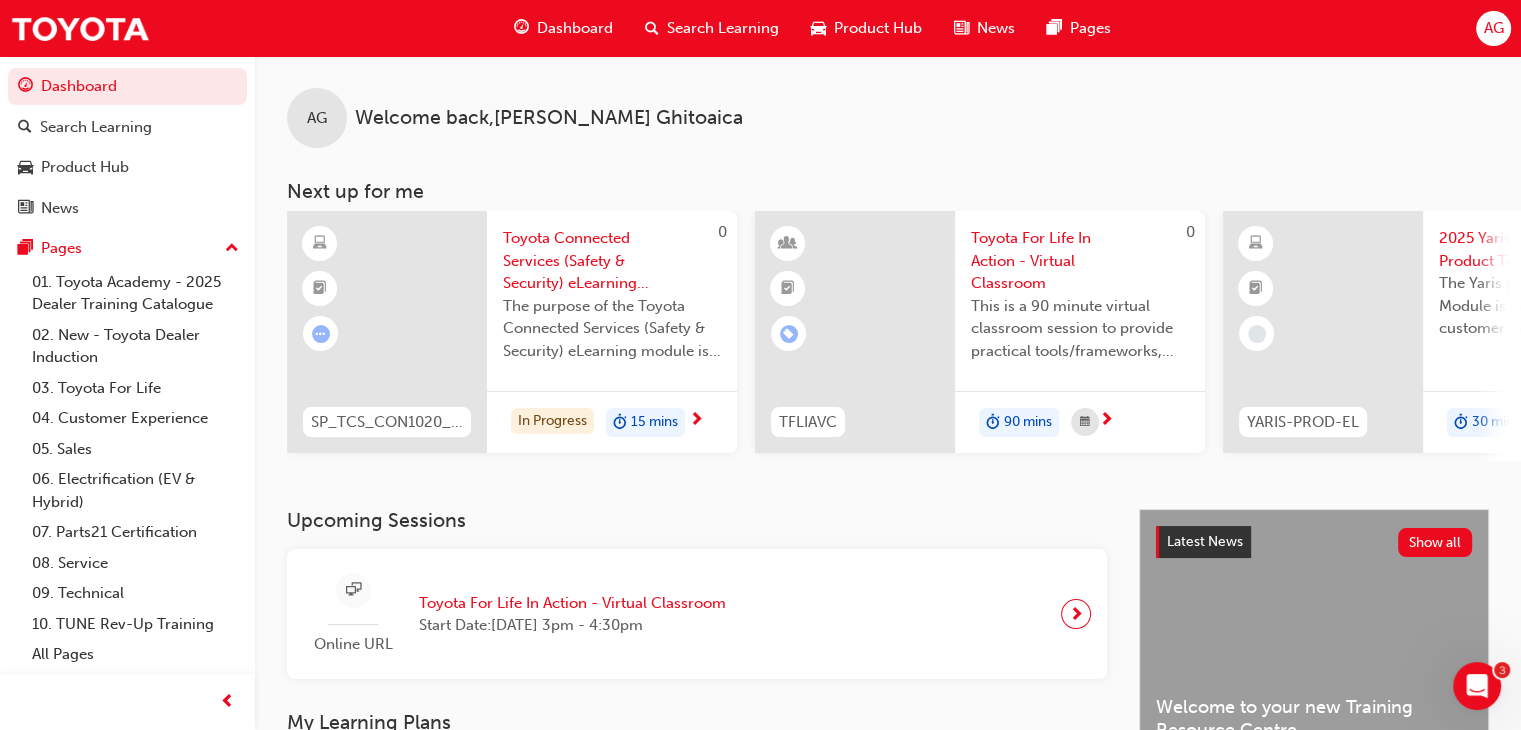 click on "Product Hub" at bounding box center (878, 28) 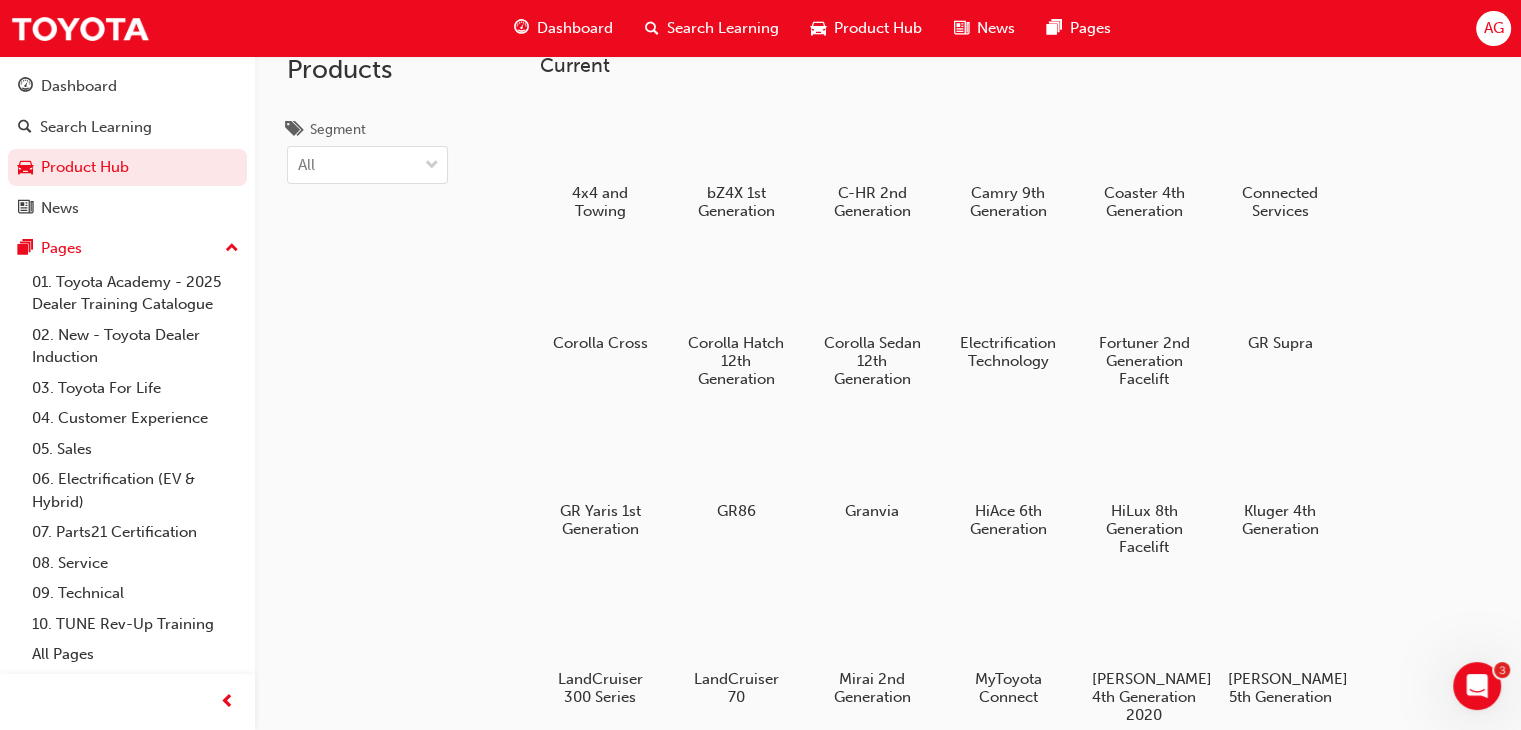 scroll, scrollTop: 0, scrollLeft: 0, axis: both 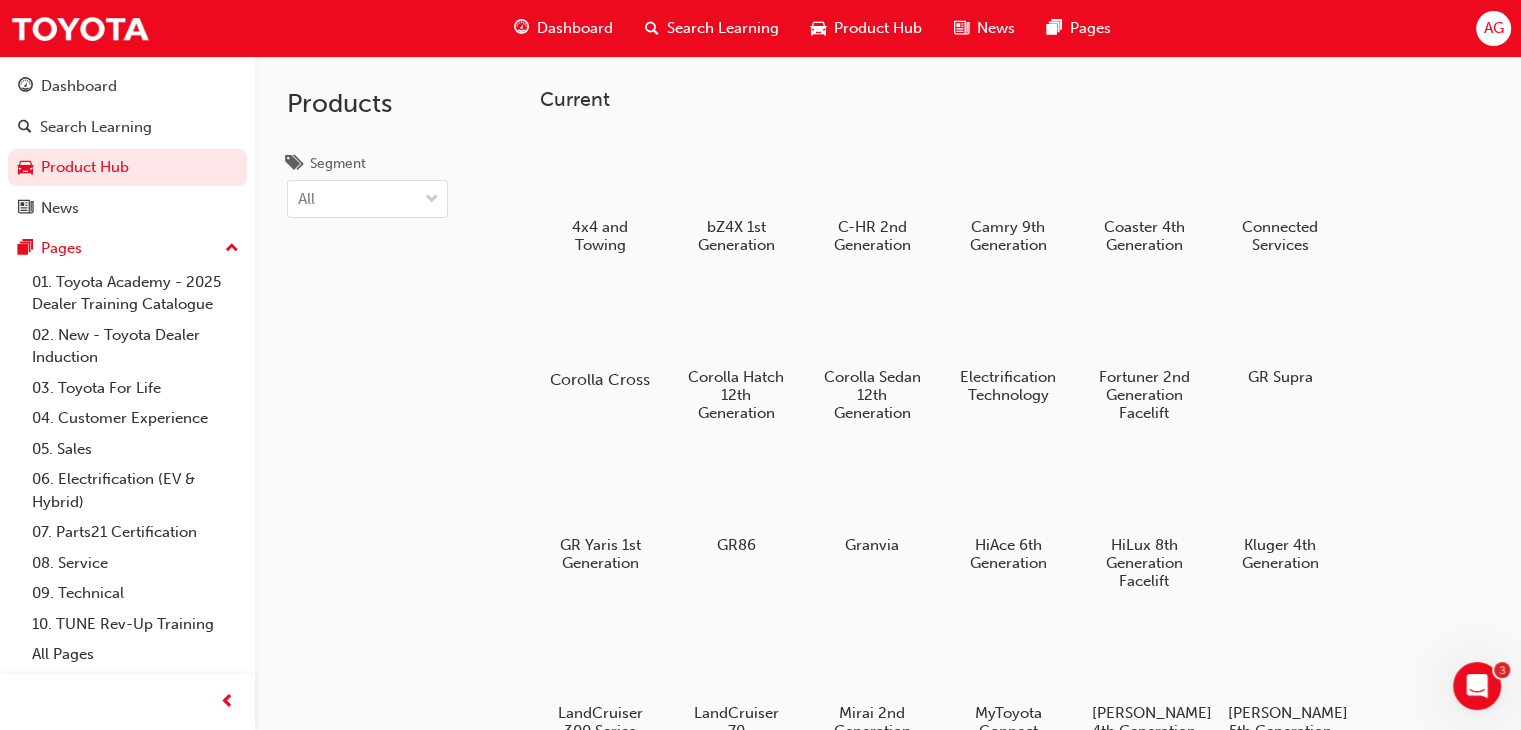 click at bounding box center (600, 322) 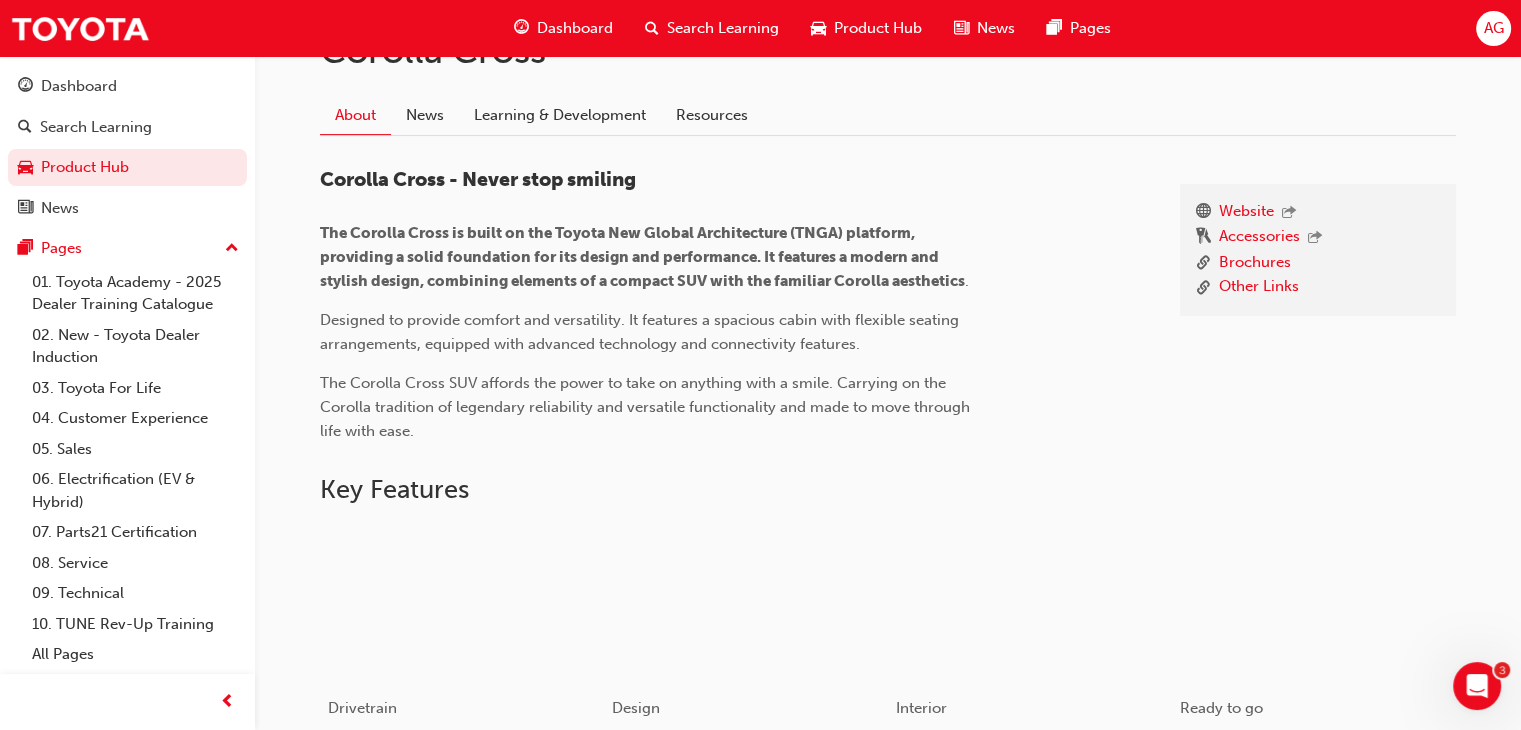 scroll, scrollTop: 500, scrollLeft: 0, axis: vertical 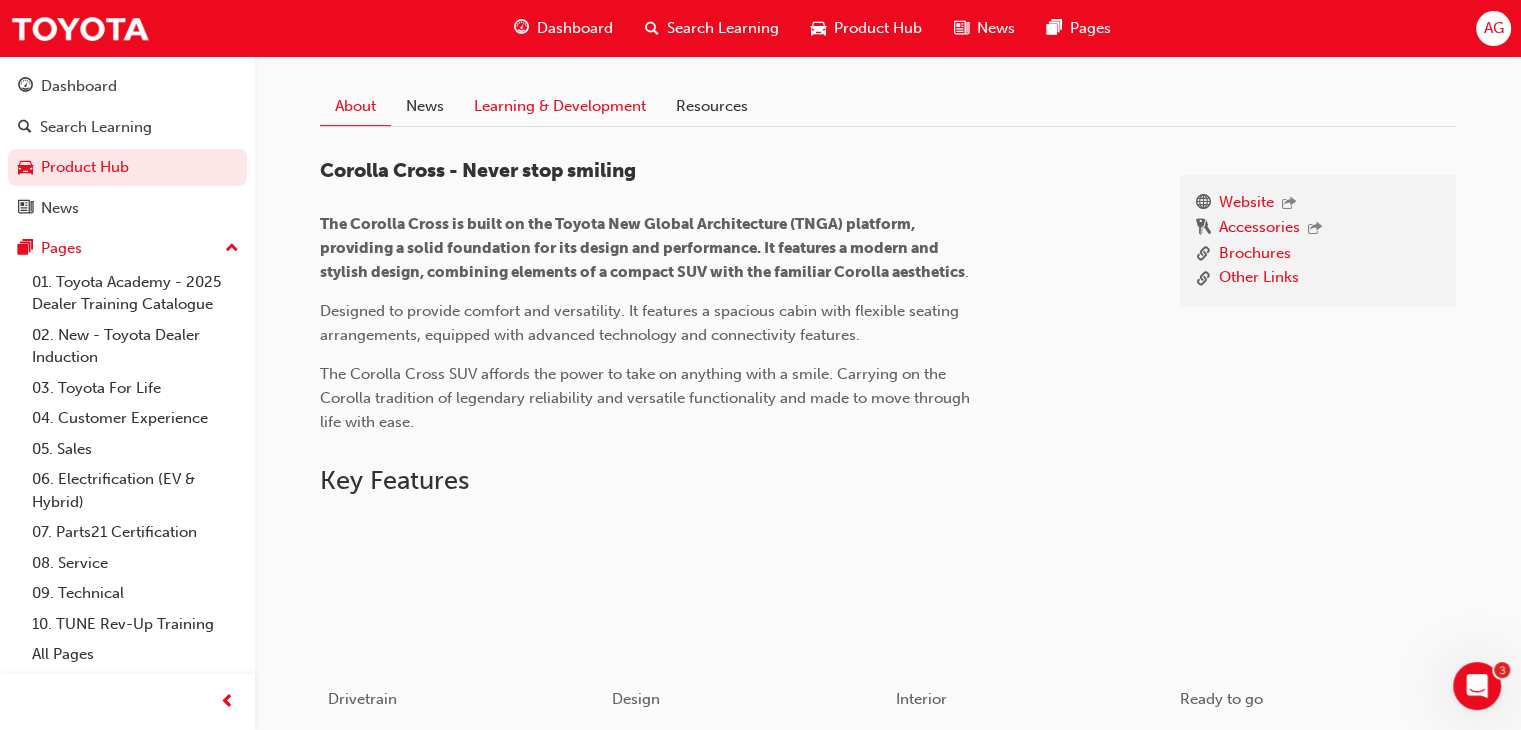 click on "Learning & Development" at bounding box center [560, 106] 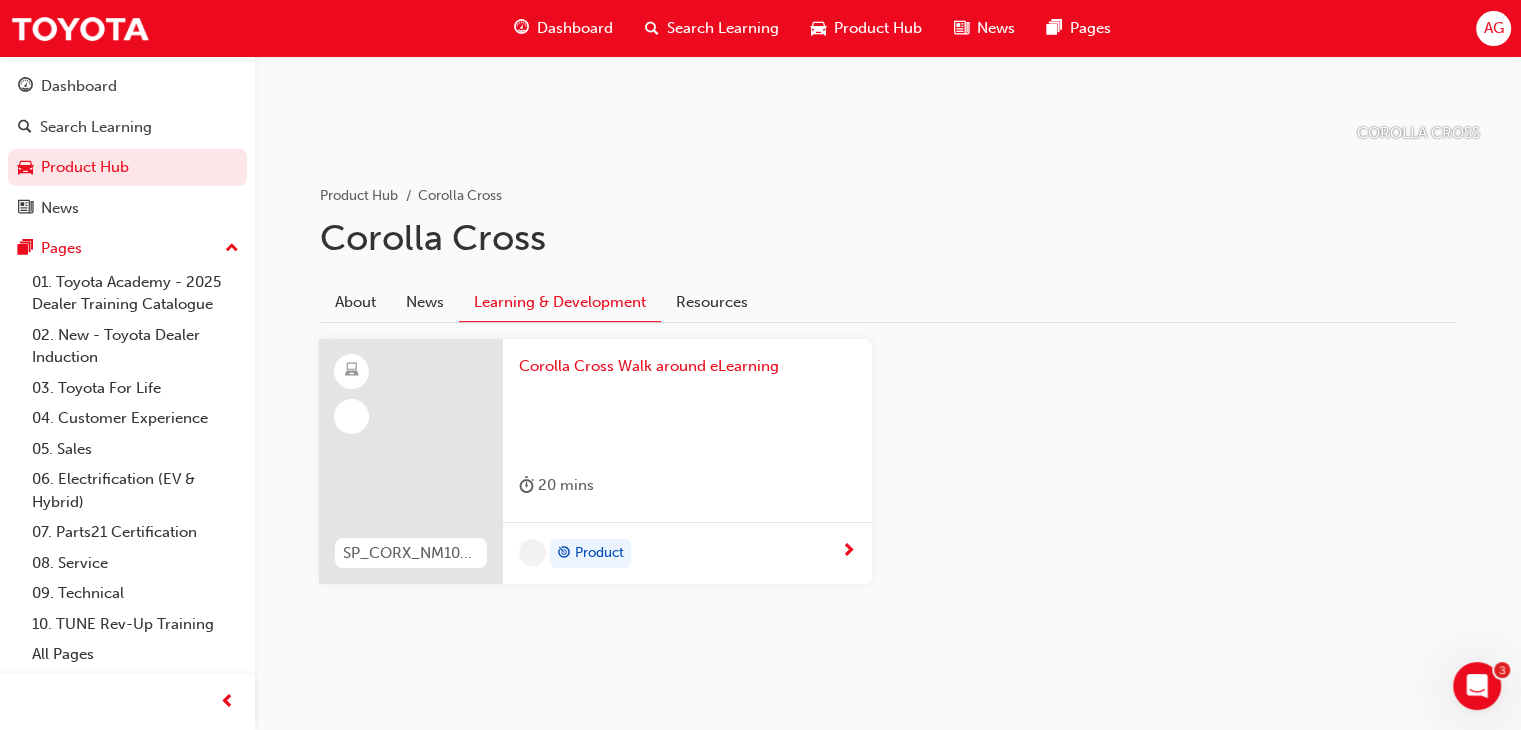 scroll, scrollTop: 303, scrollLeft: 0, axis: vertical 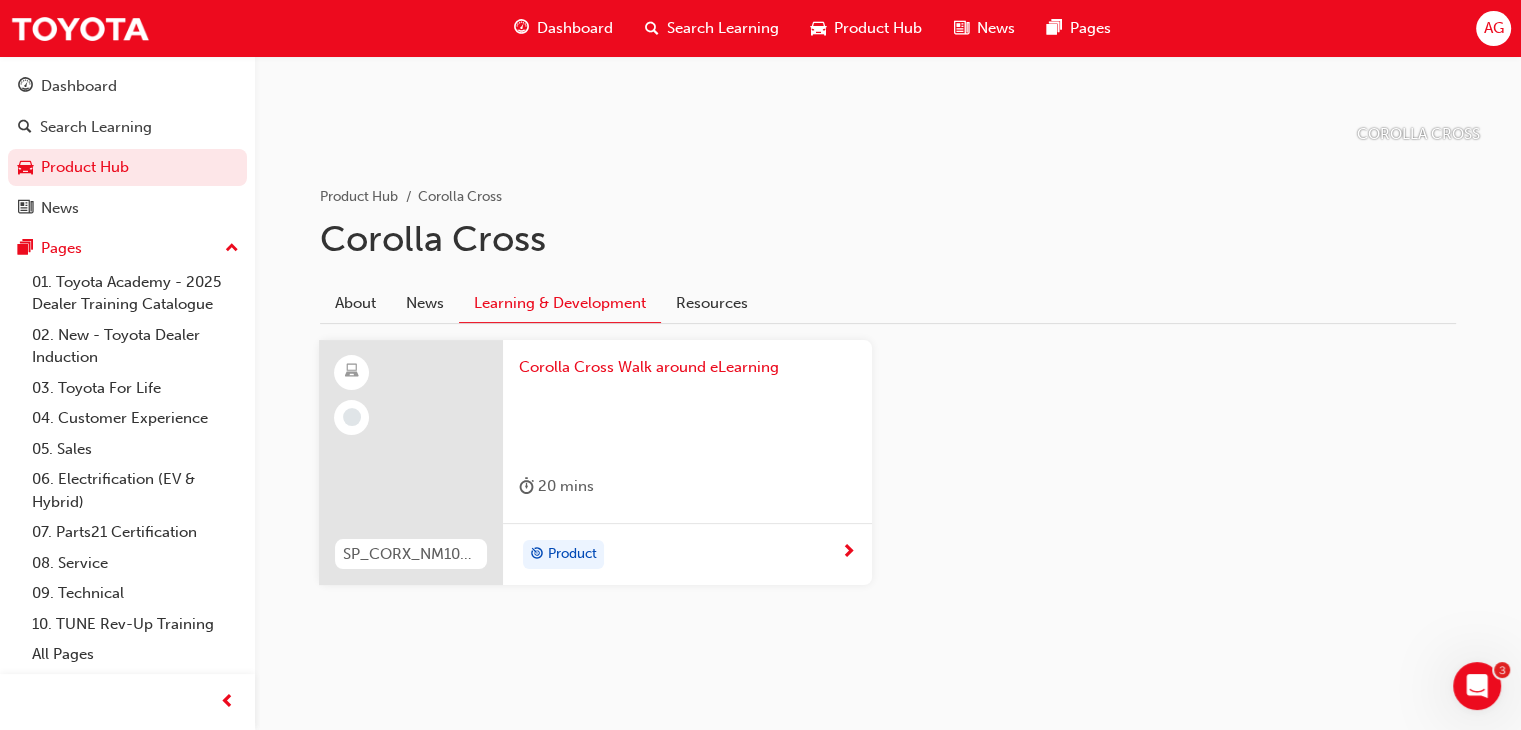 click at bounding box center [687, 418] 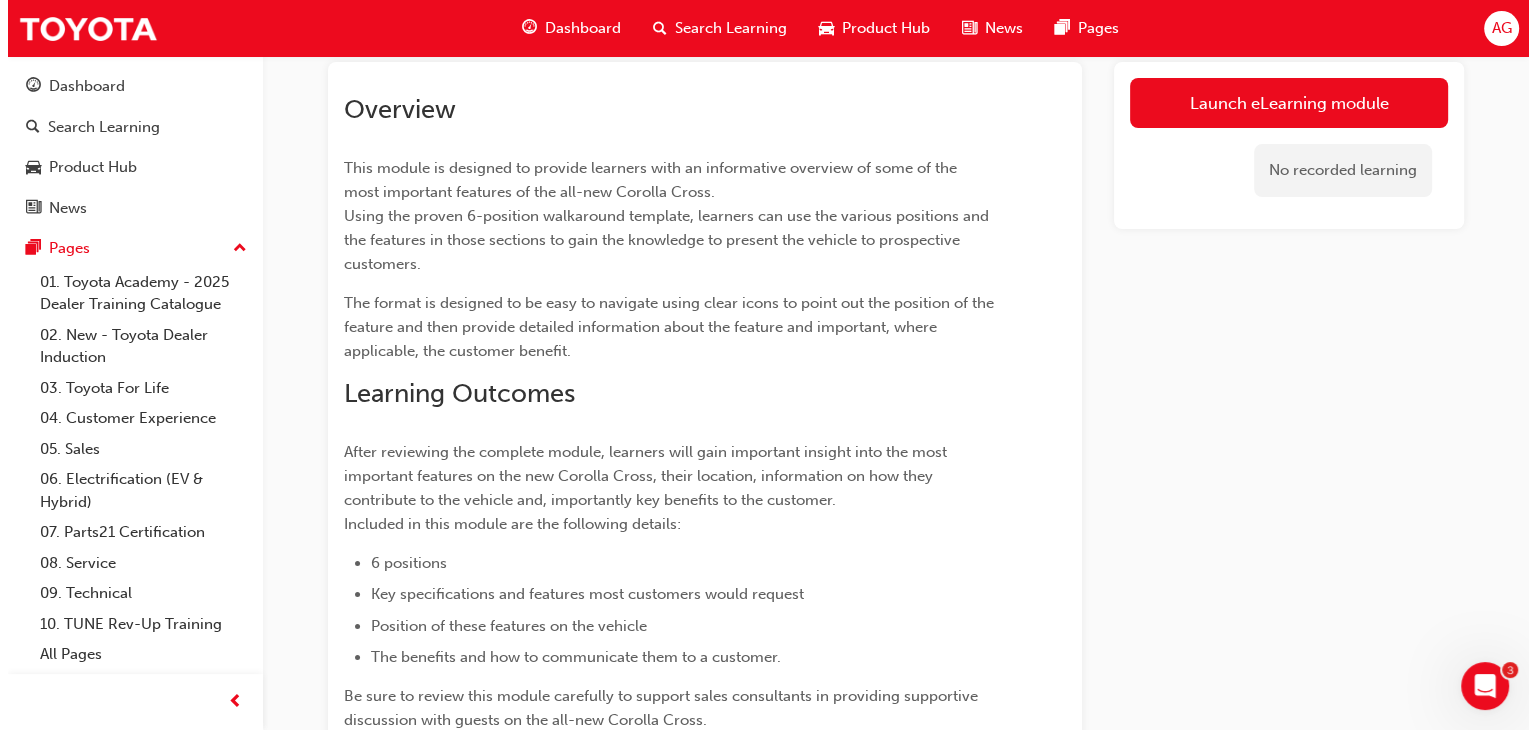 scroll, scrollTop: 0, scrollLeft: 0, axis: both 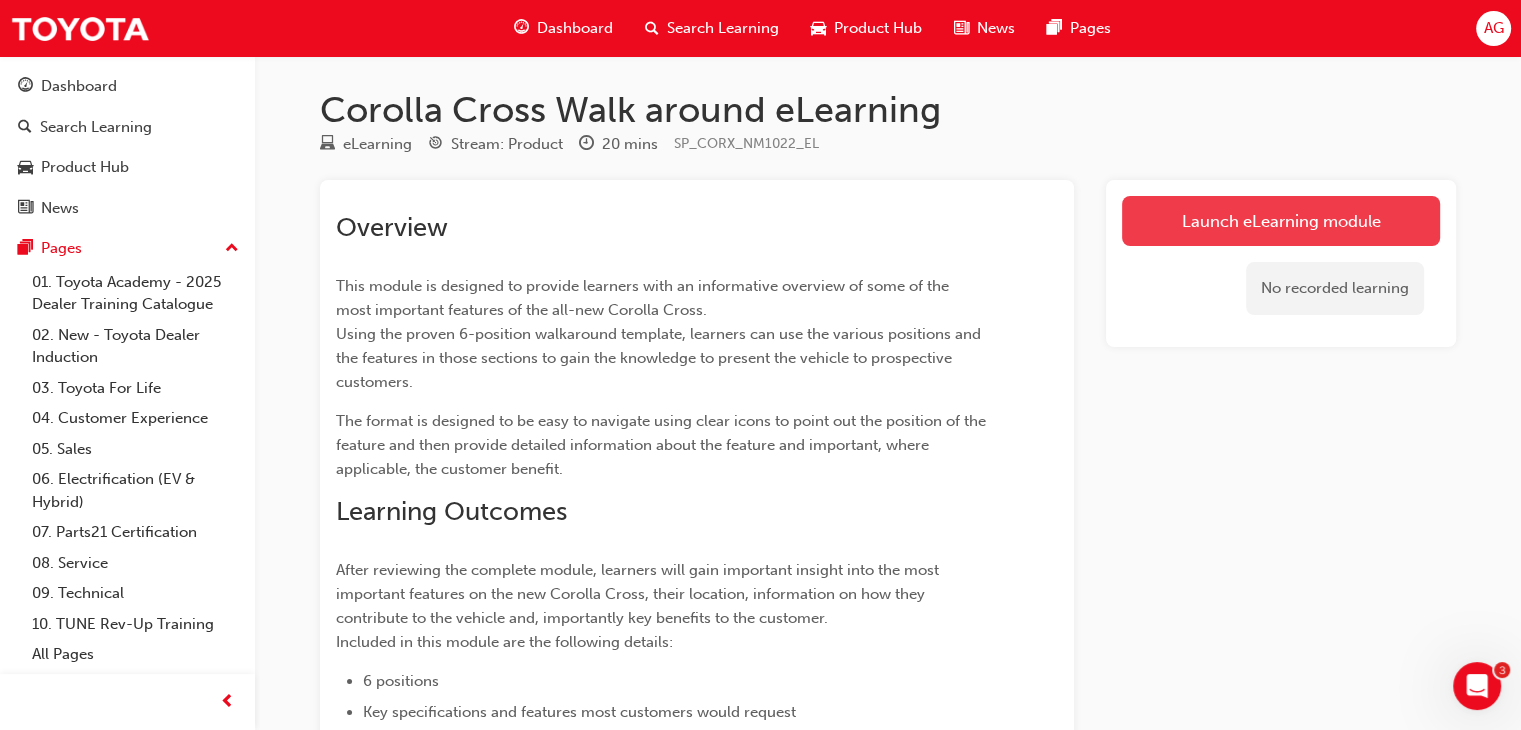 click on "Launch eLearning module" at bounding box center (1281, 221) 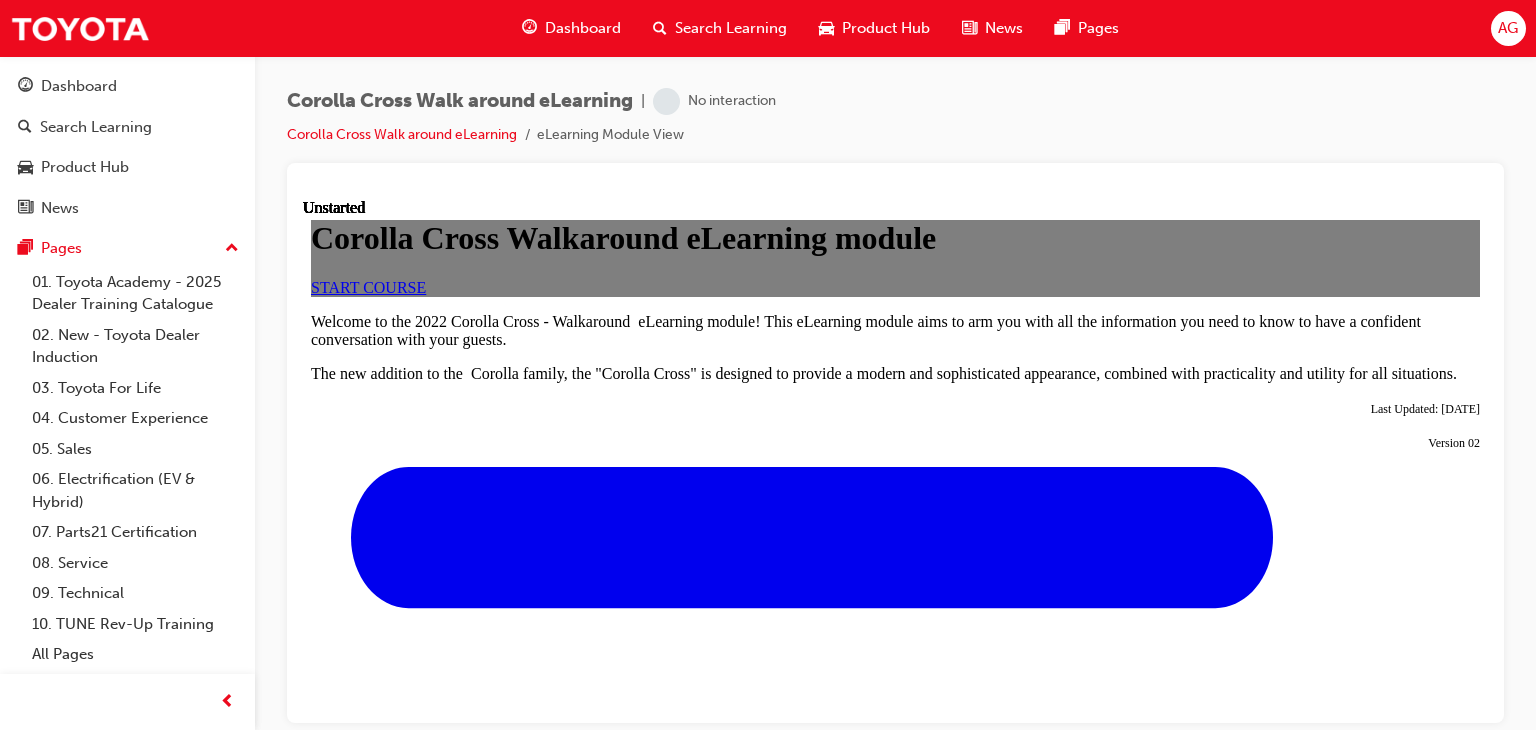 scroll, scrollTop: 0, scrollLeft: 0, axis: both 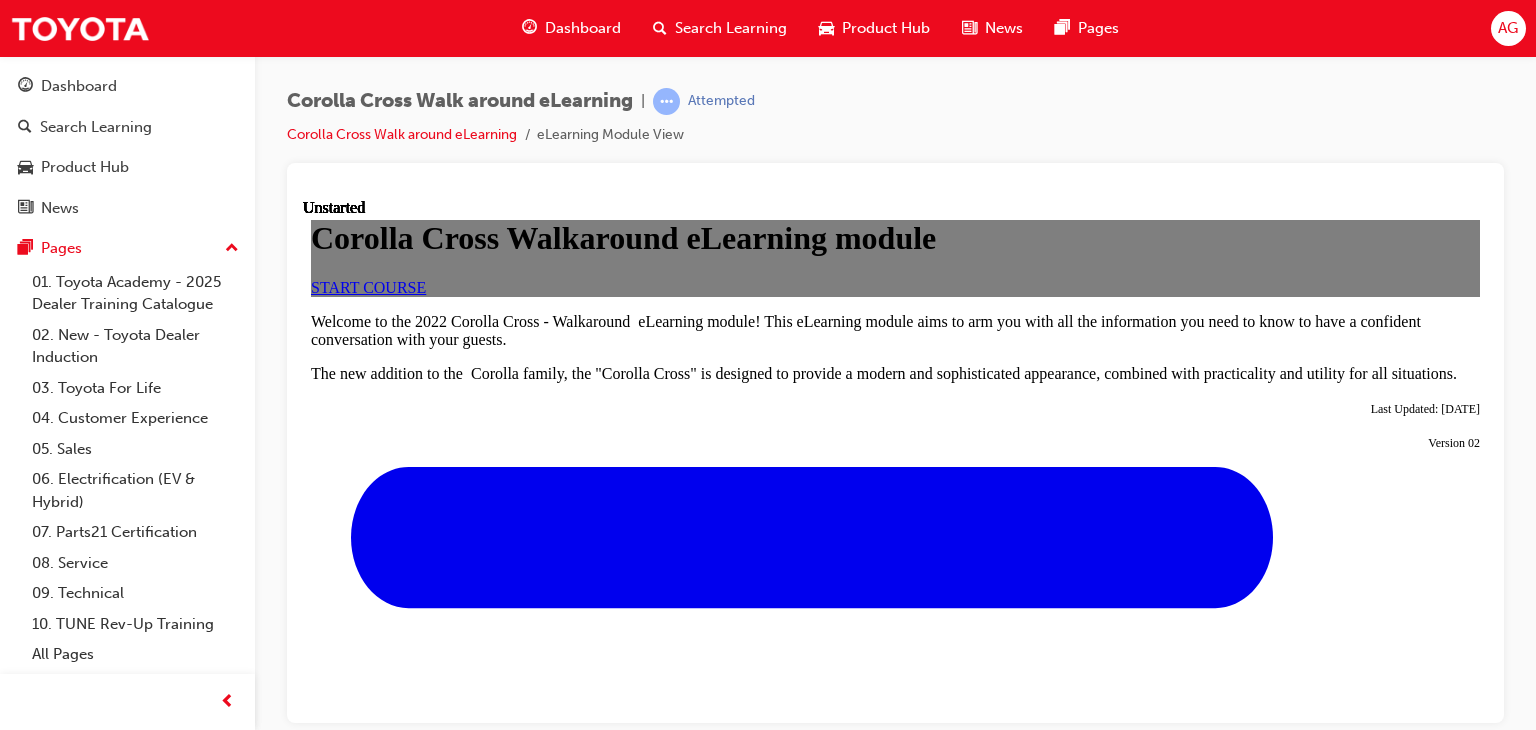click on "START COURSE" at bounding box center [368, 286] 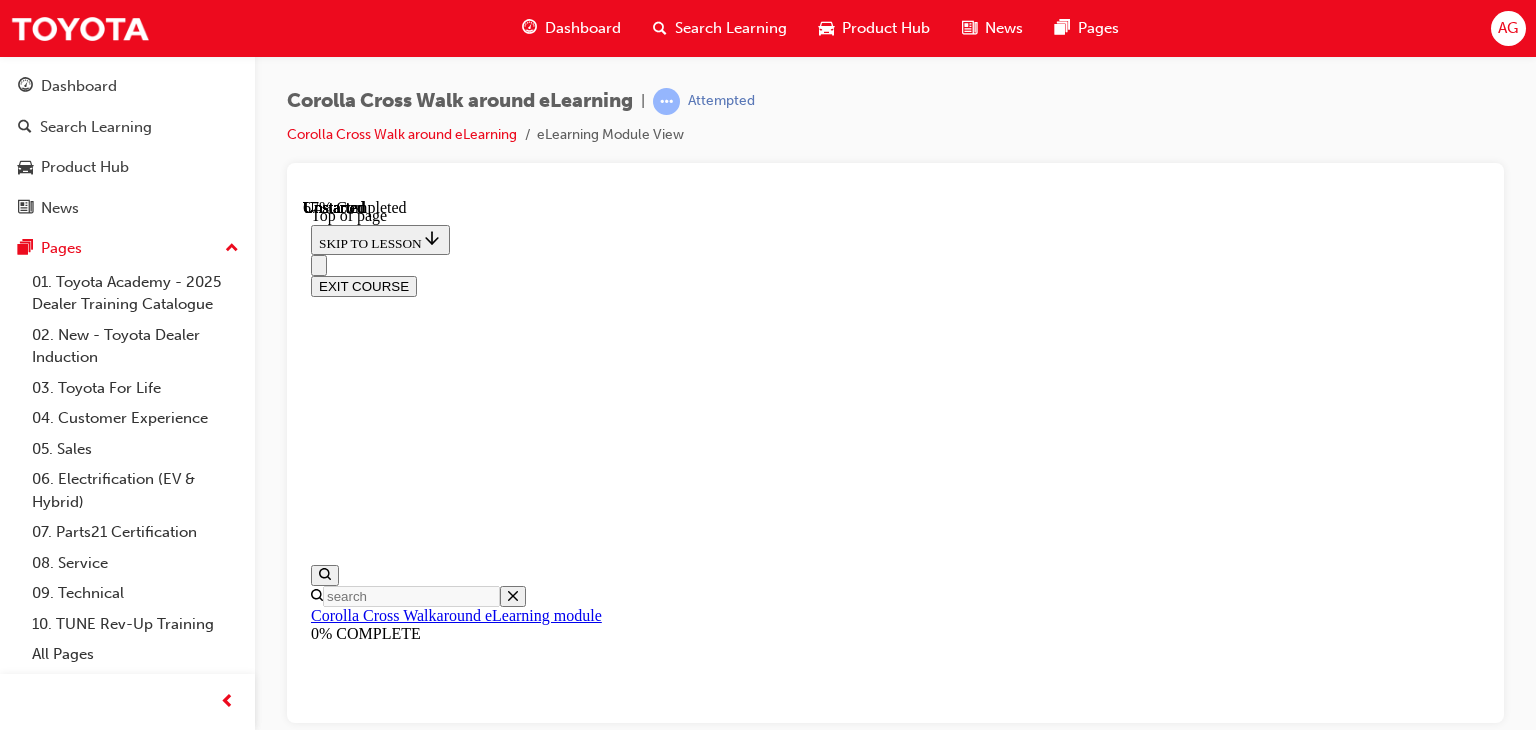 scroll, scrollTop: 1262, scrollLeft: 0, axis: vertical 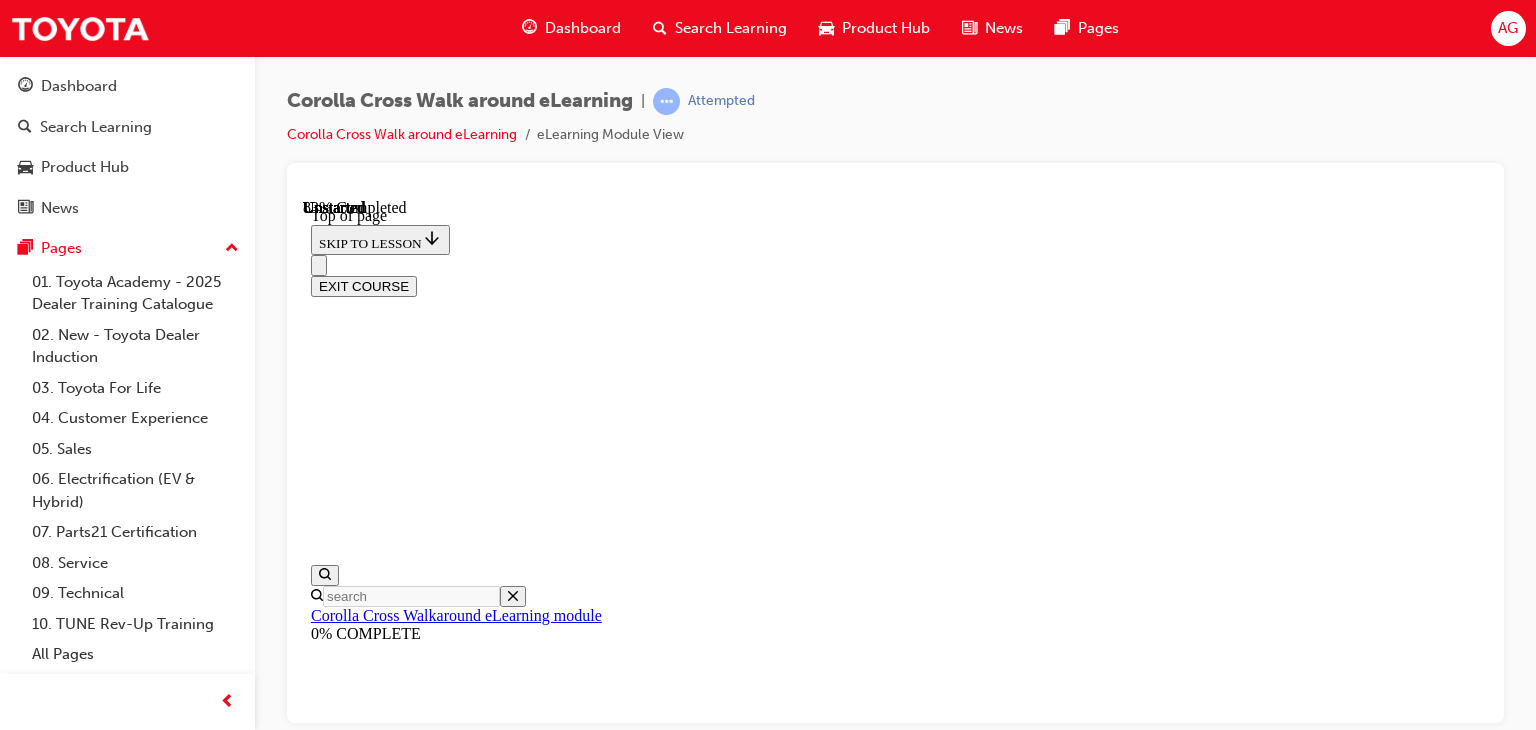 click on "CONTINUE" at bounding box center [353, 15874] 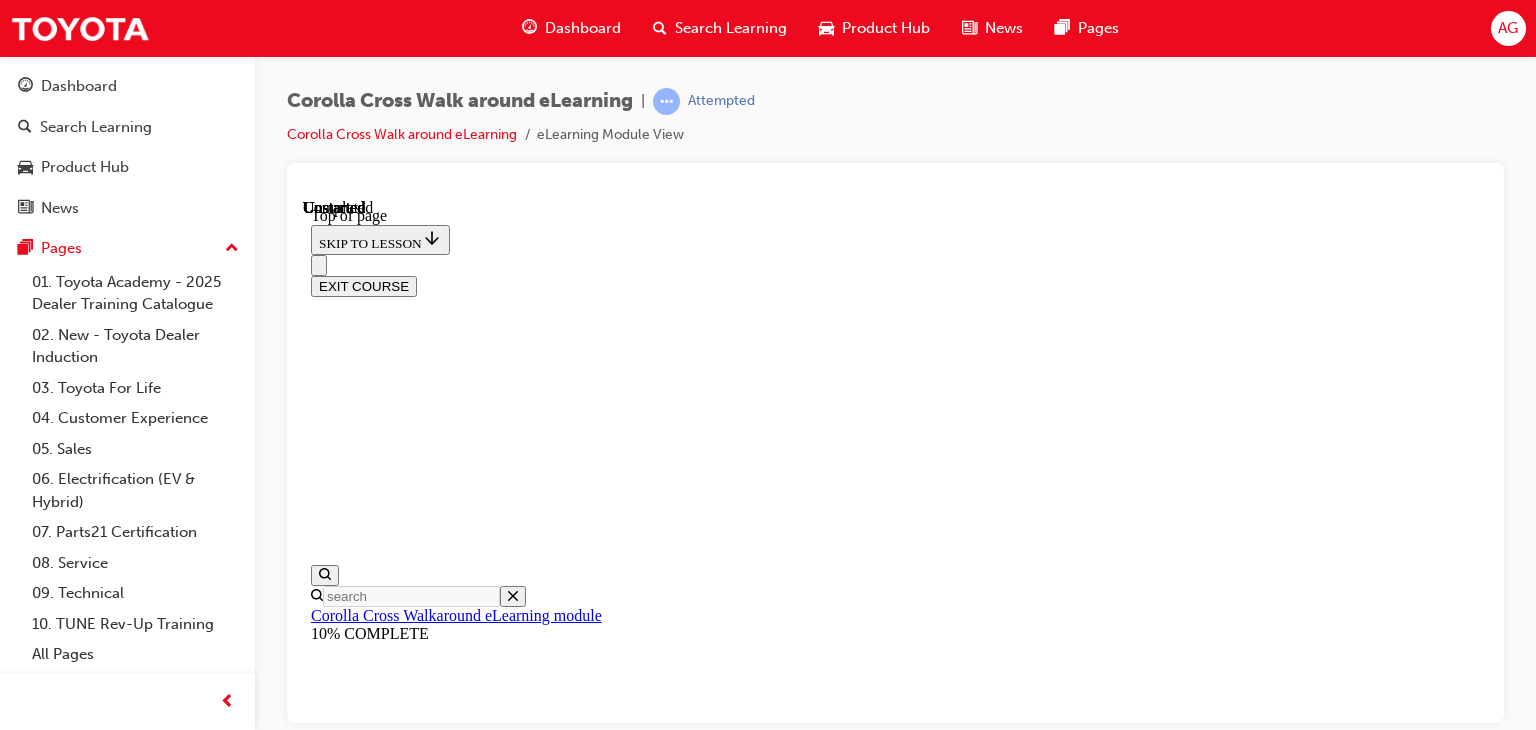 scroll, scrollTop: 0, scrollLeft: 0, axis: both 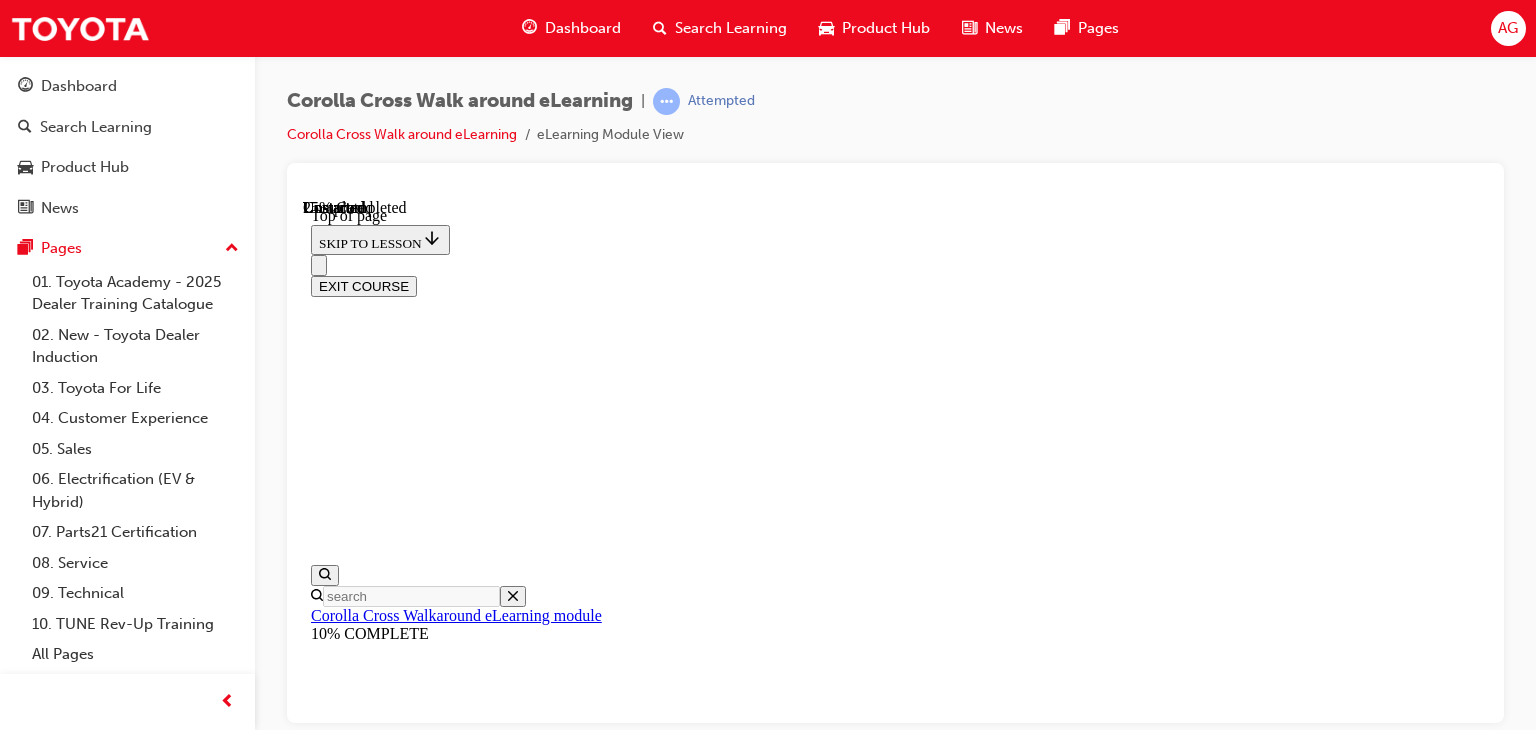 drag, startPoint x: 1196, startPoint y: 311, endPoint x: 732, endPoint y: 315, distance: 464.01724 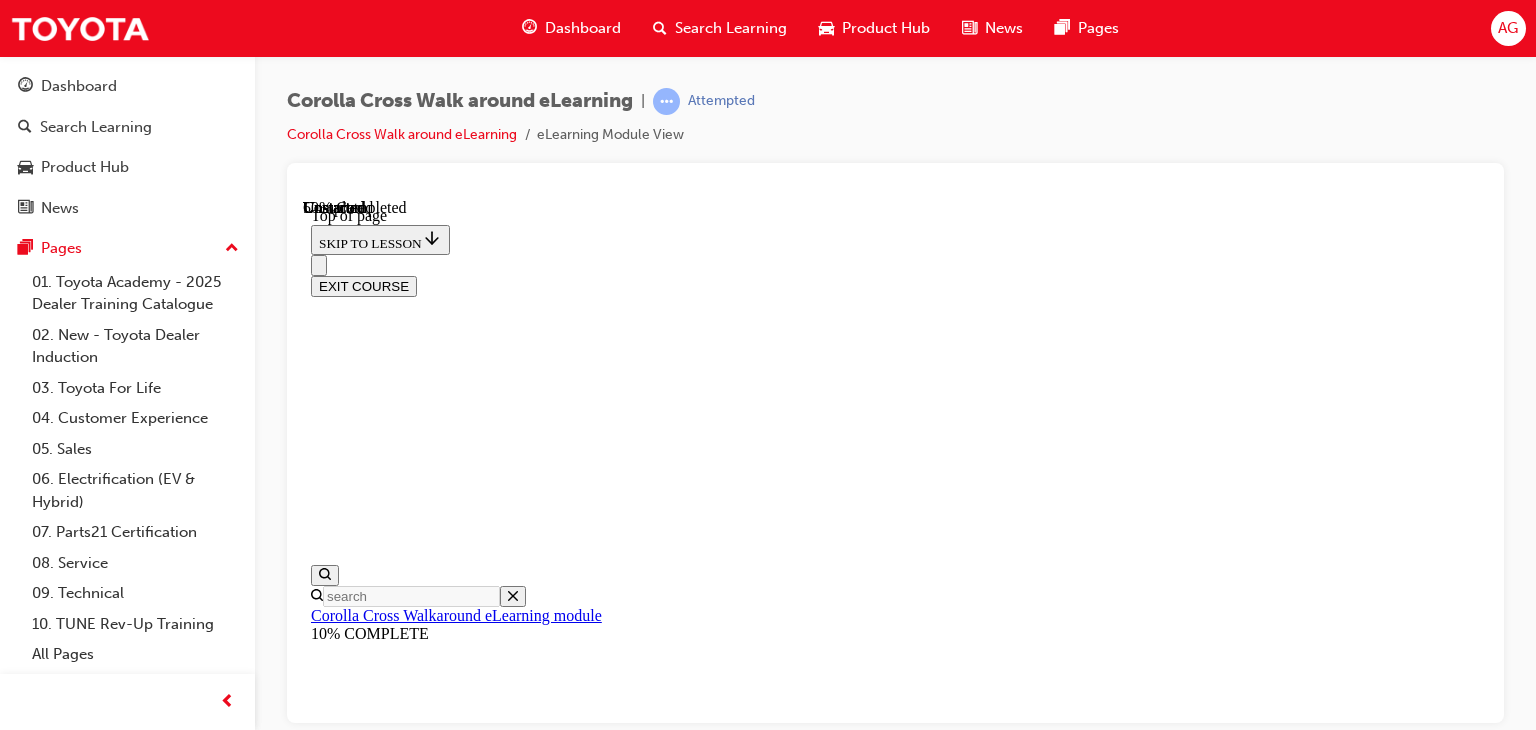 click at bounding box center [399, 13881] 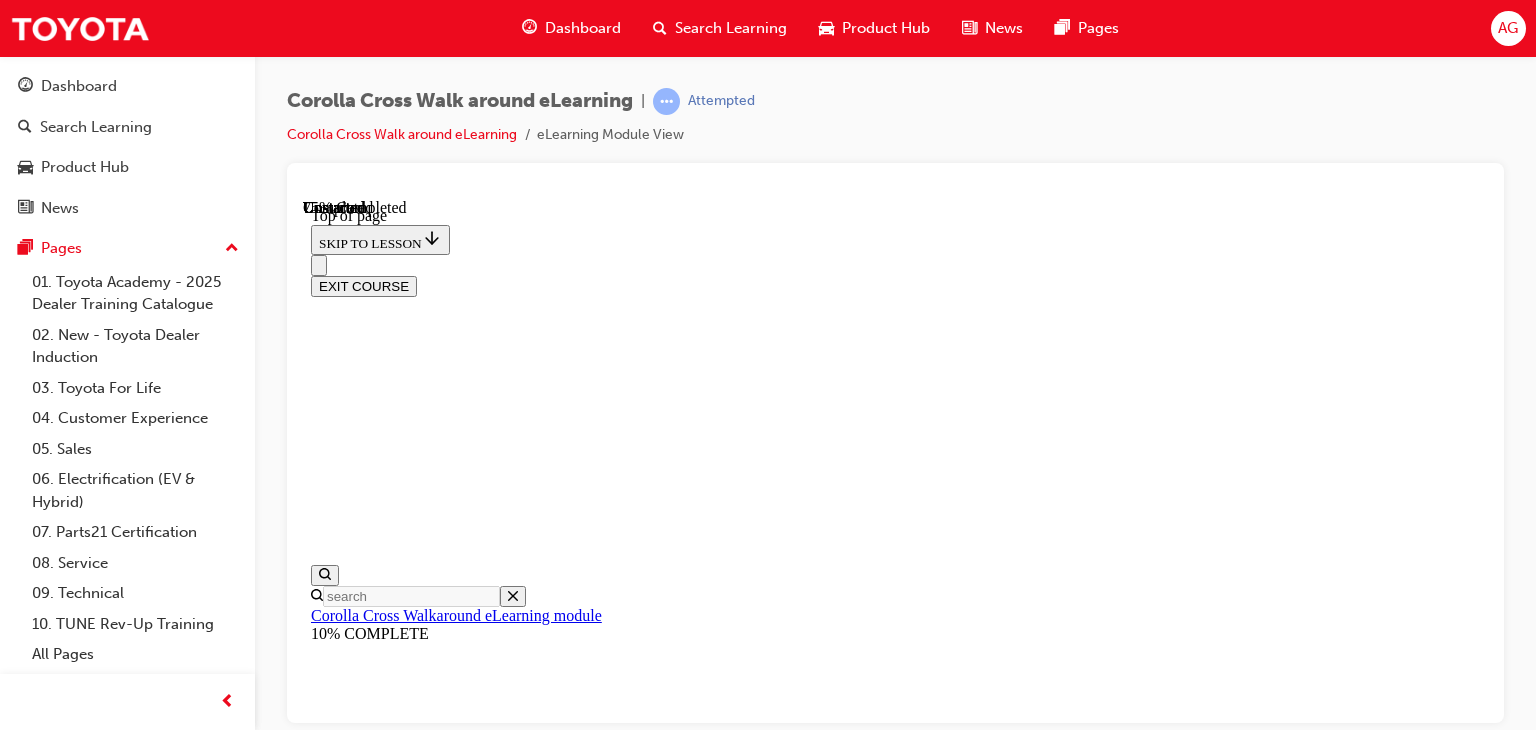 scroll, scrollTop: 456, scrollLeft: 0, axis: vertical 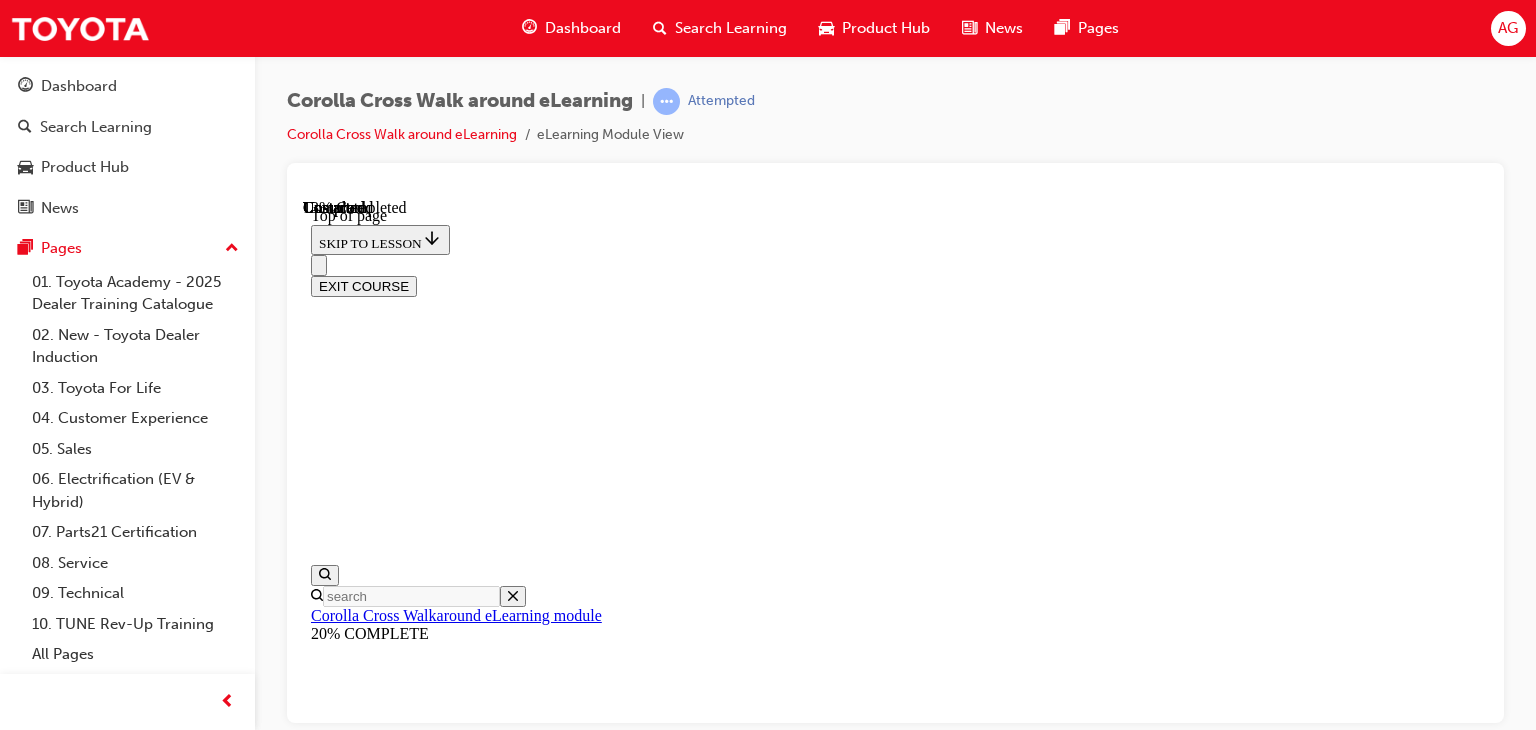 drag, startPoint x: 919, startPoint y: 459, endPoint x: 1068, endPoint y: 459, distance: 149 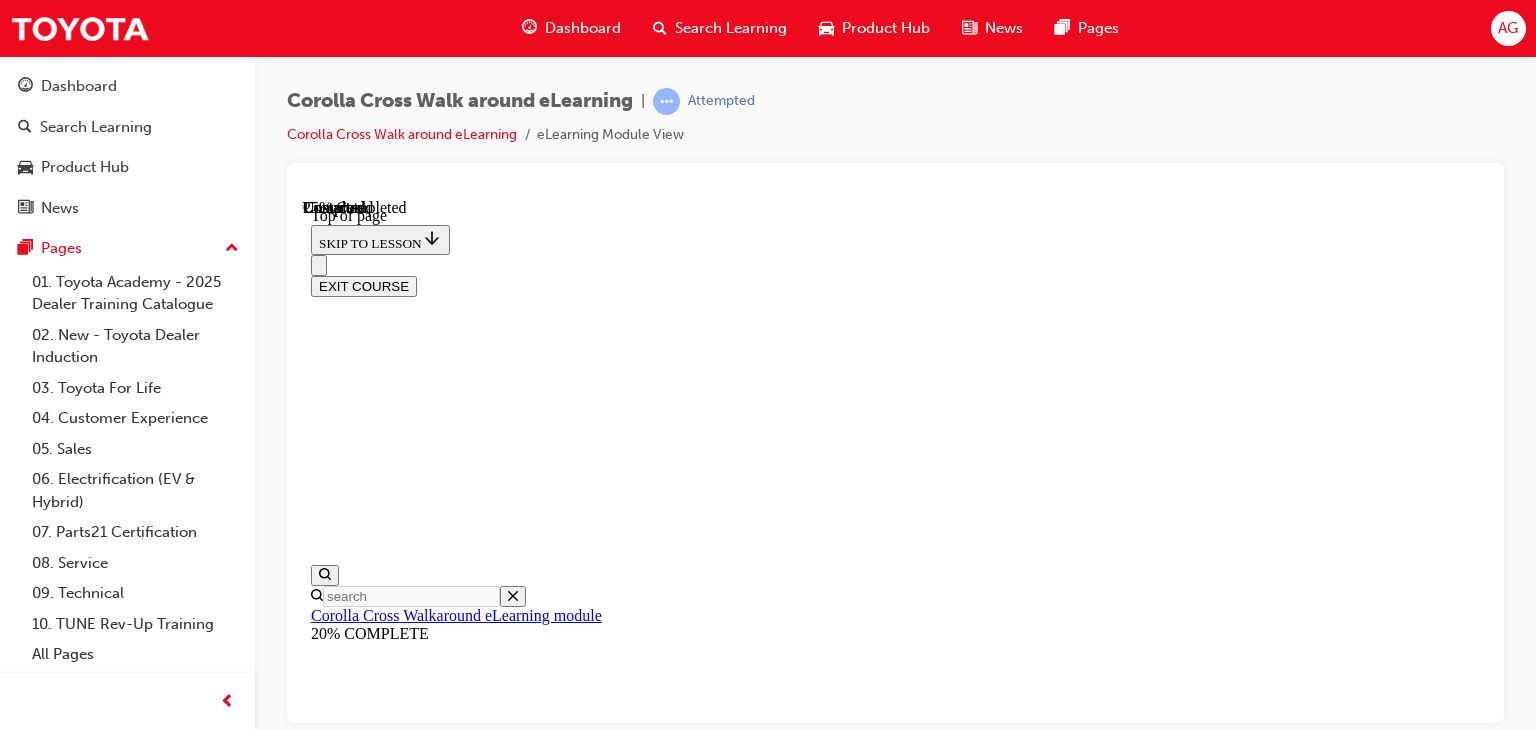 scroll, scrollTop: 462, scrollLeft: 0, axis: vertical 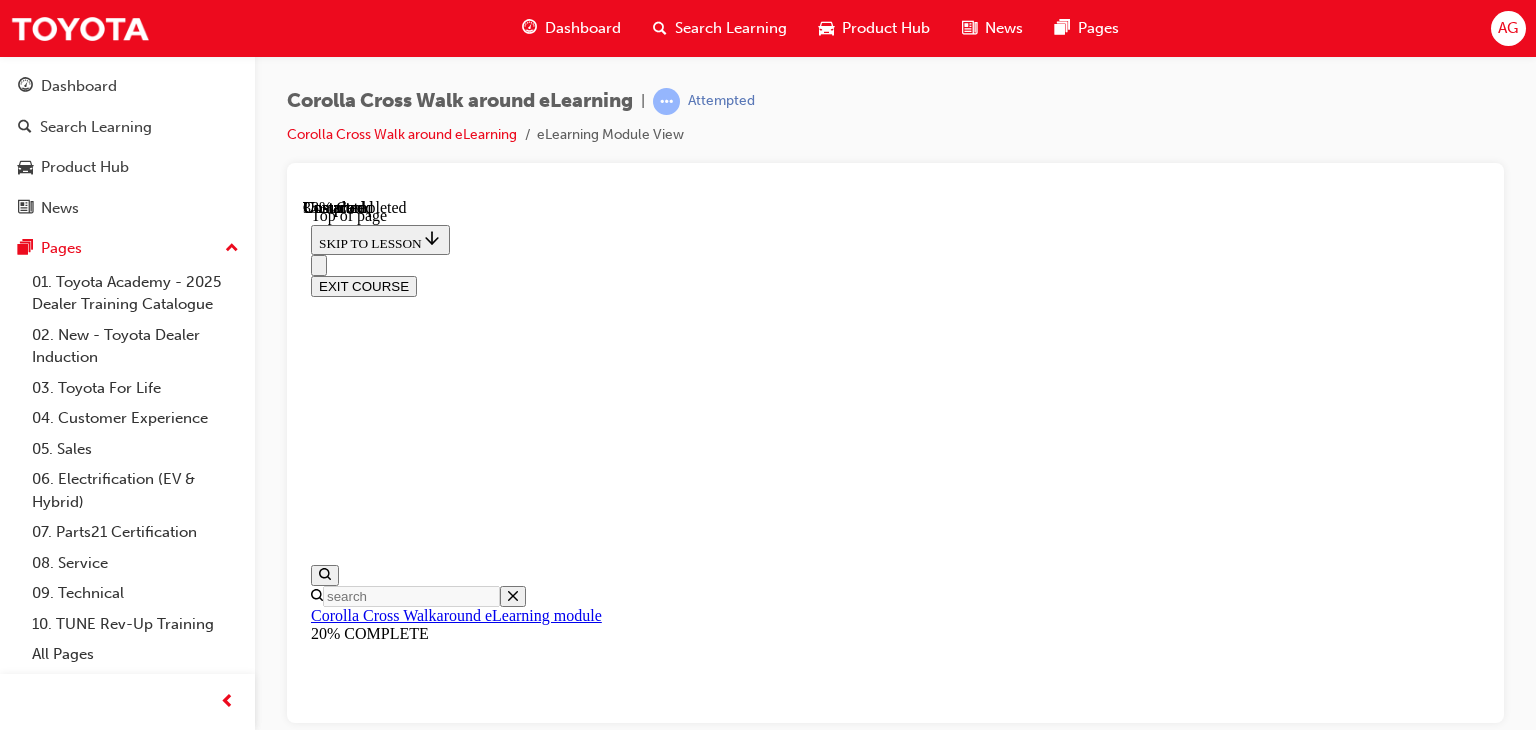 click at bounding box center [399, 14128] 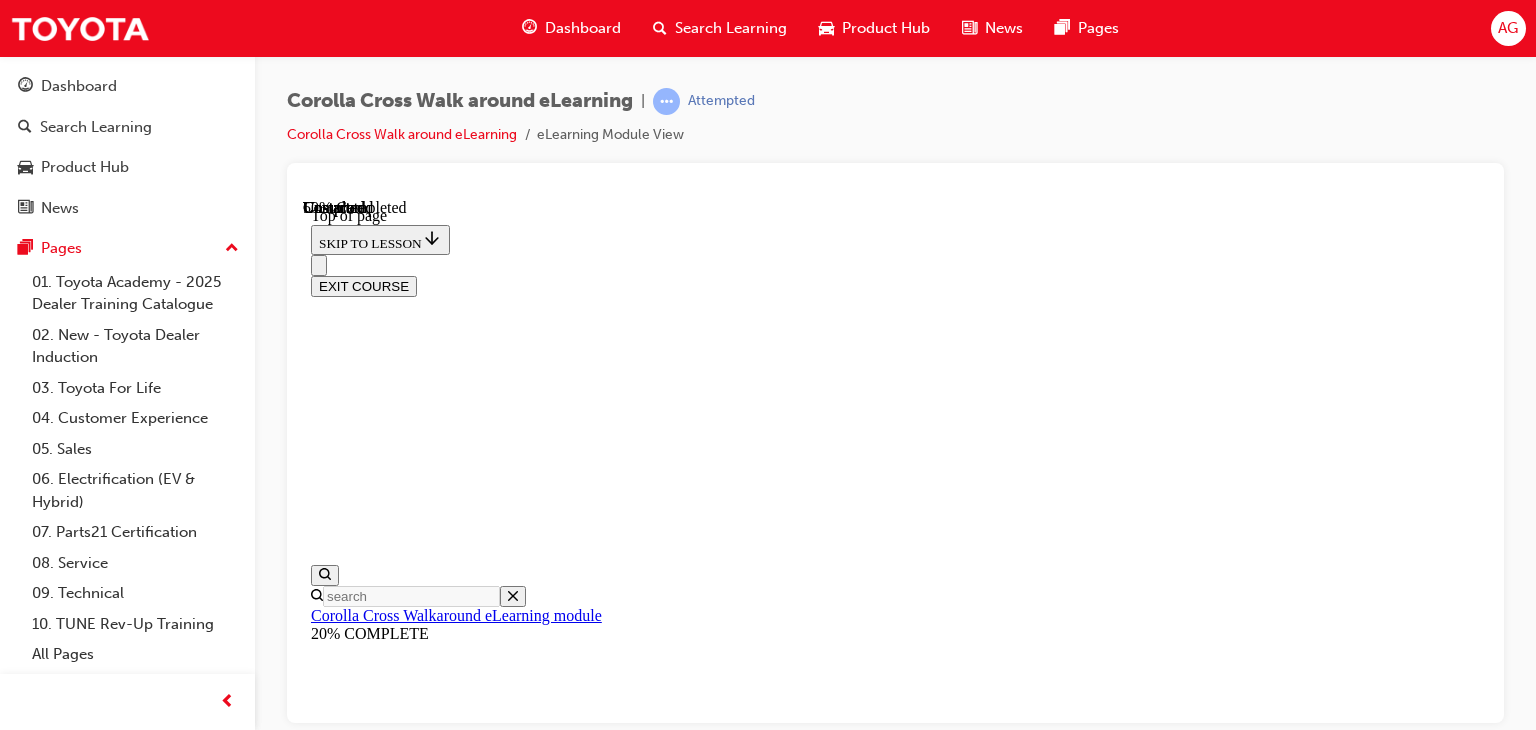 scroll, scrollTop: 1011, scrollLeft: 0, axis: vertical 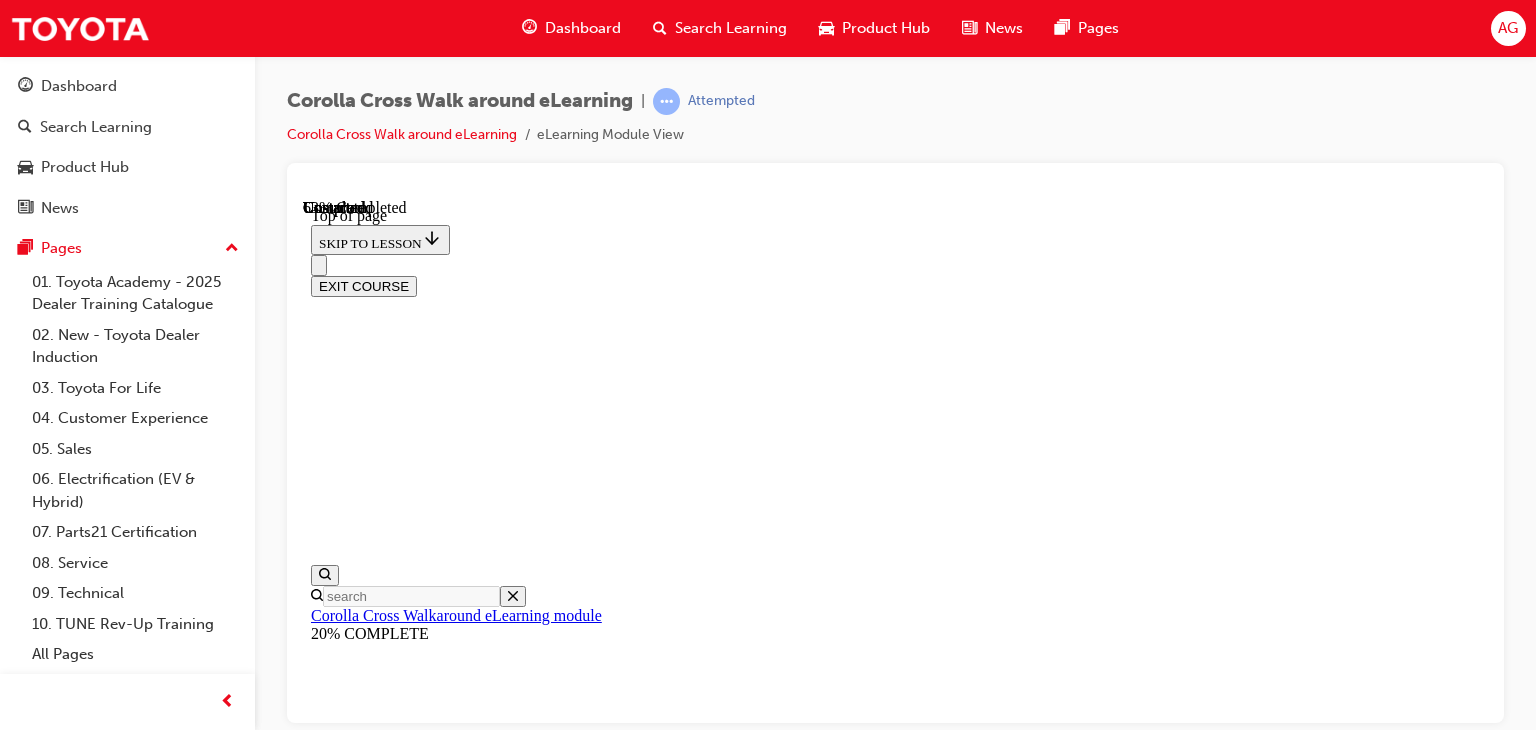 drag, startPoint x: 883, startPoint y: 368, endPoint x: 1132, endPoint y: 354, distance: 249.39326 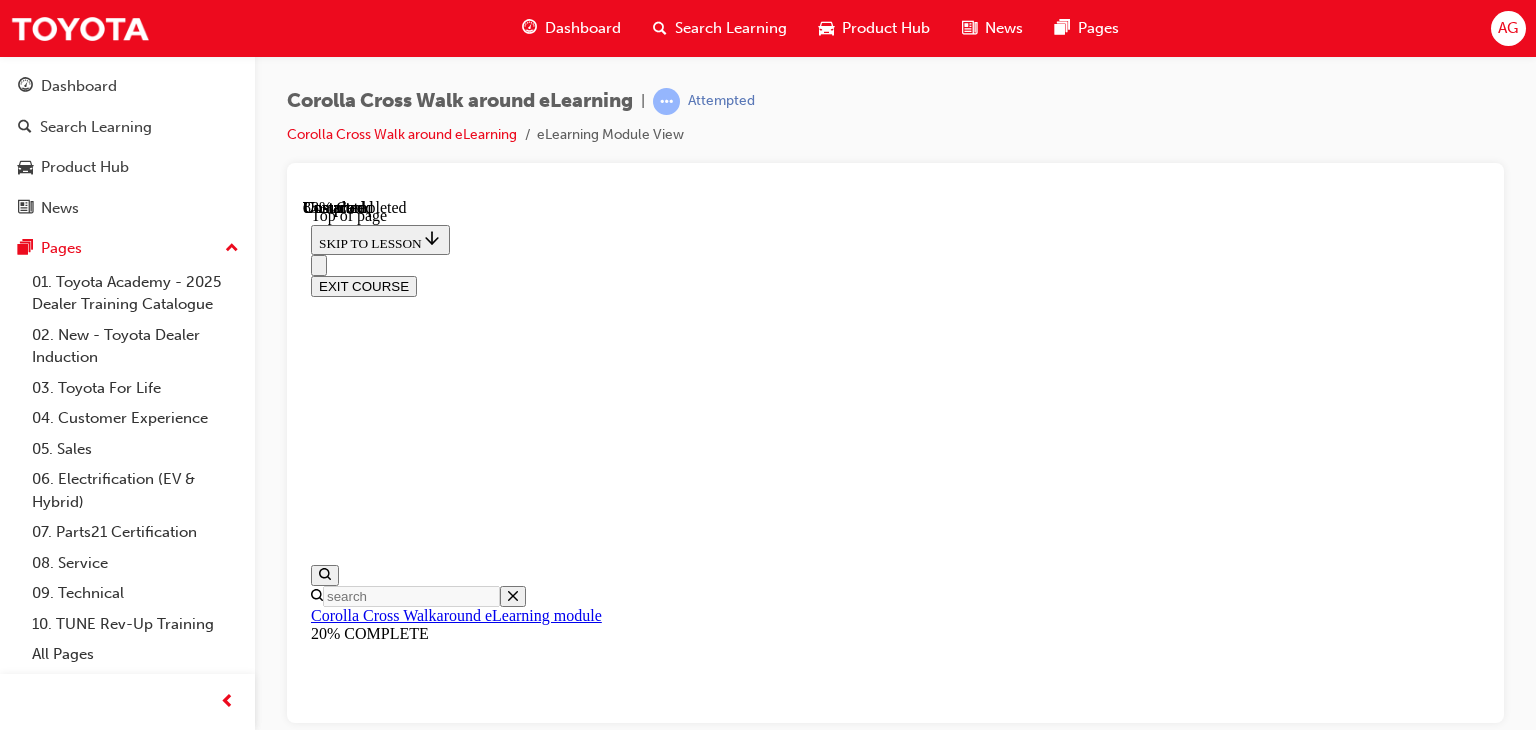 scroll, scrollTop: 3111, scrollLeft: 0, axis: vertical 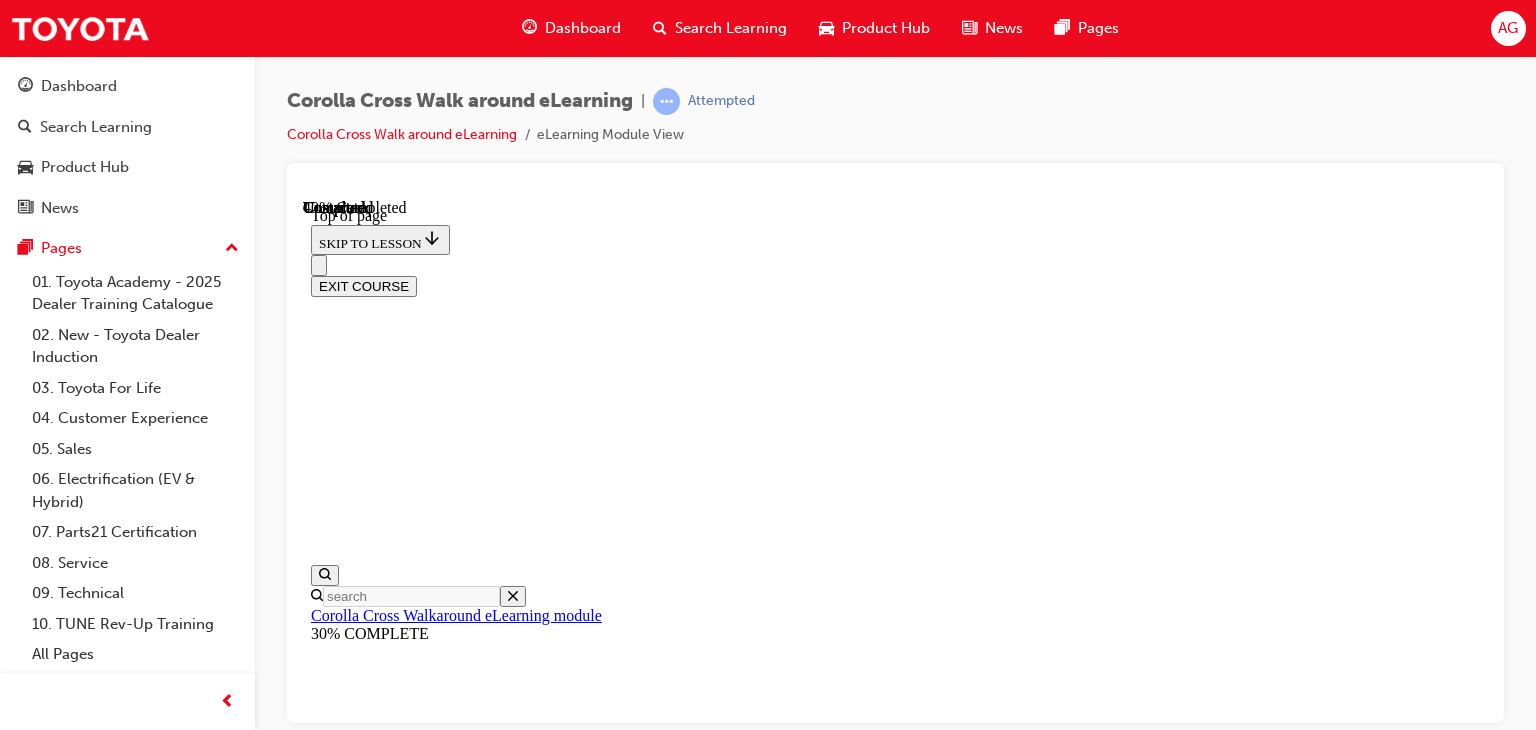 drag, startPoint x: 850, startPoint y: 495, endPoint x: 1048, endPoint y: 484, distance: 198.30531 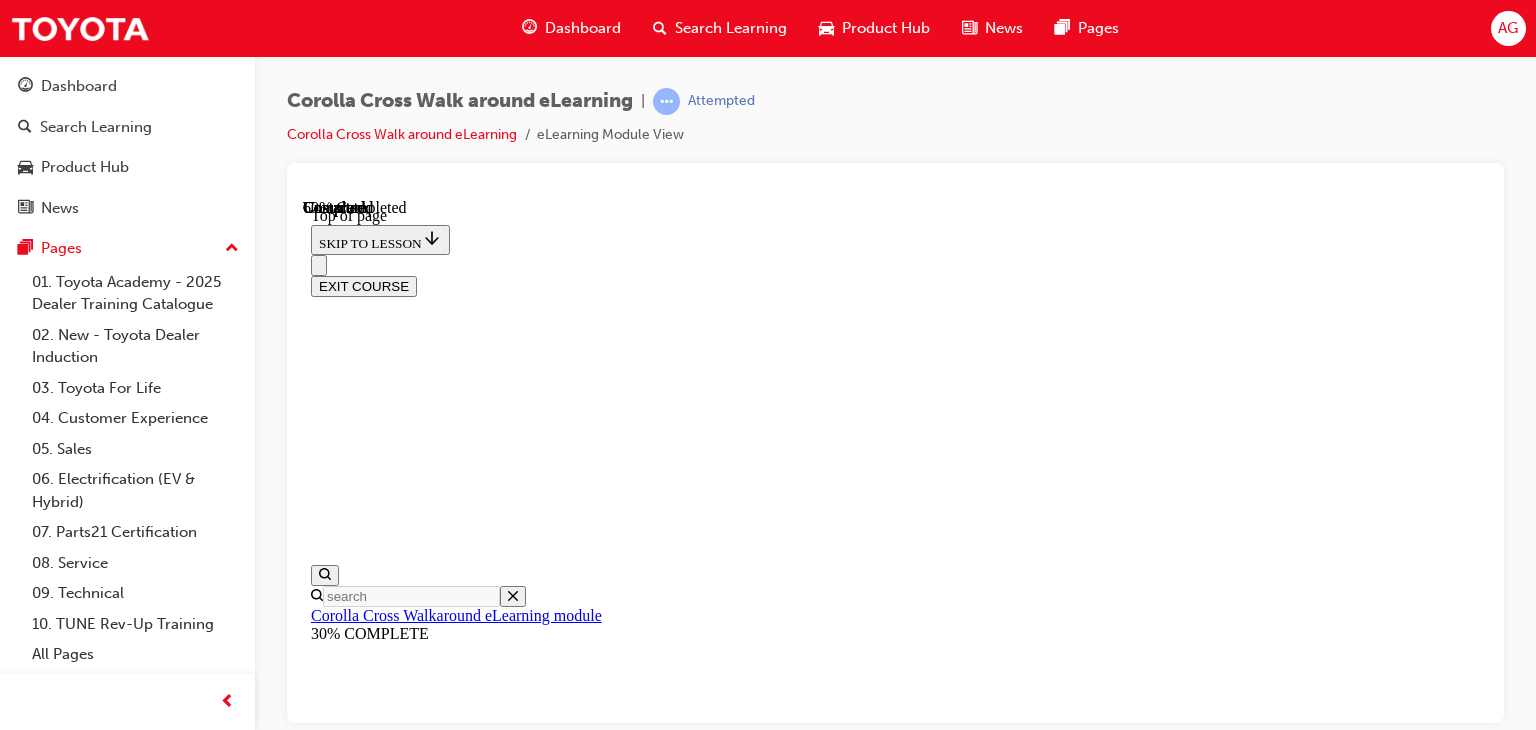 scroll, scrollTop: 666, scrollLeft: 0, axis: vertical 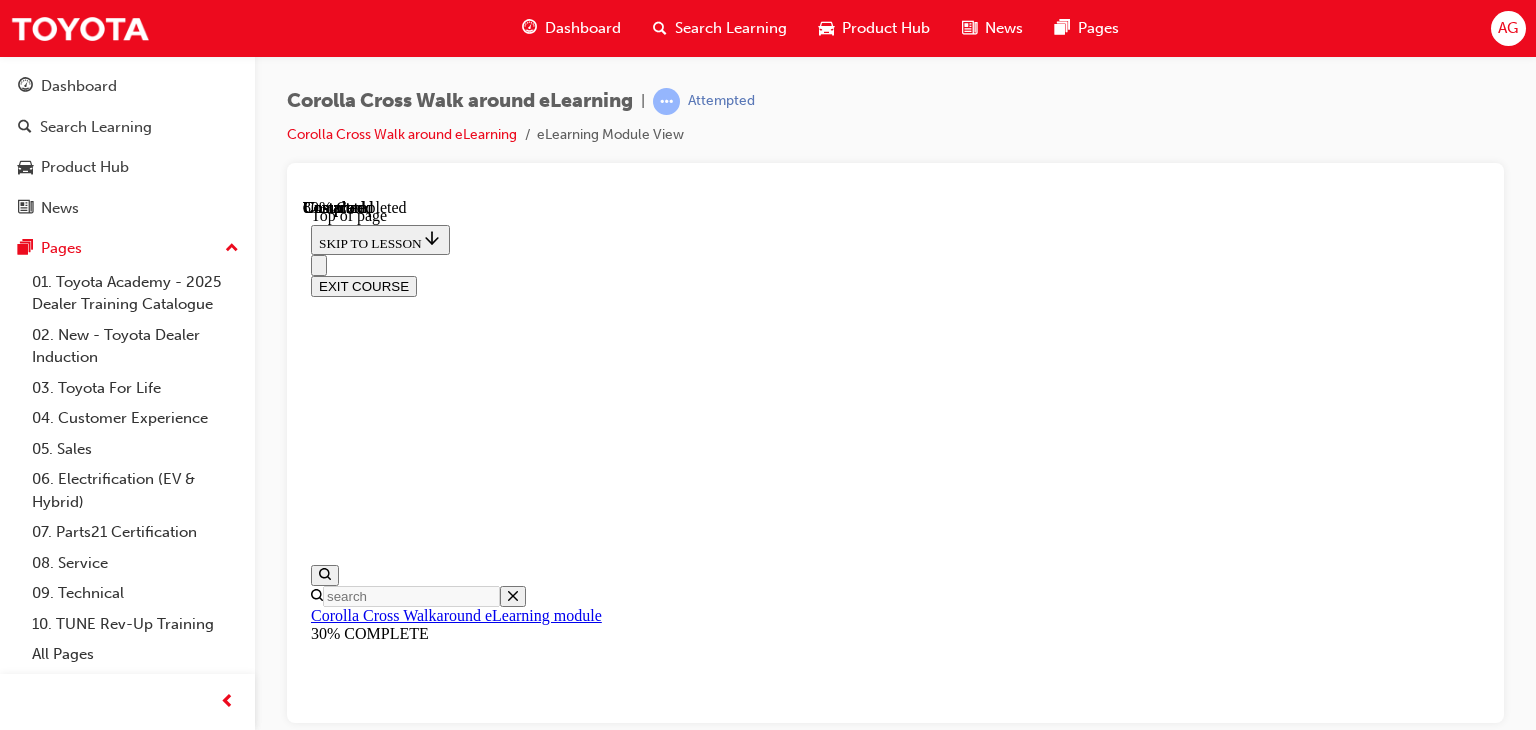 click on "CONTINUE" at bounding box center (353, 15659) 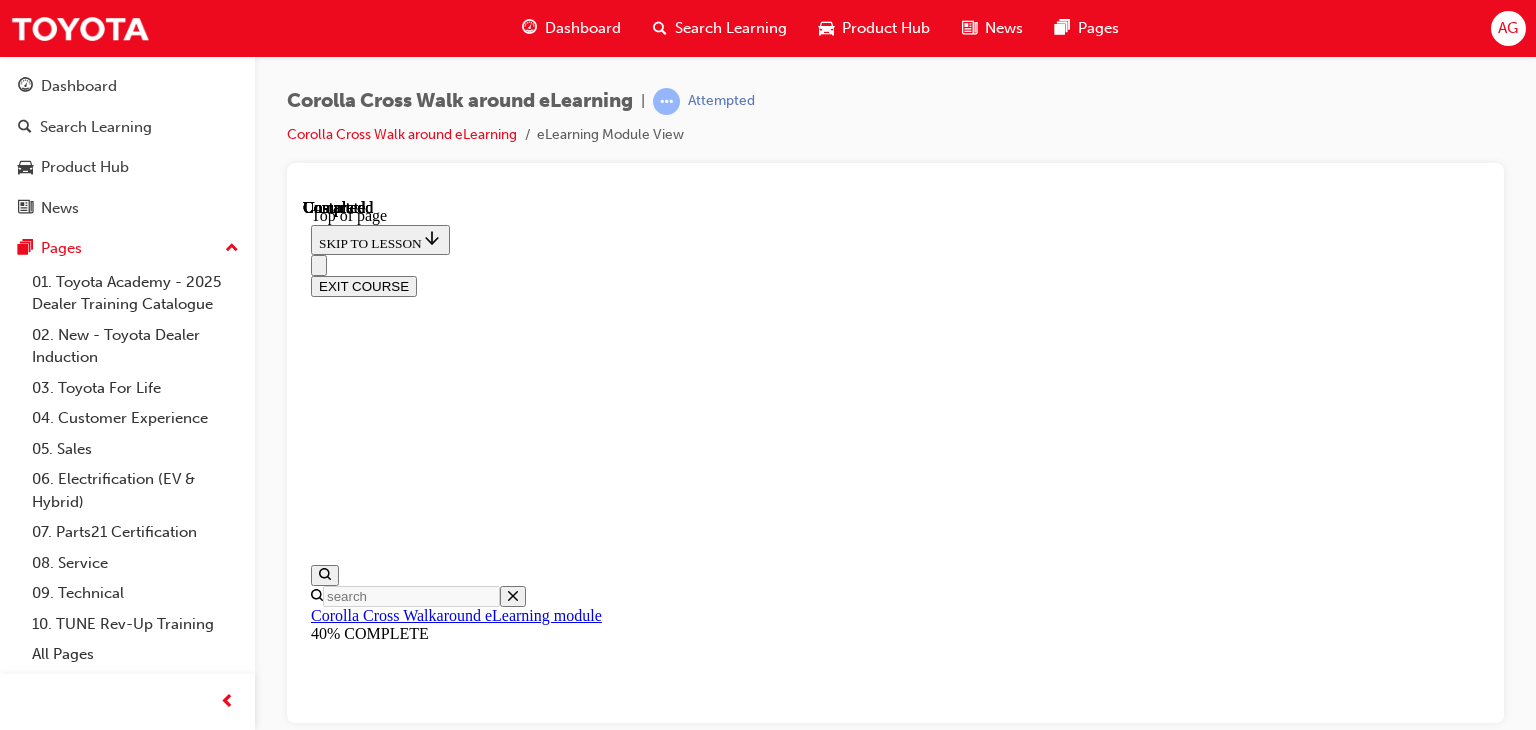 scroll, scrollTop: 0, scrollLeft: 0, axis: both 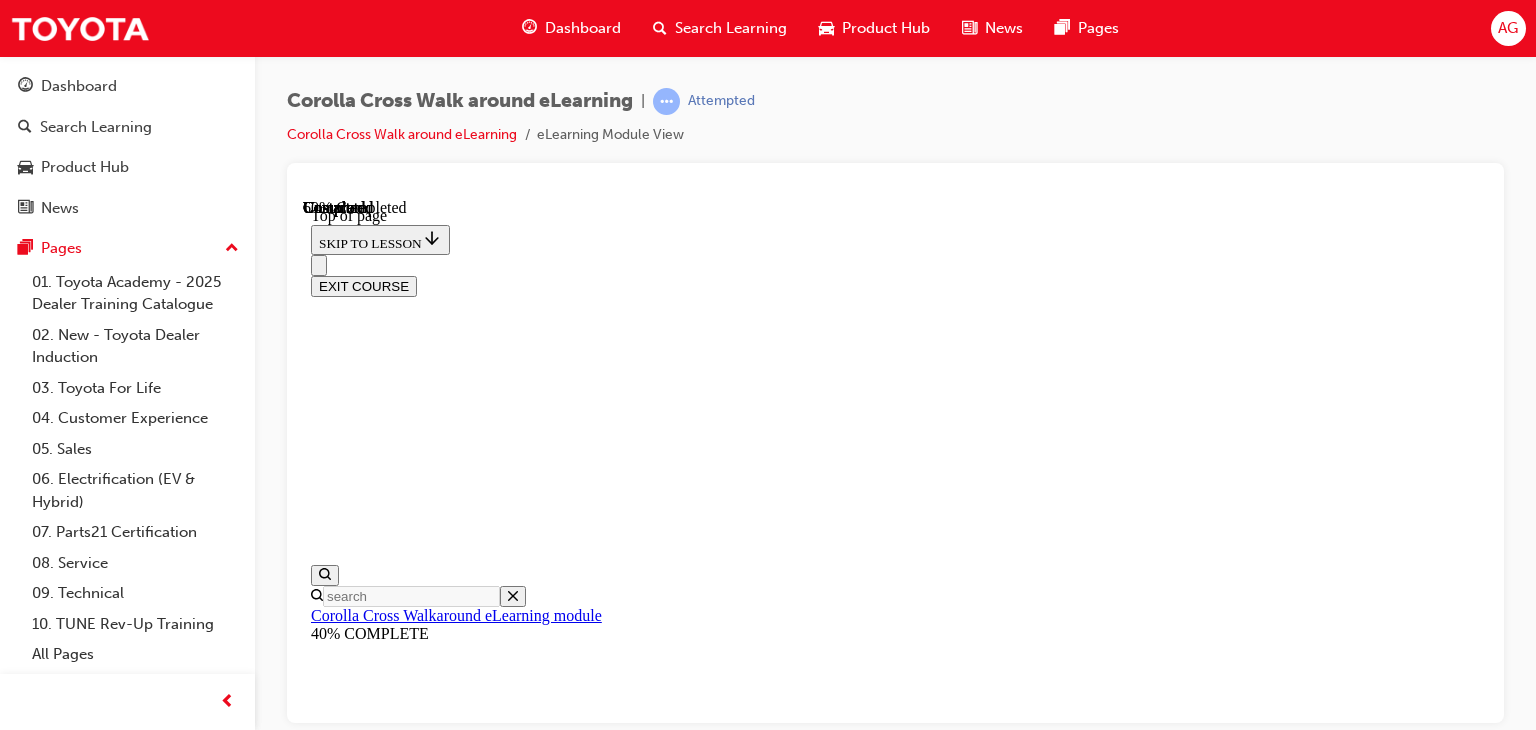 click at bounding box center [399, 14863] 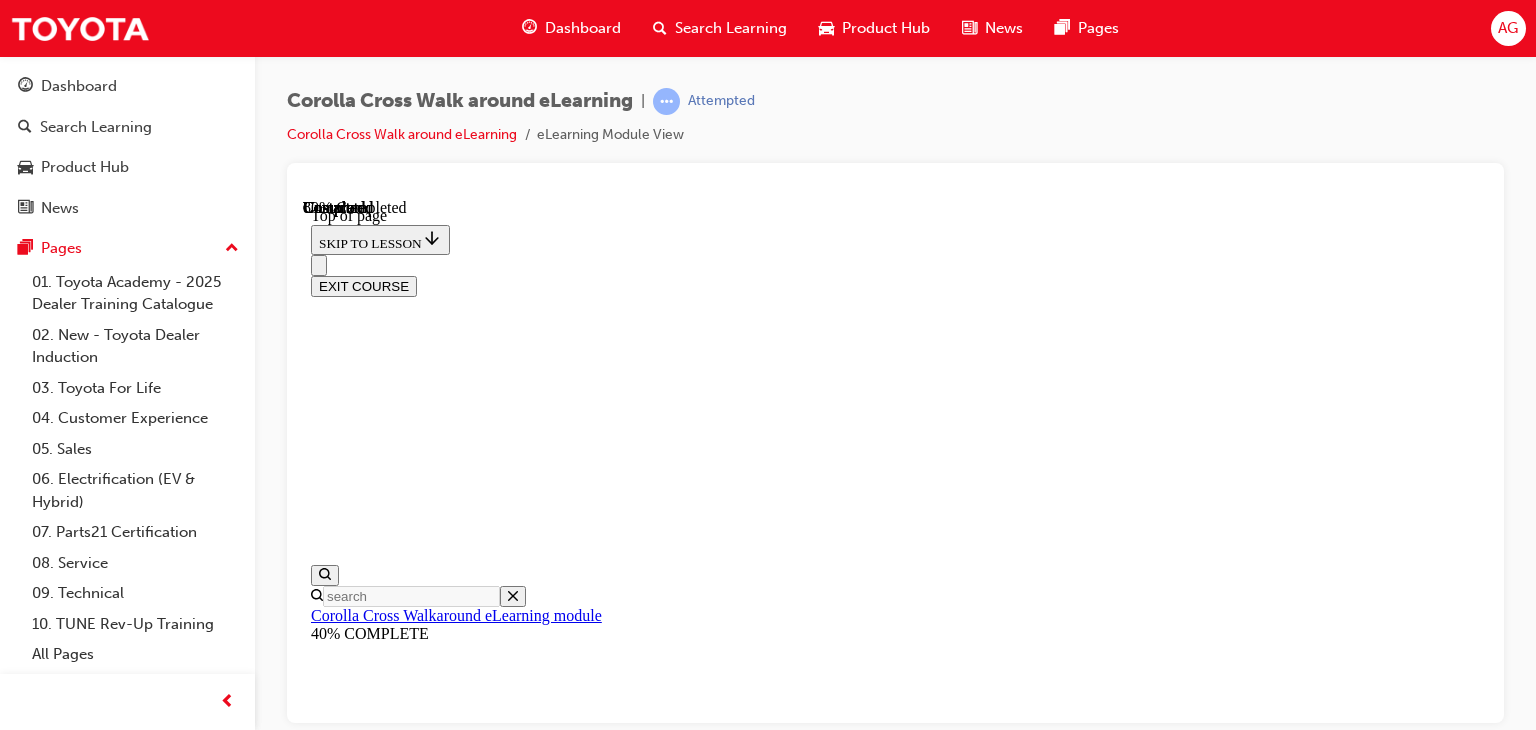 scroll, scrollTop: 200, scrollLeft: 0, axis: vertical 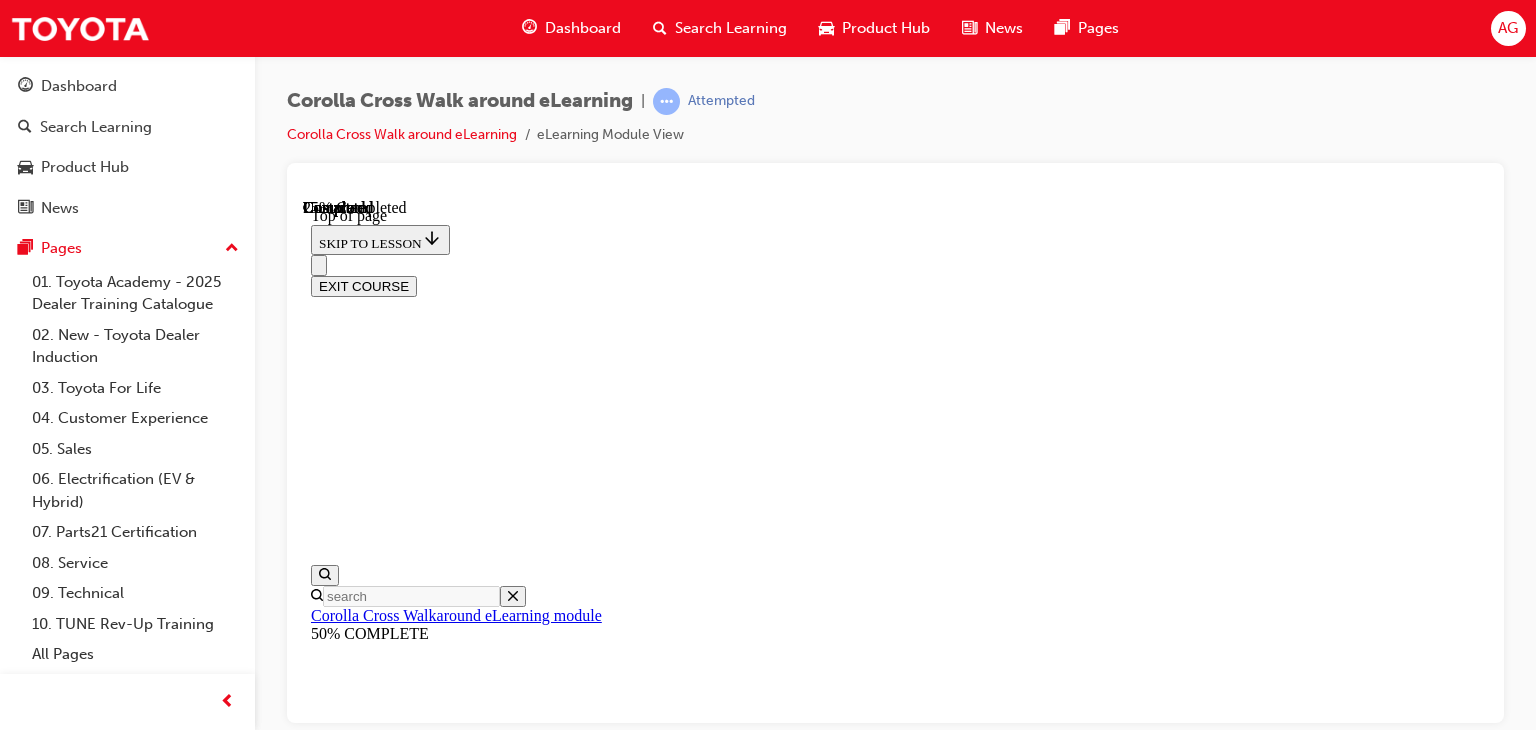 click at bounding box center [399, 13945] 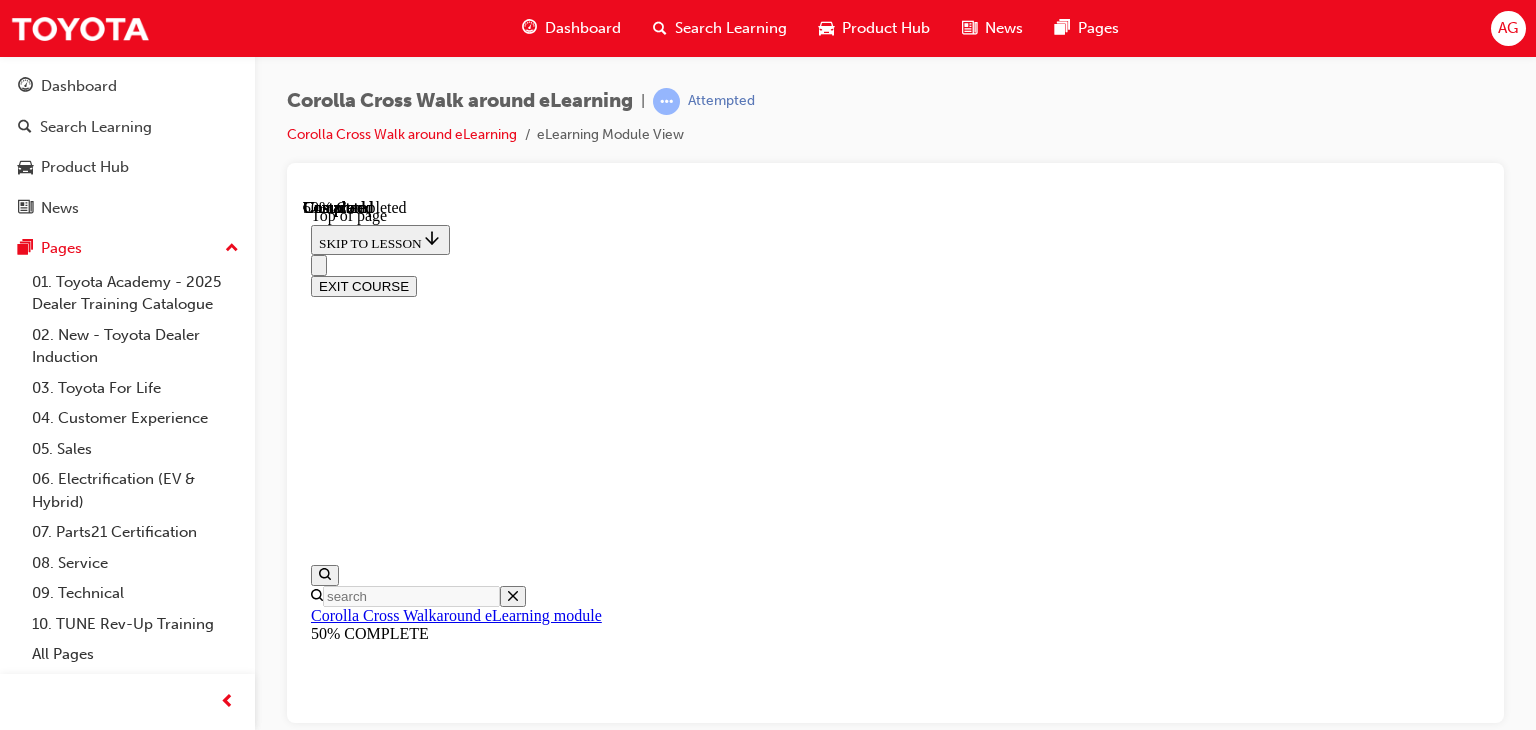 scroll, scrollTop: 360, scrollLeft: 0, axis: vertical 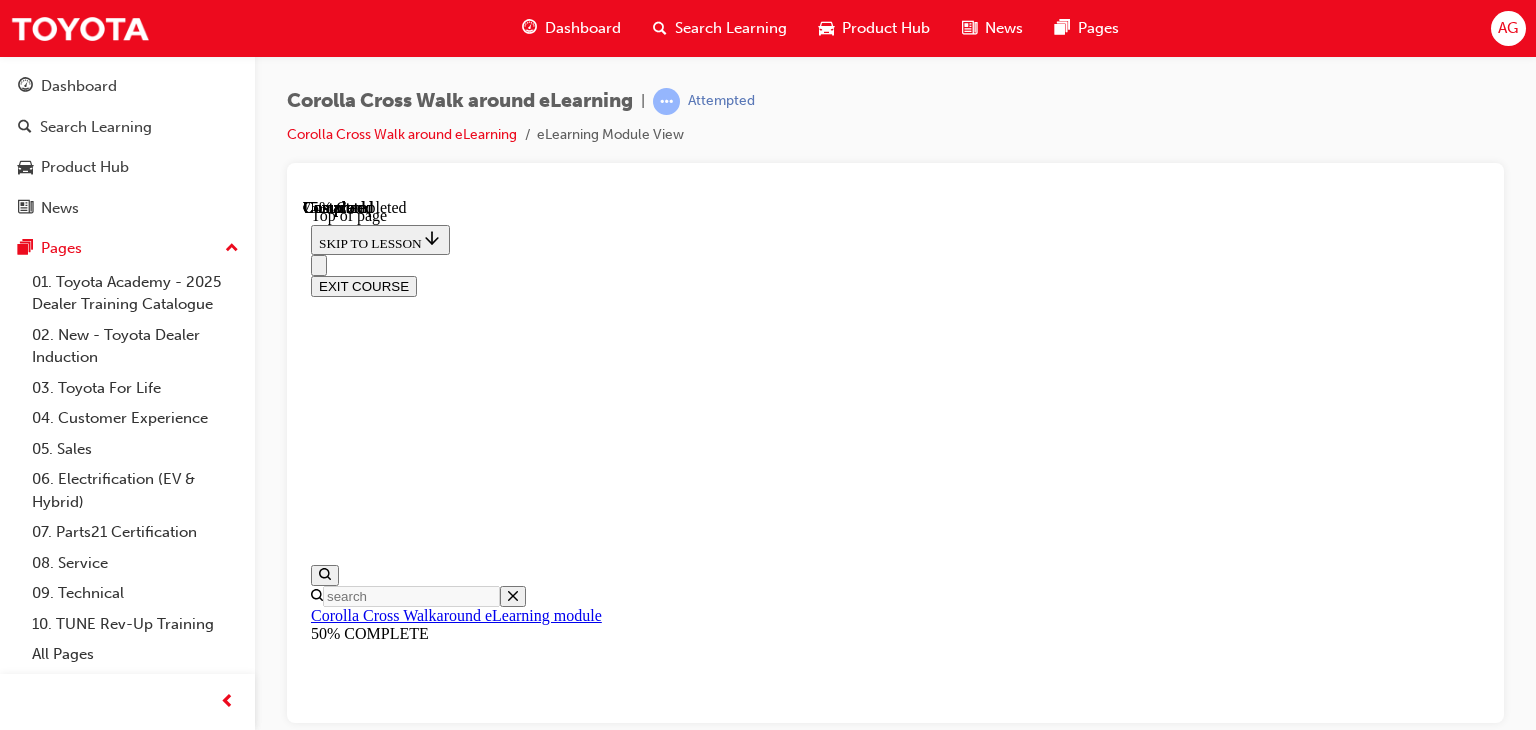click at bounding box center (427, 13906) 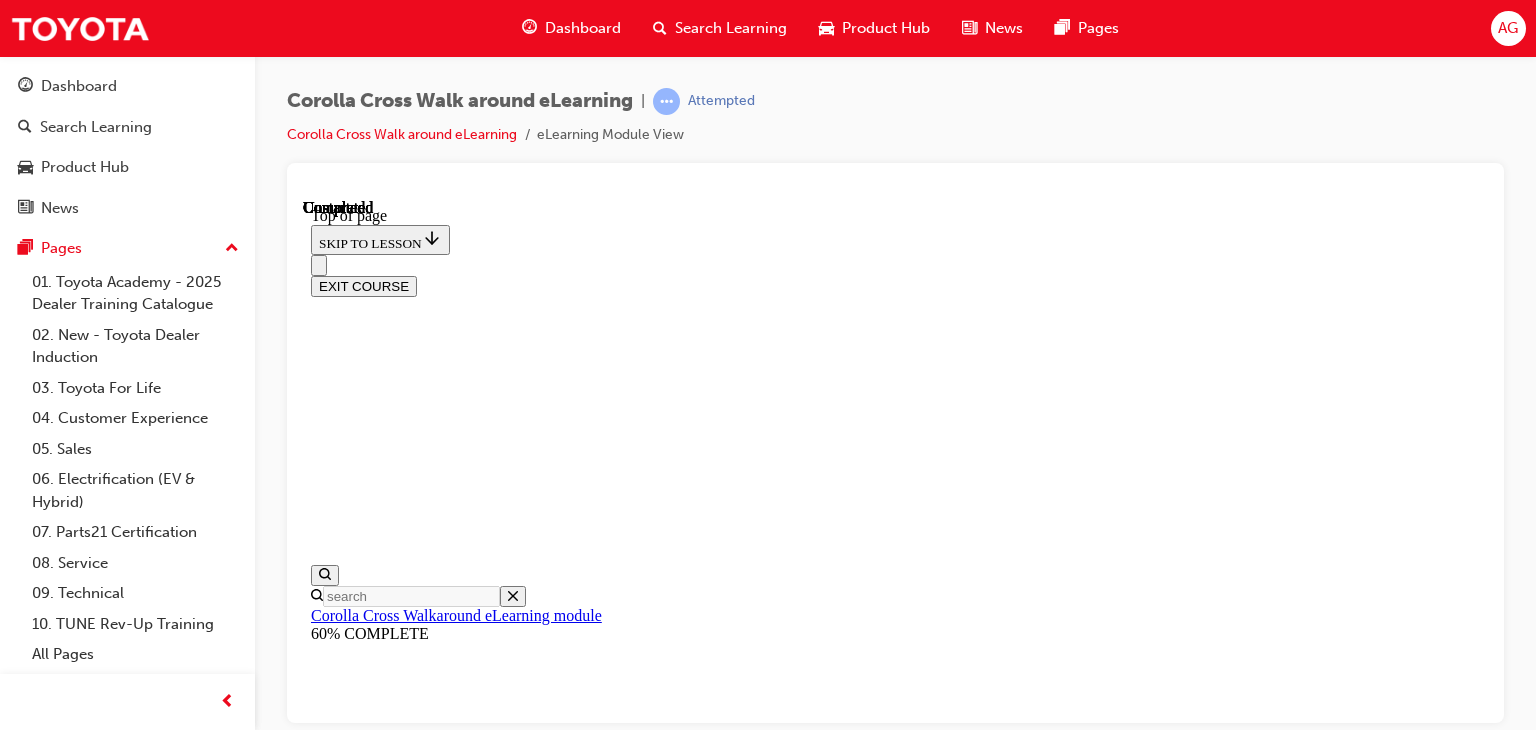 scroll, scrollTop: 0, scrollLeft: 0, axis: both 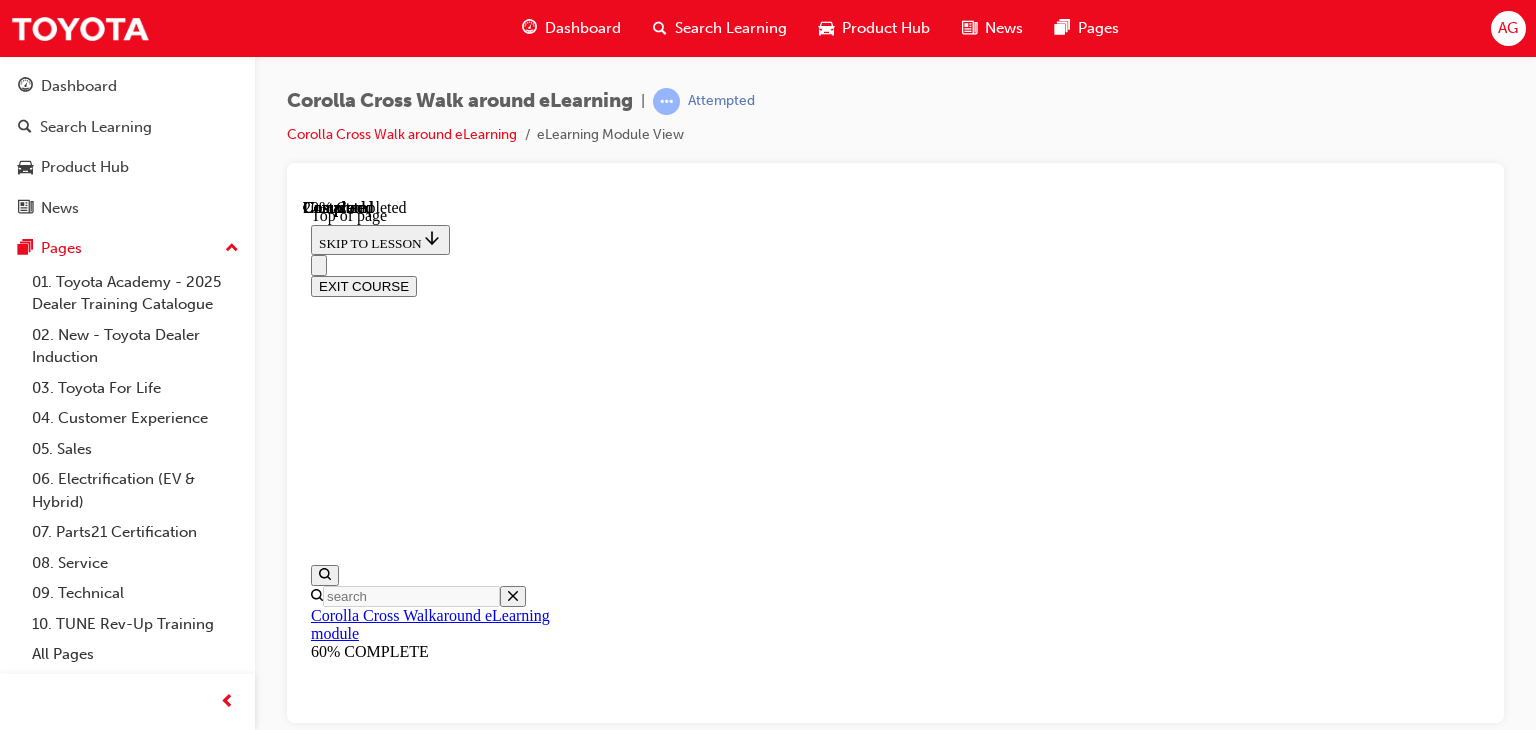 click at bounding box center (399, 14771) 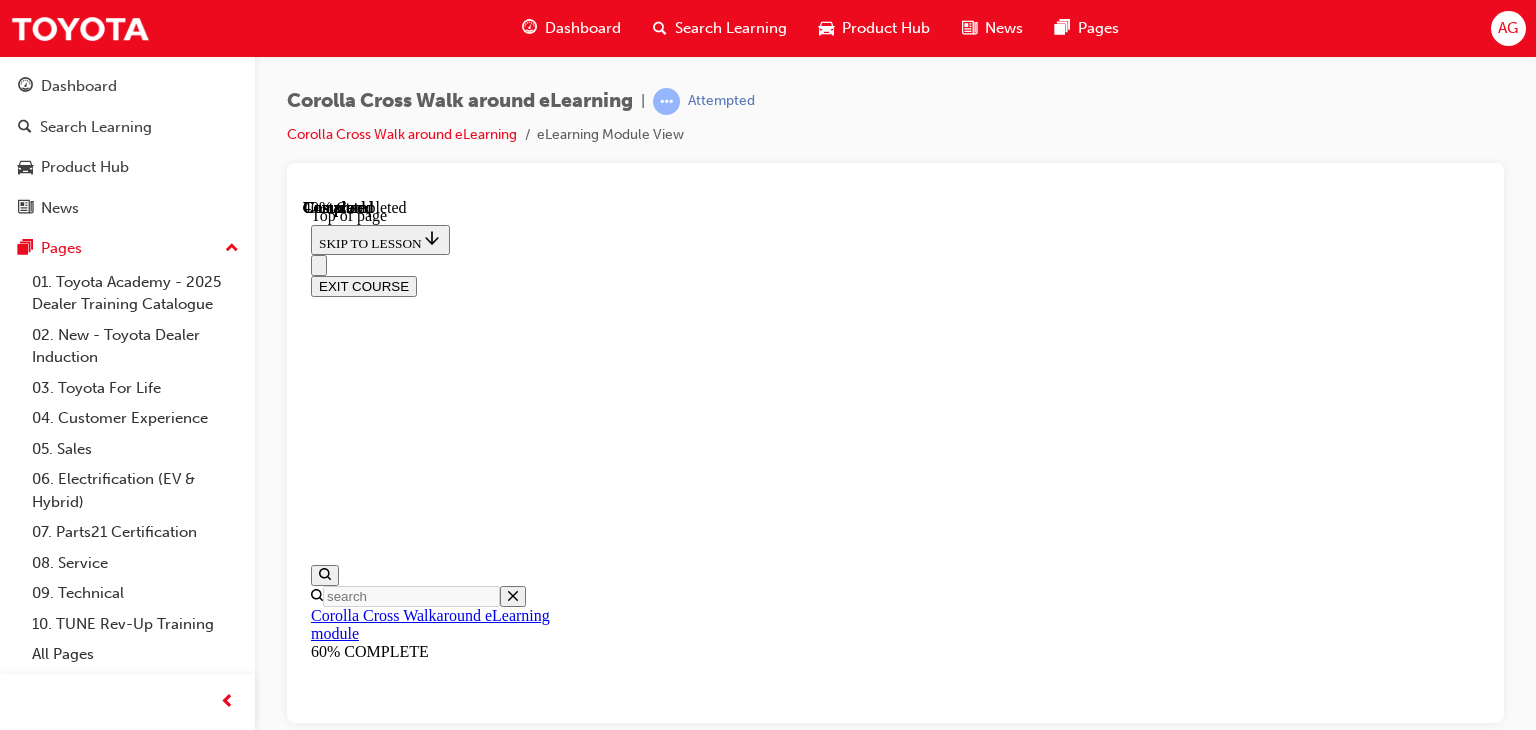 scroll, scrollTop: 467, scrollLeft: 0, axis: vertical 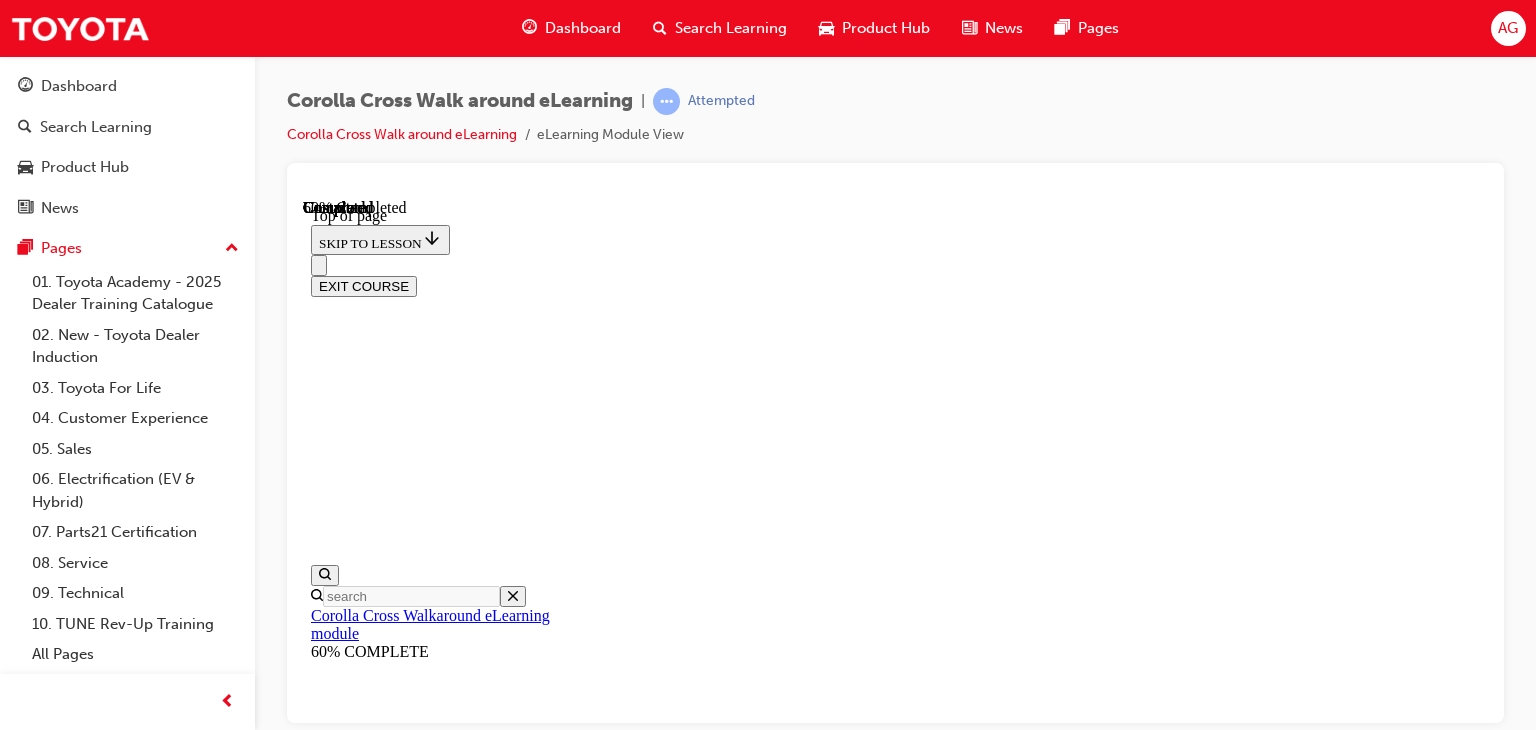 drag, startPoint x: 1384, startPoint y: 282, endPoint x: 1372, endPoint y: 295, distance: 17.691807 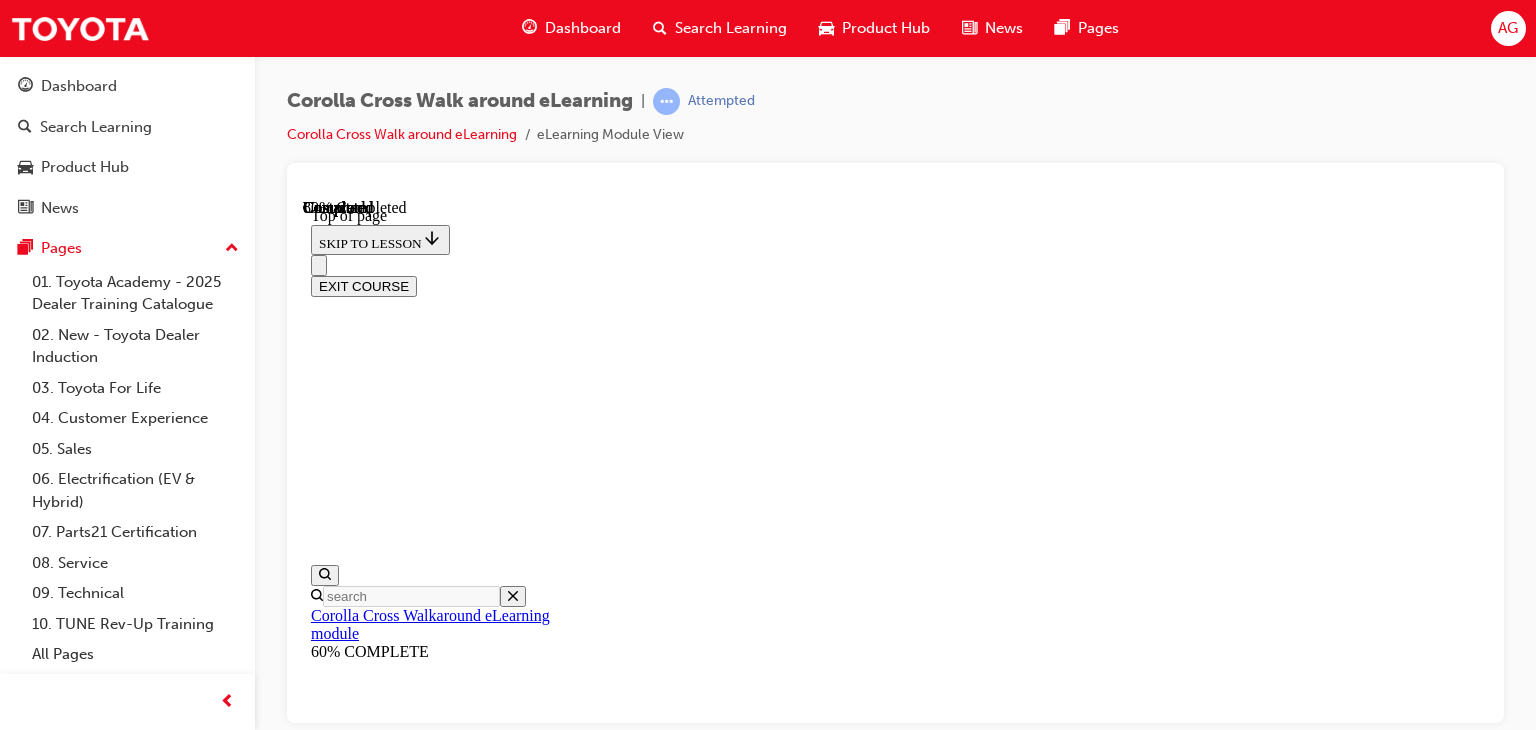scroll, scrollTop: 1100, scrollLeft: 0, axis: vertical 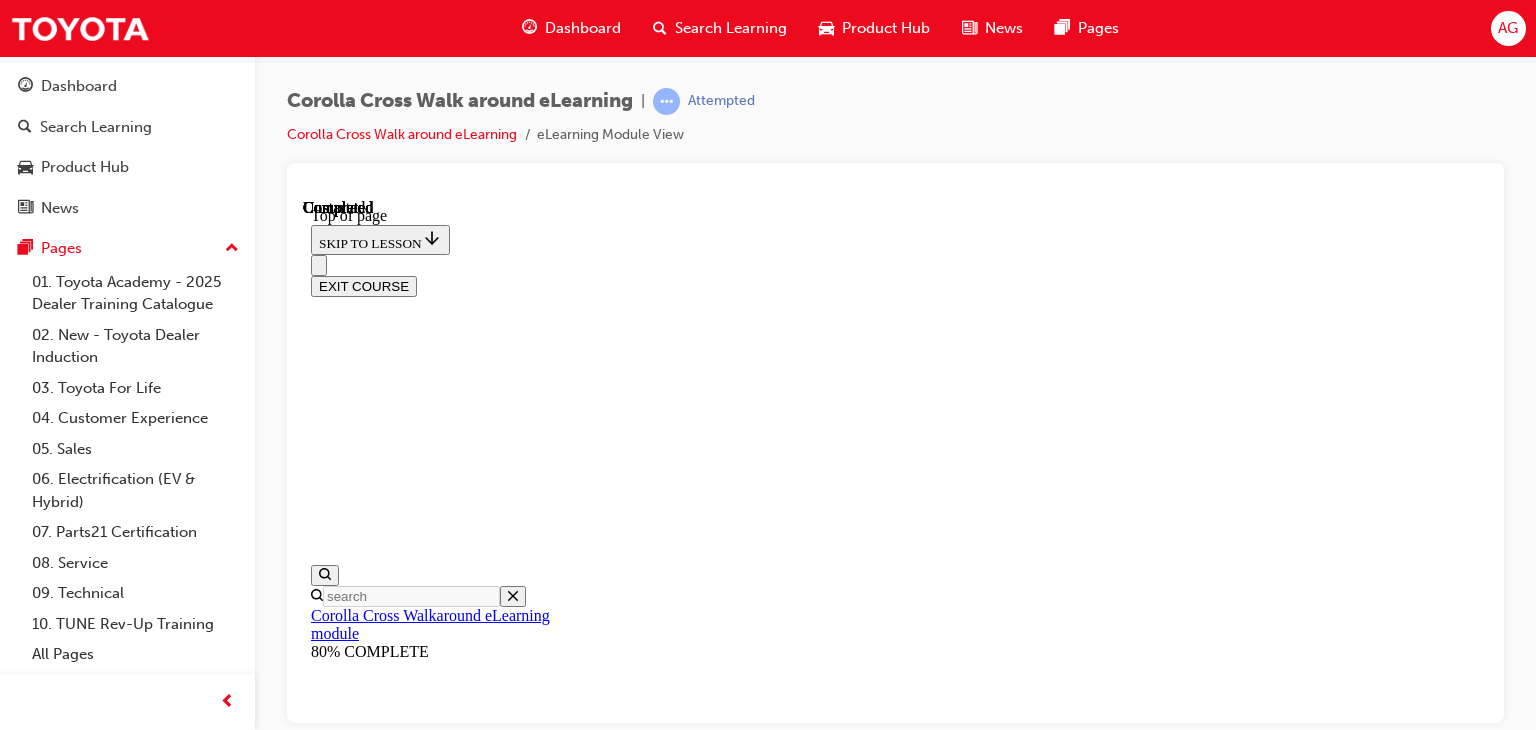 click at bounding box center (311, 13856) 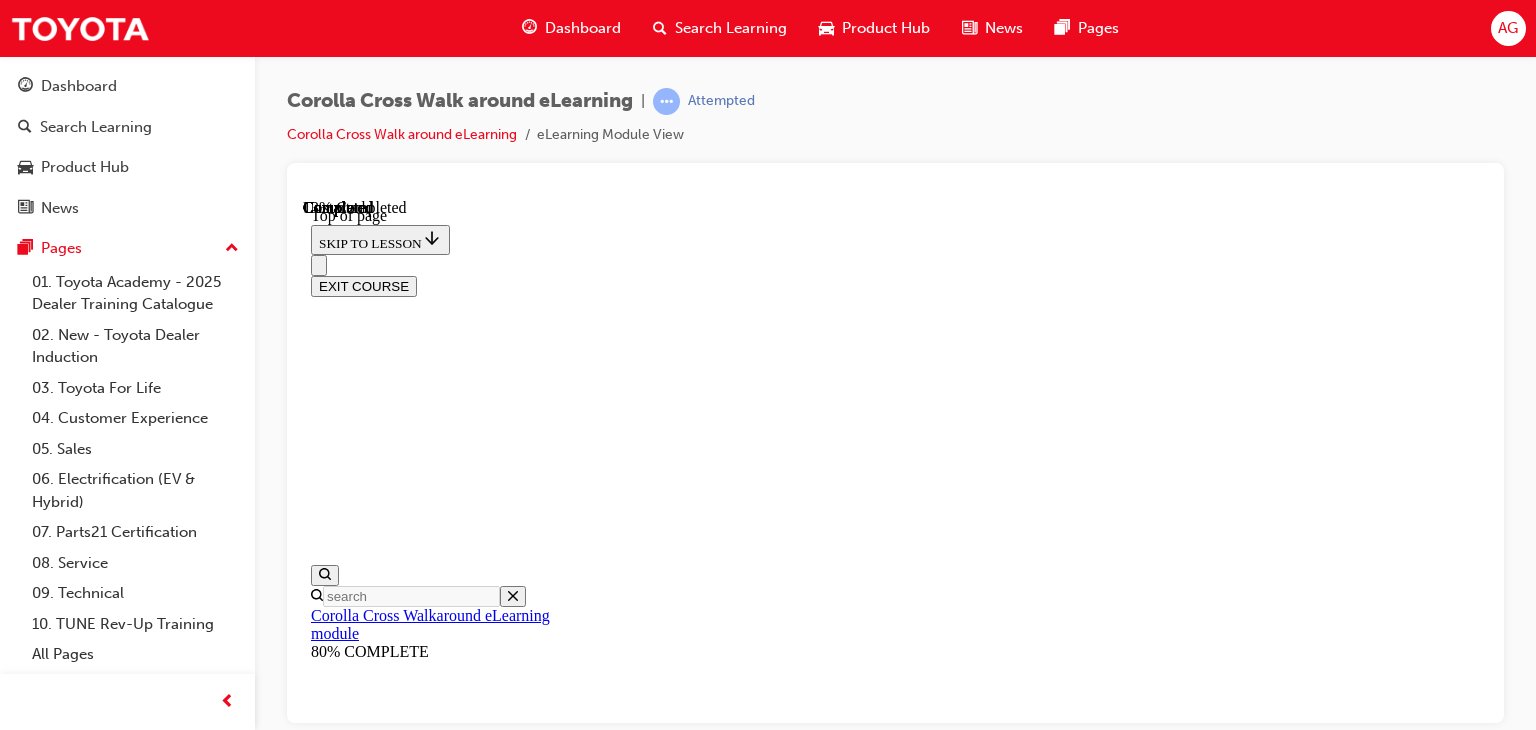 scroll, scrollTop: 260, scrollLeft: 0, axis: vertical 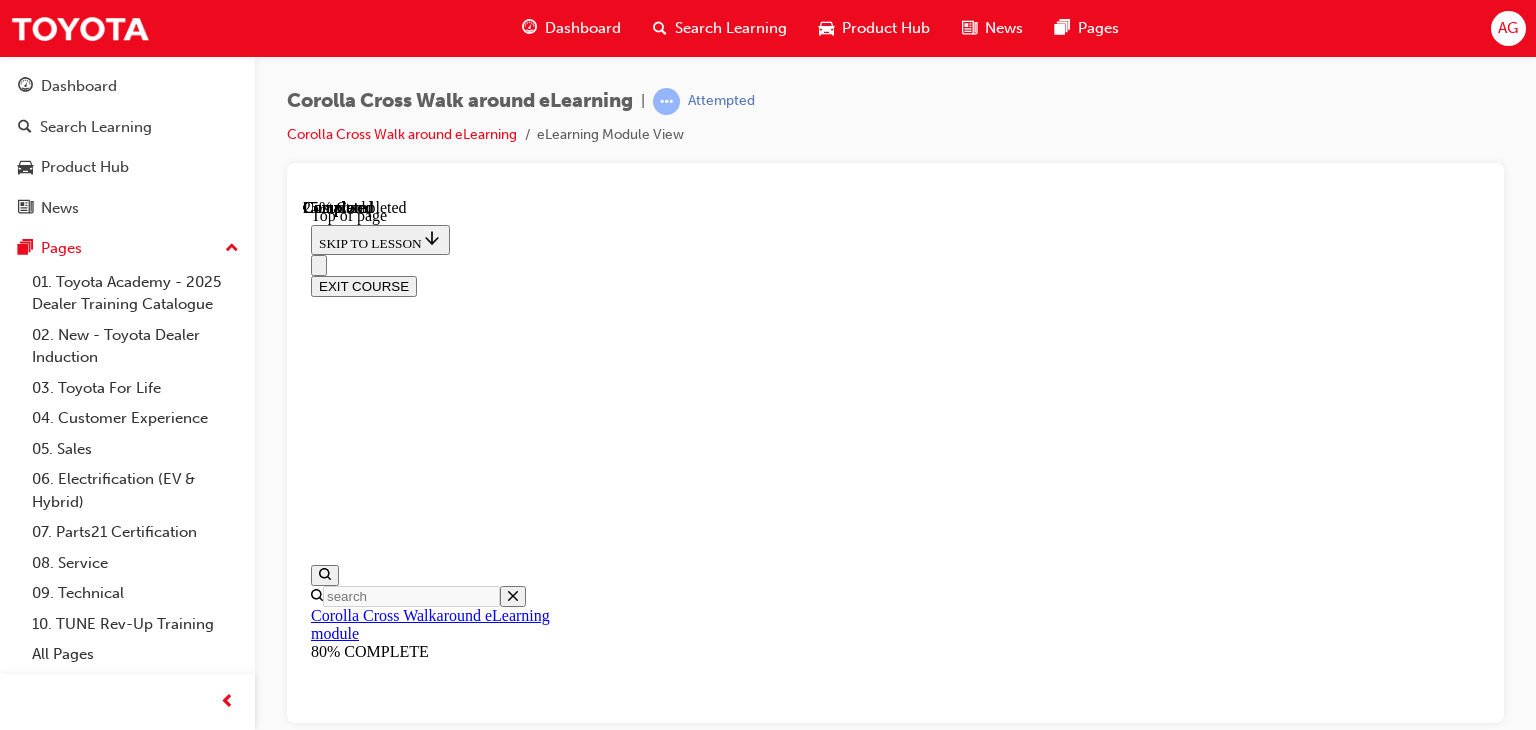 drag, startPoint x: 936, startPoint y: 414, endPoint x: 1060, endPoint y: 414, distance: 124 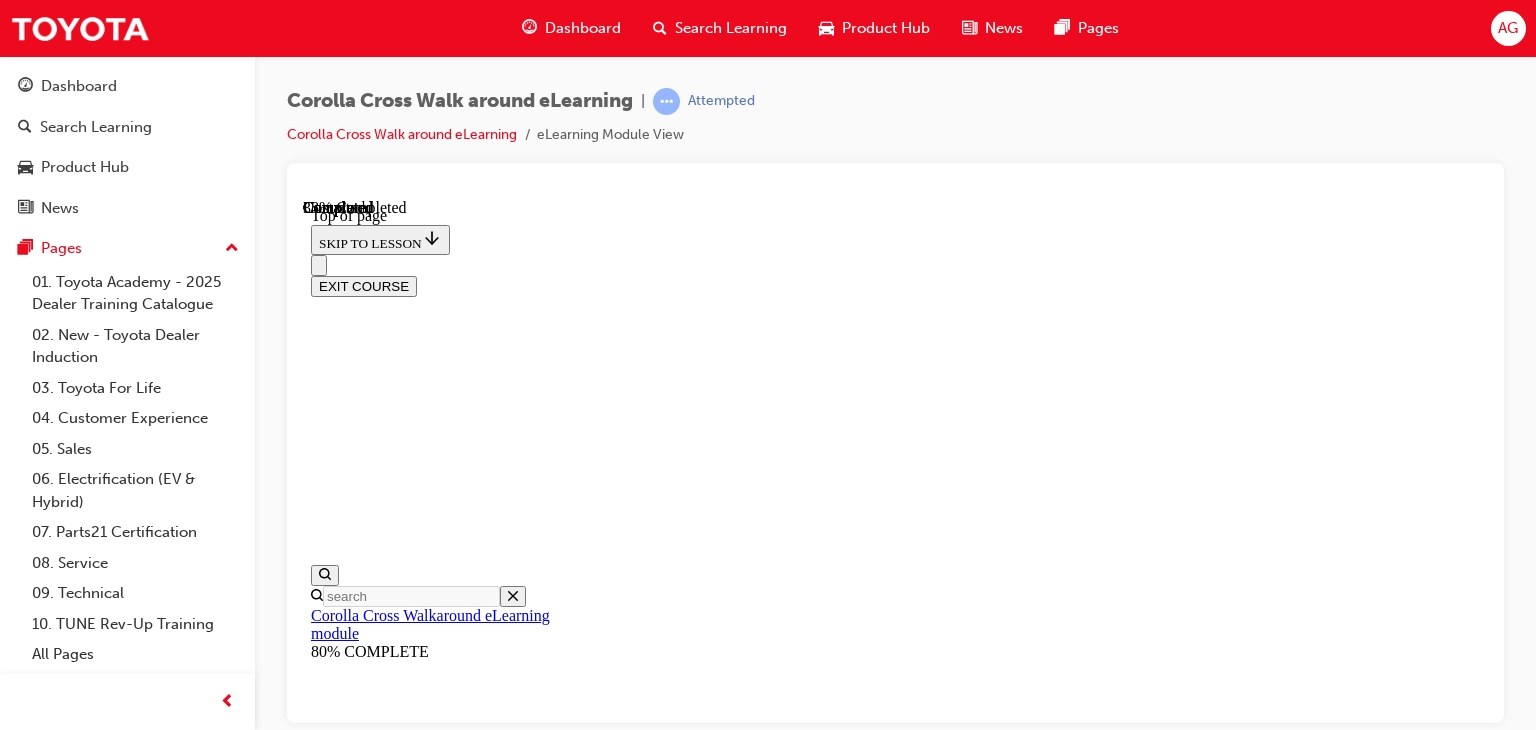 scroll, scrollTop: 360, scrollLeft: 0, axis: vertical 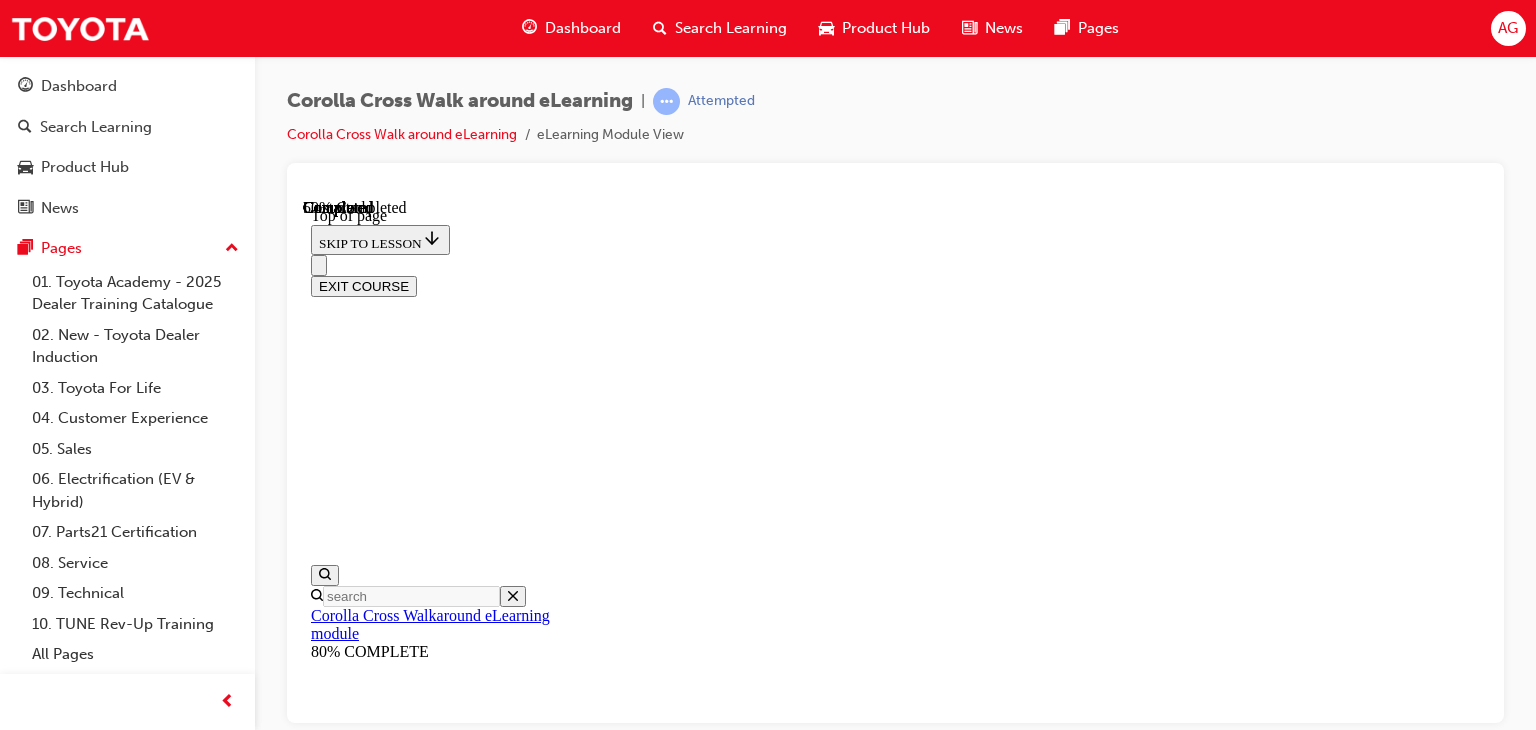 click on "14% lighter / Output by 14%" at bounding box center (895, 24459) 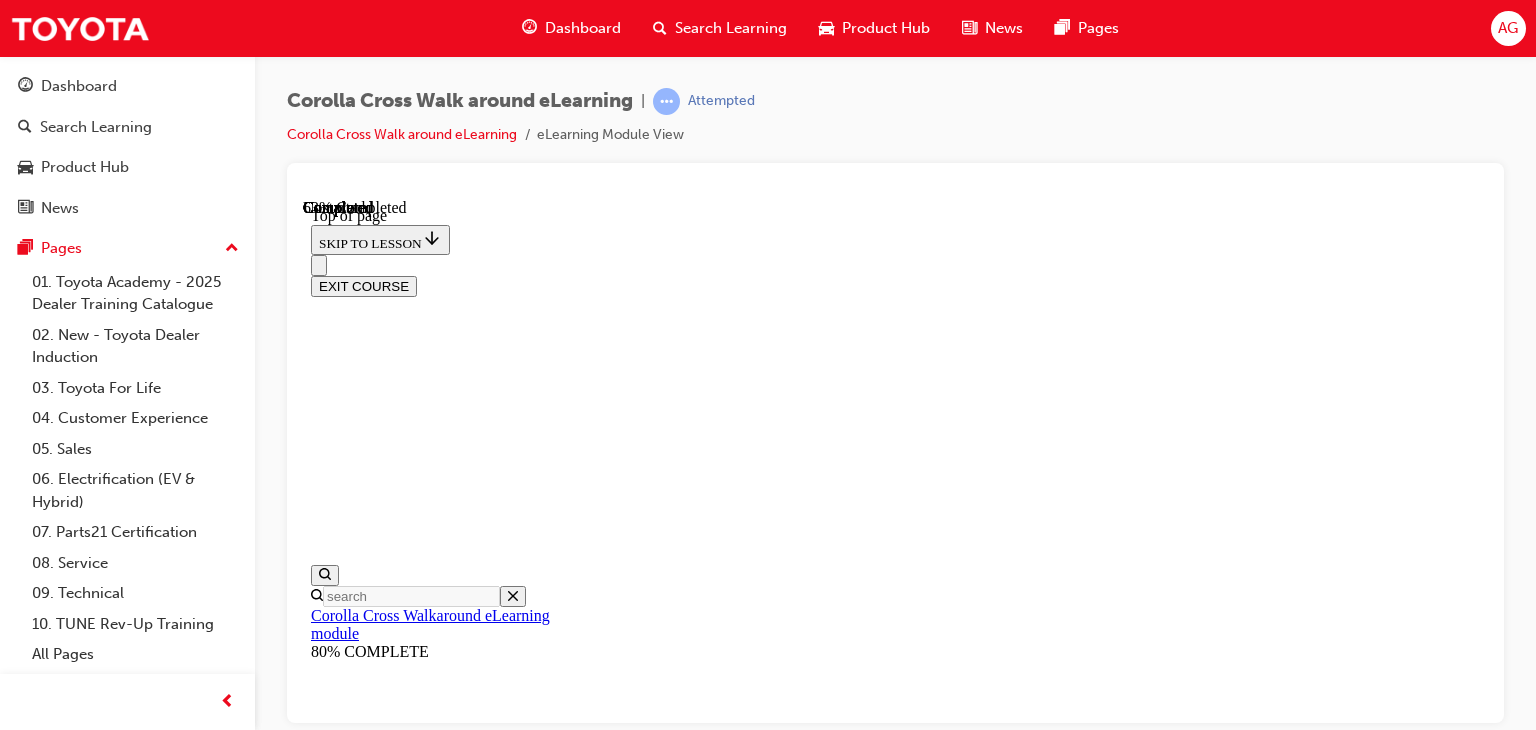 scroll, scrollTop: 260, scrollLeft: 0, axis: vertical 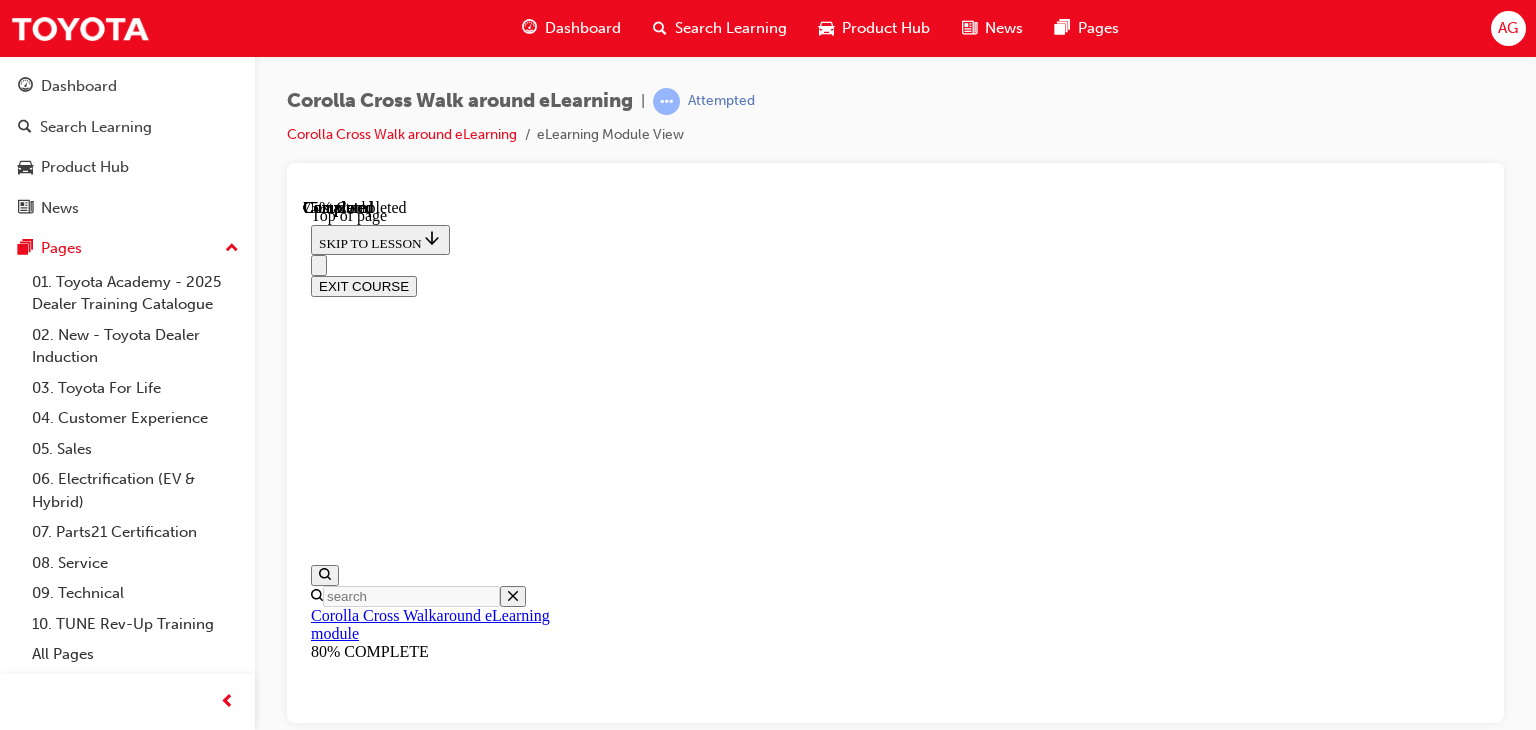 click at bounding box center (895, 21424) 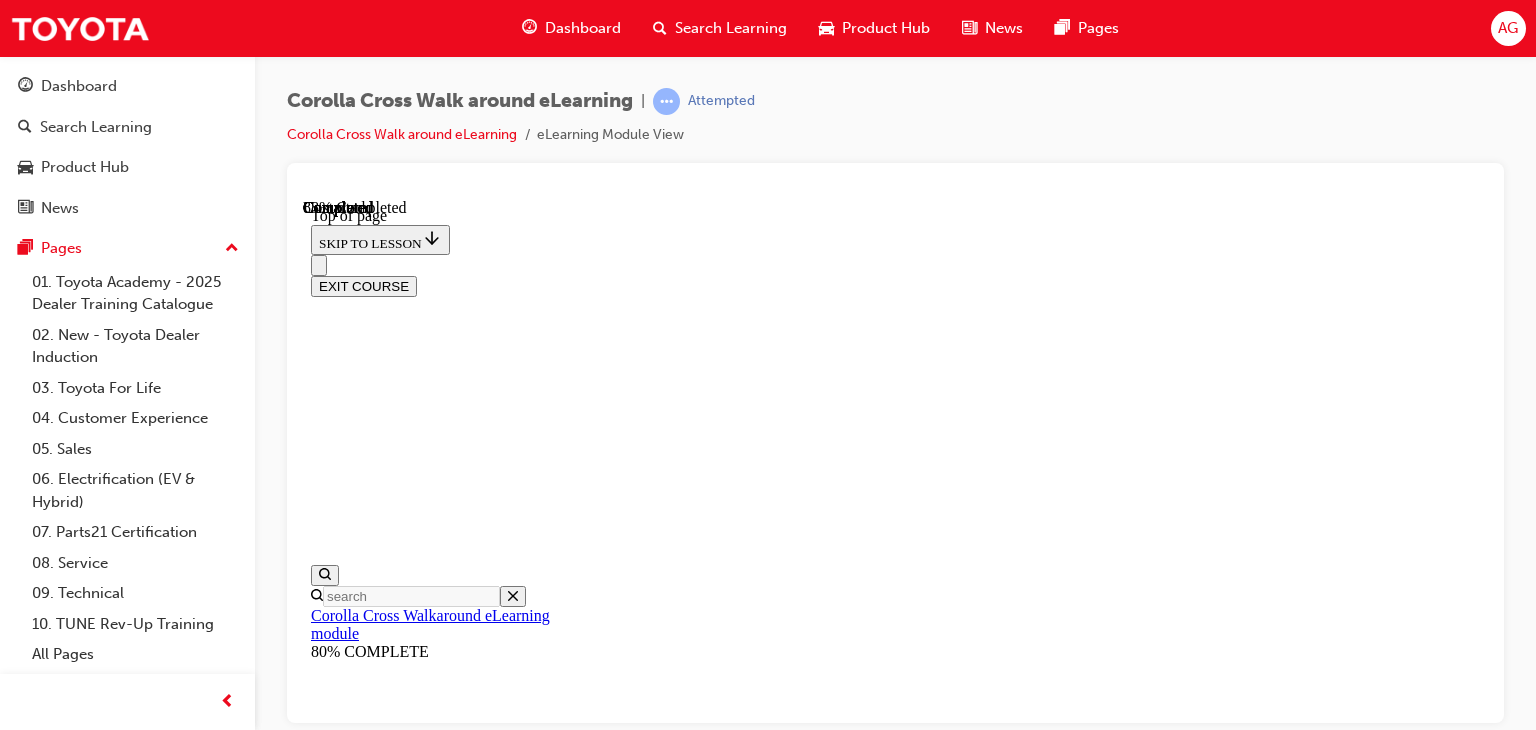 scroll, scrollTop: 260, scrollLeft: 0, axis: vertical 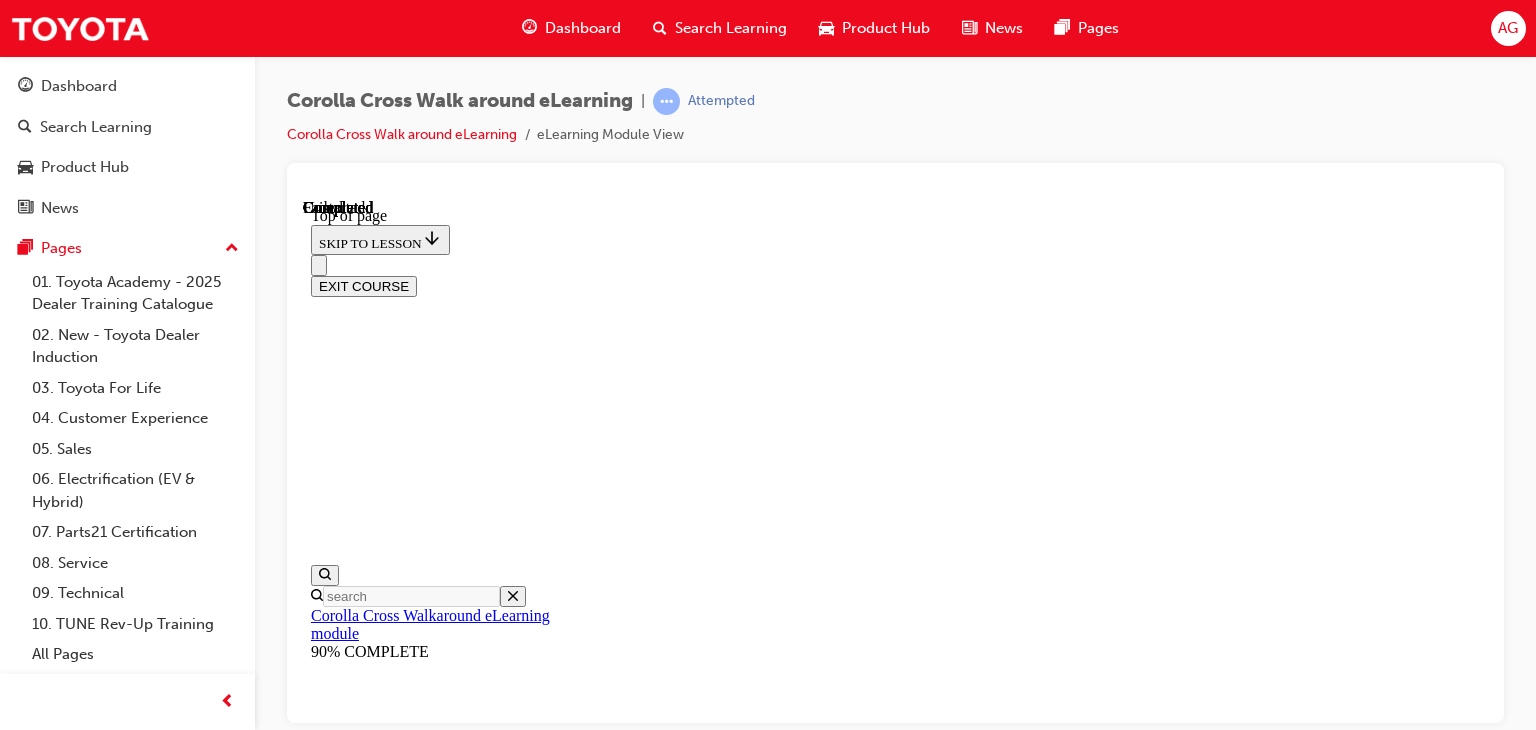 click at bounding box center (399, 25040) 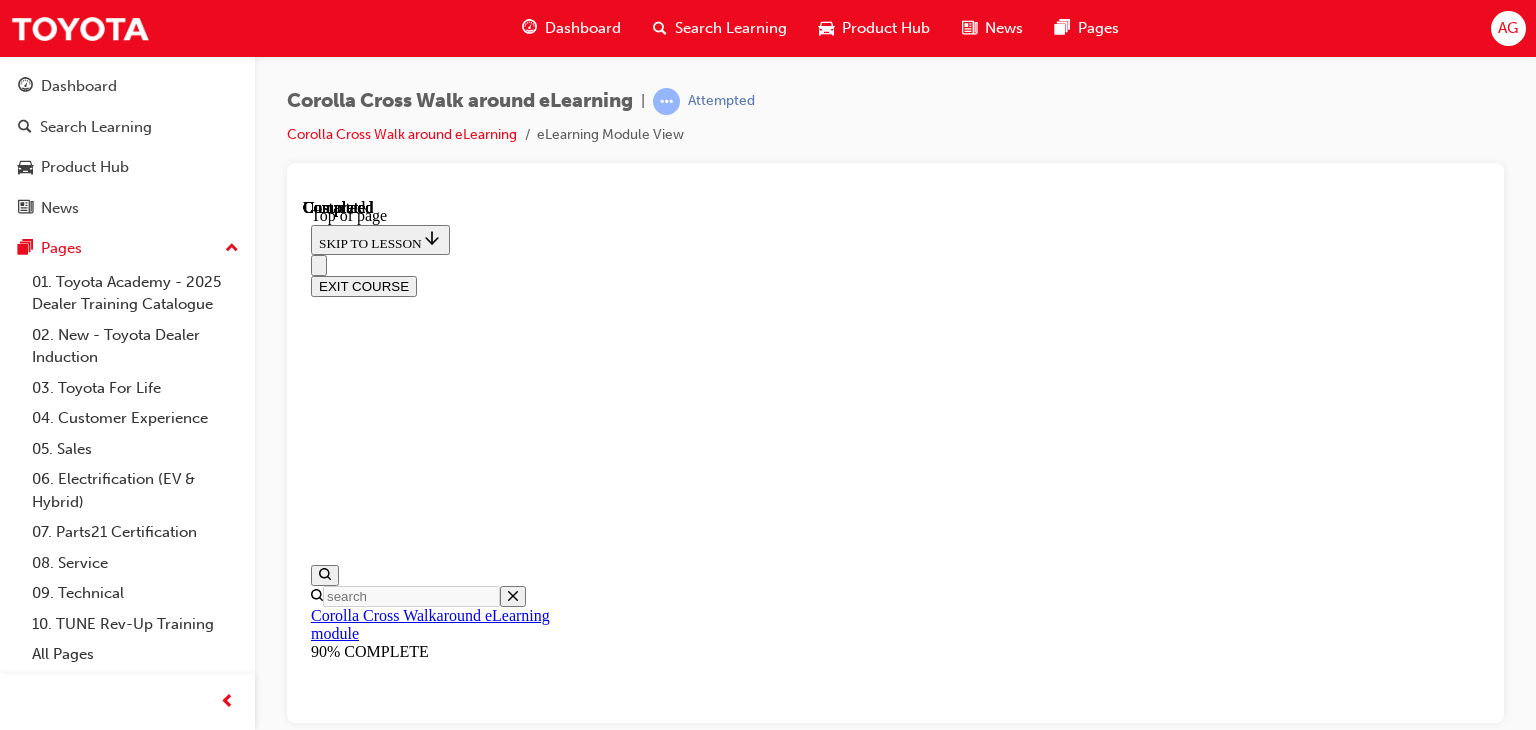 click on "TAKE AGAIN" at bounding box center (359, 13732) 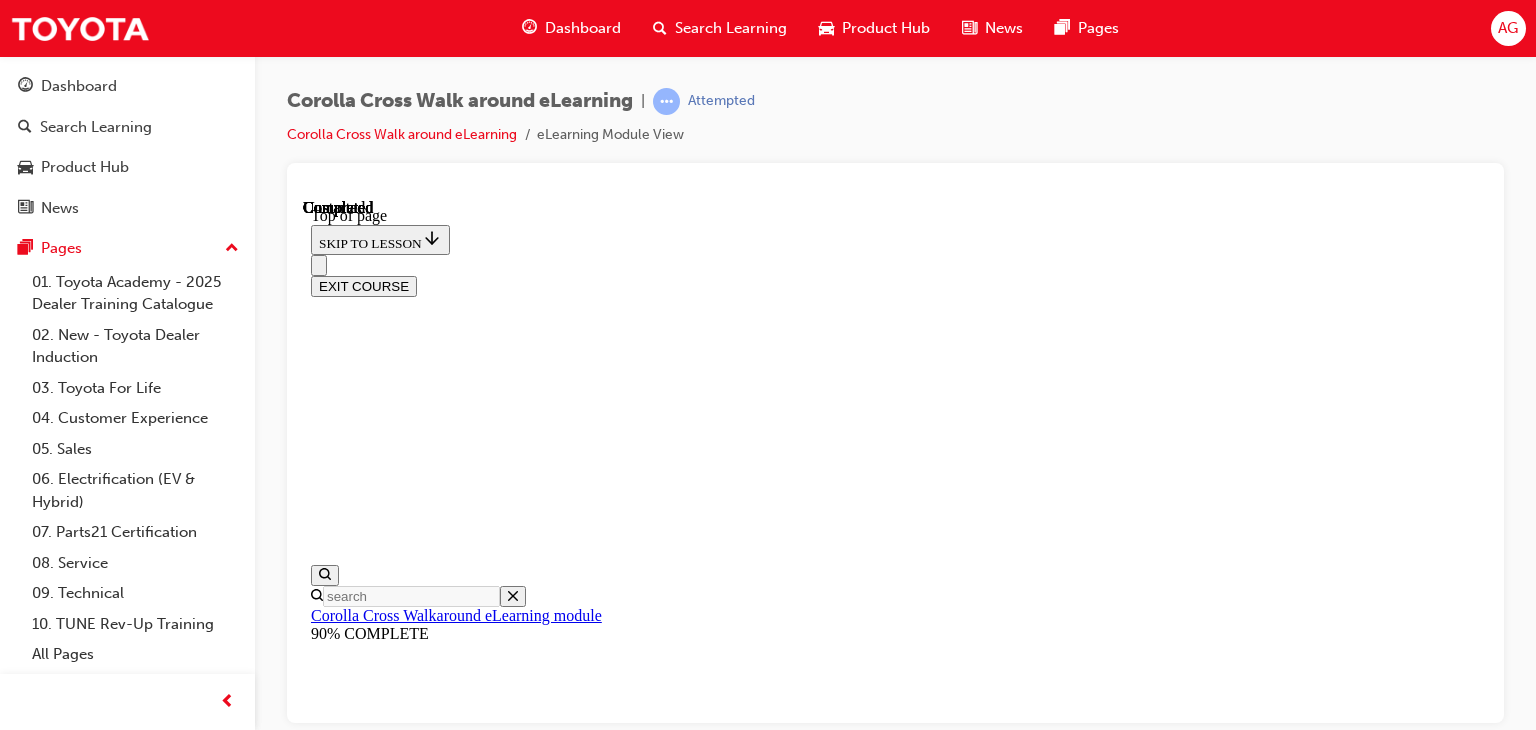 scroll, scrollTop: 100, scrollLeft: 0, axis: vertical 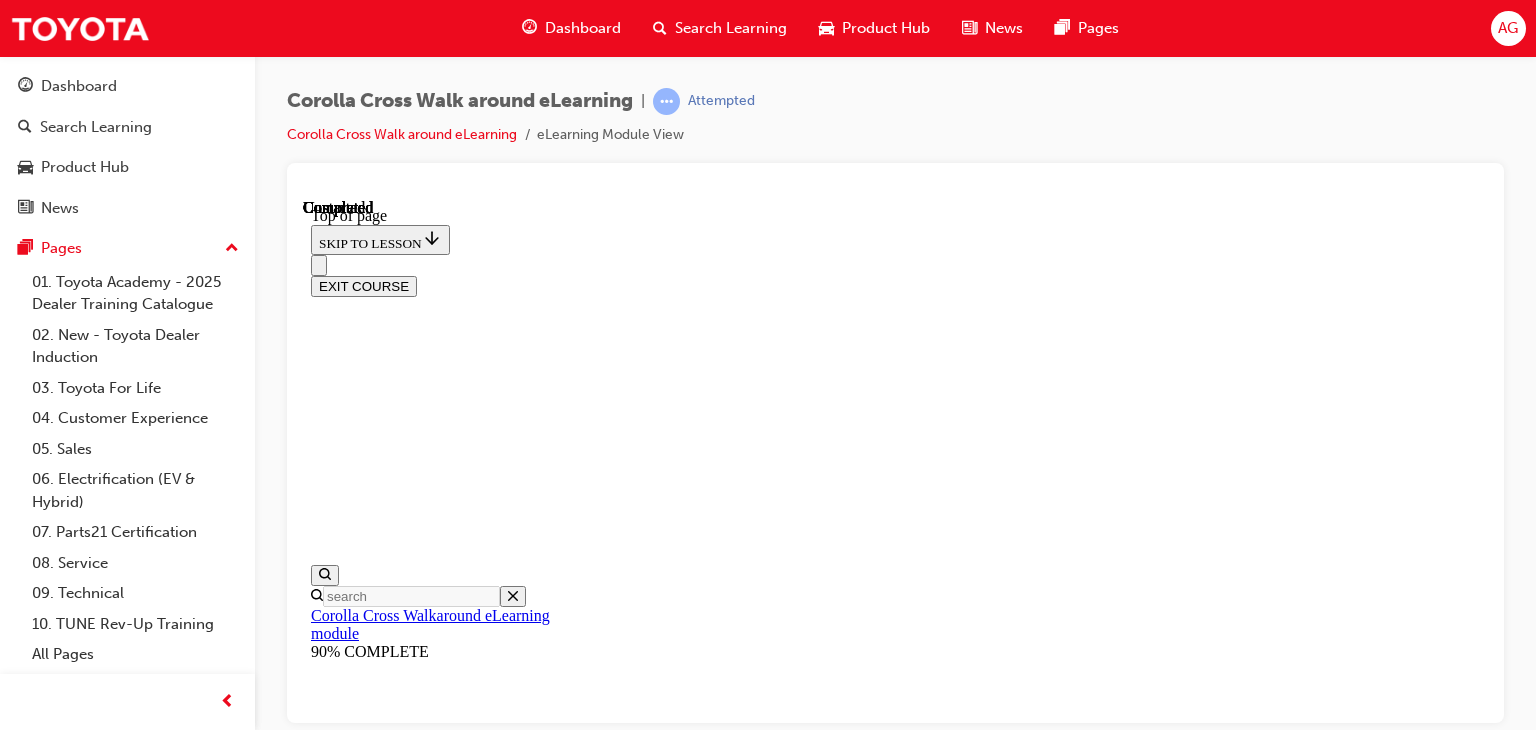 click on "Quiz" at bounding box center (915, 10541) 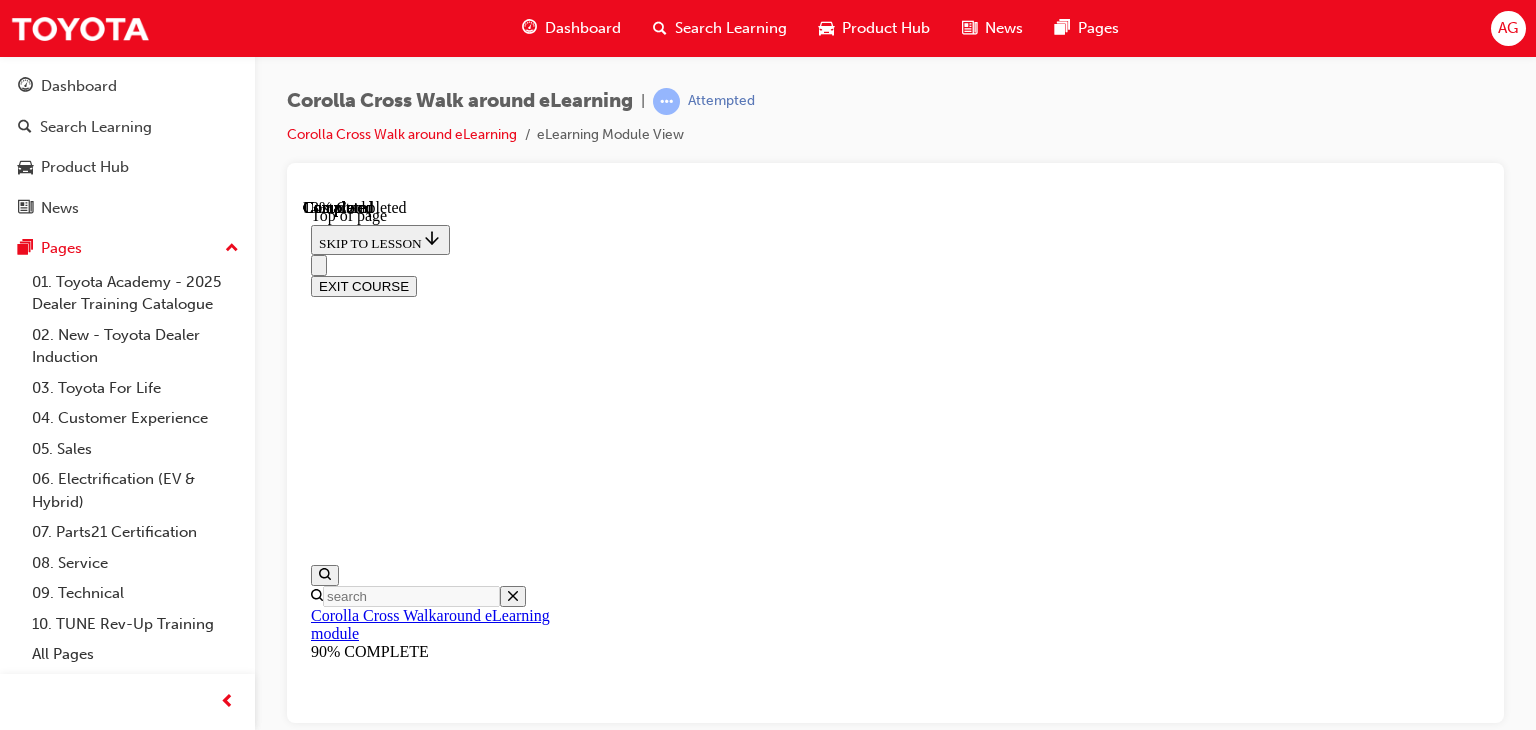 scroll, scrollTop: 260, scrollLeft: 0, axis: vertical 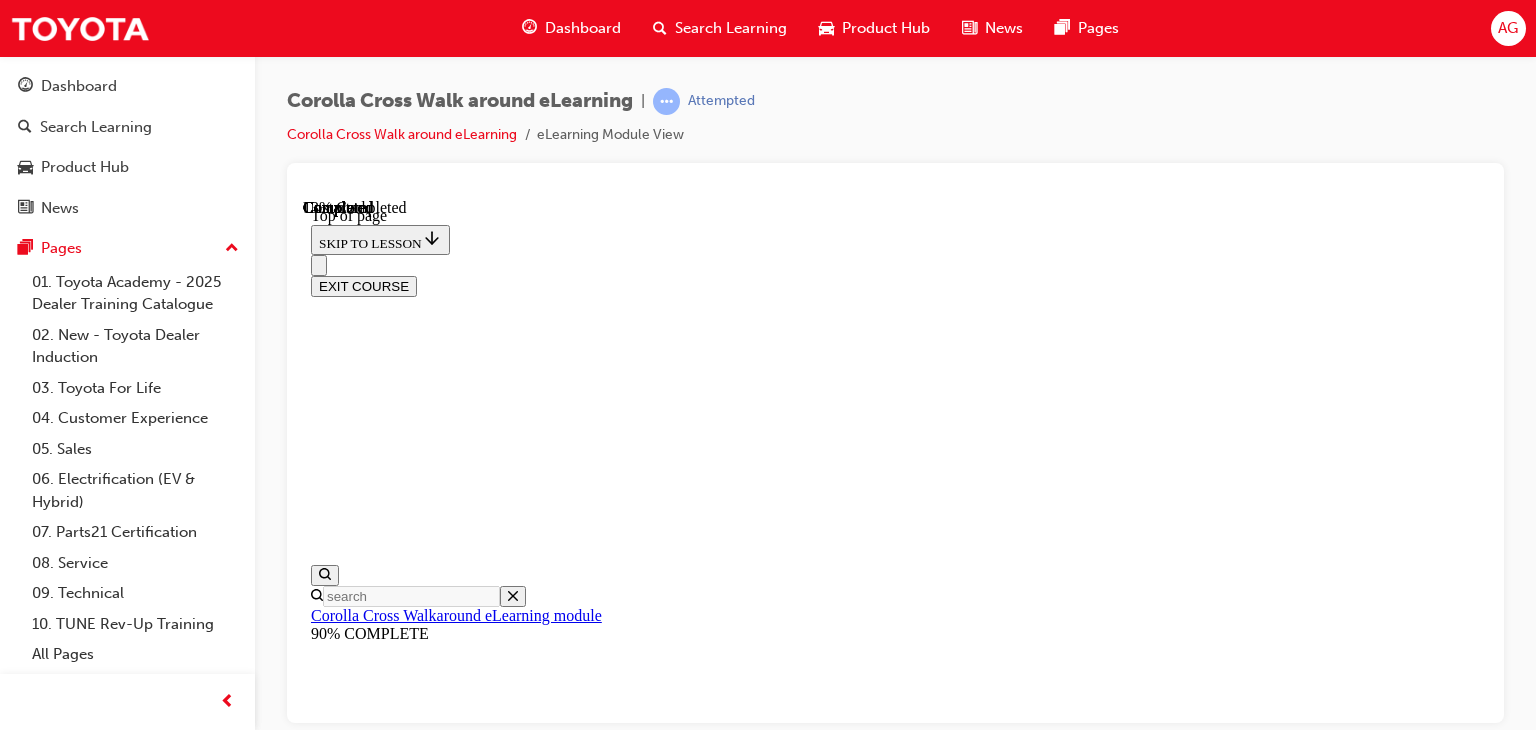 click on "Position 2: Front of the vehicle" at bounding box center (915, 3725) 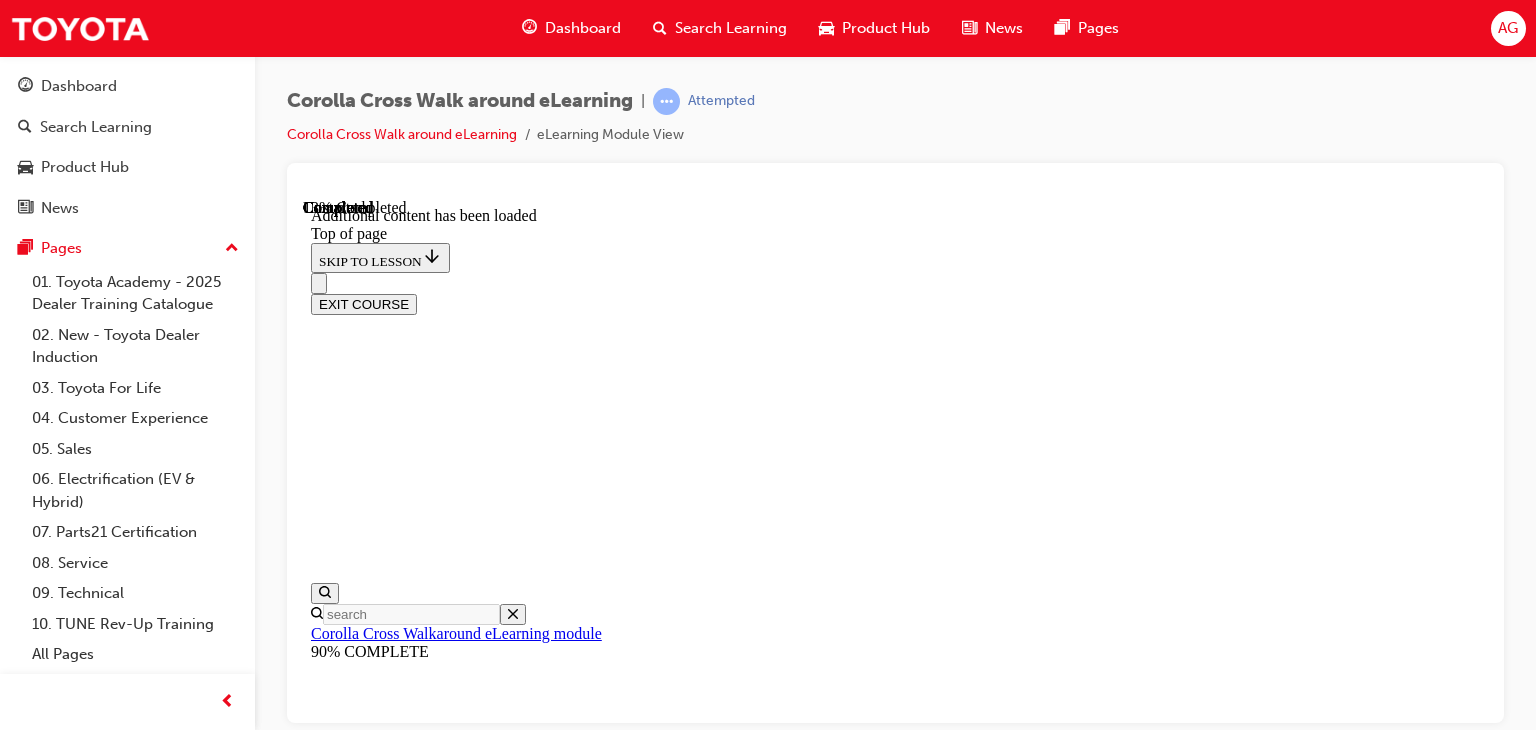 scroll 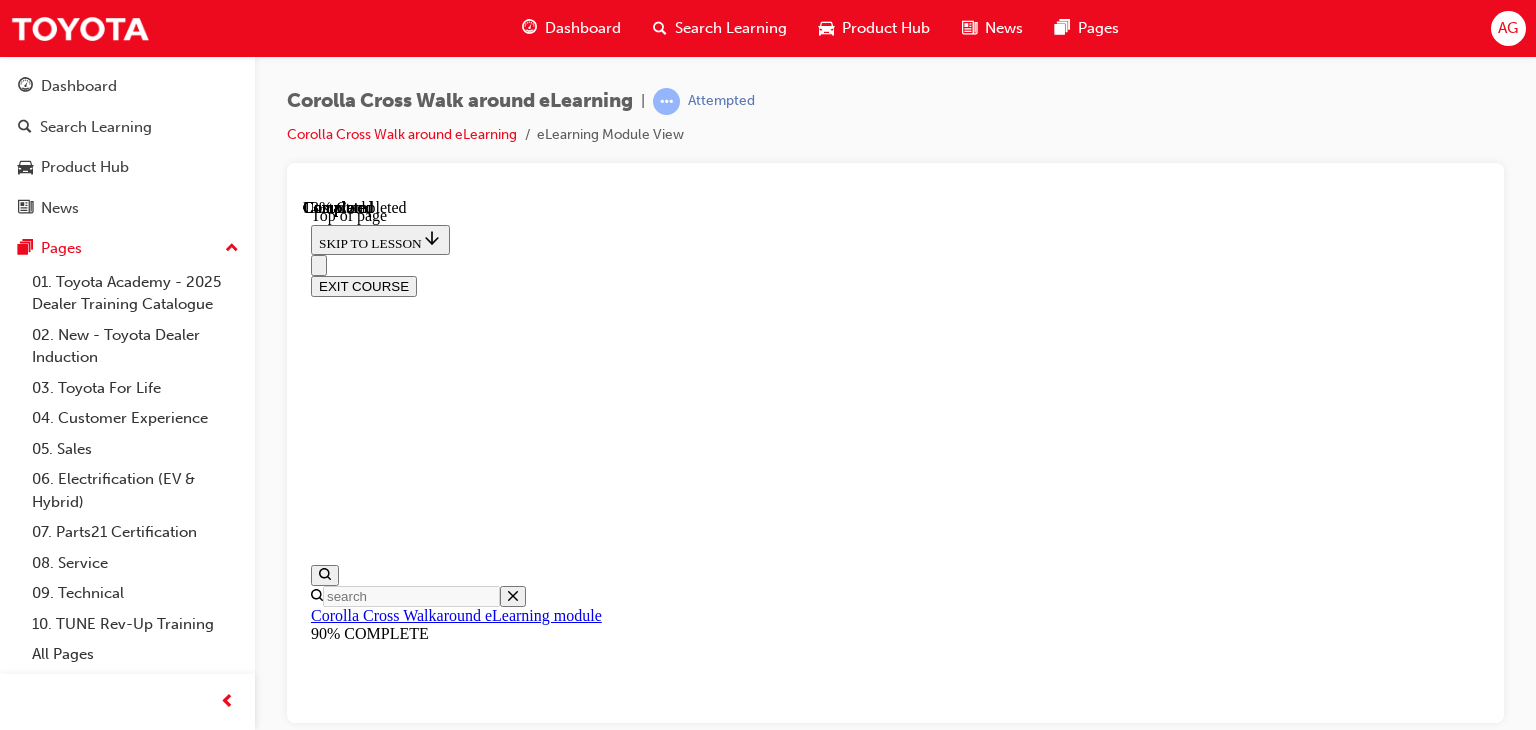 click at bounding box center (399, 14441) 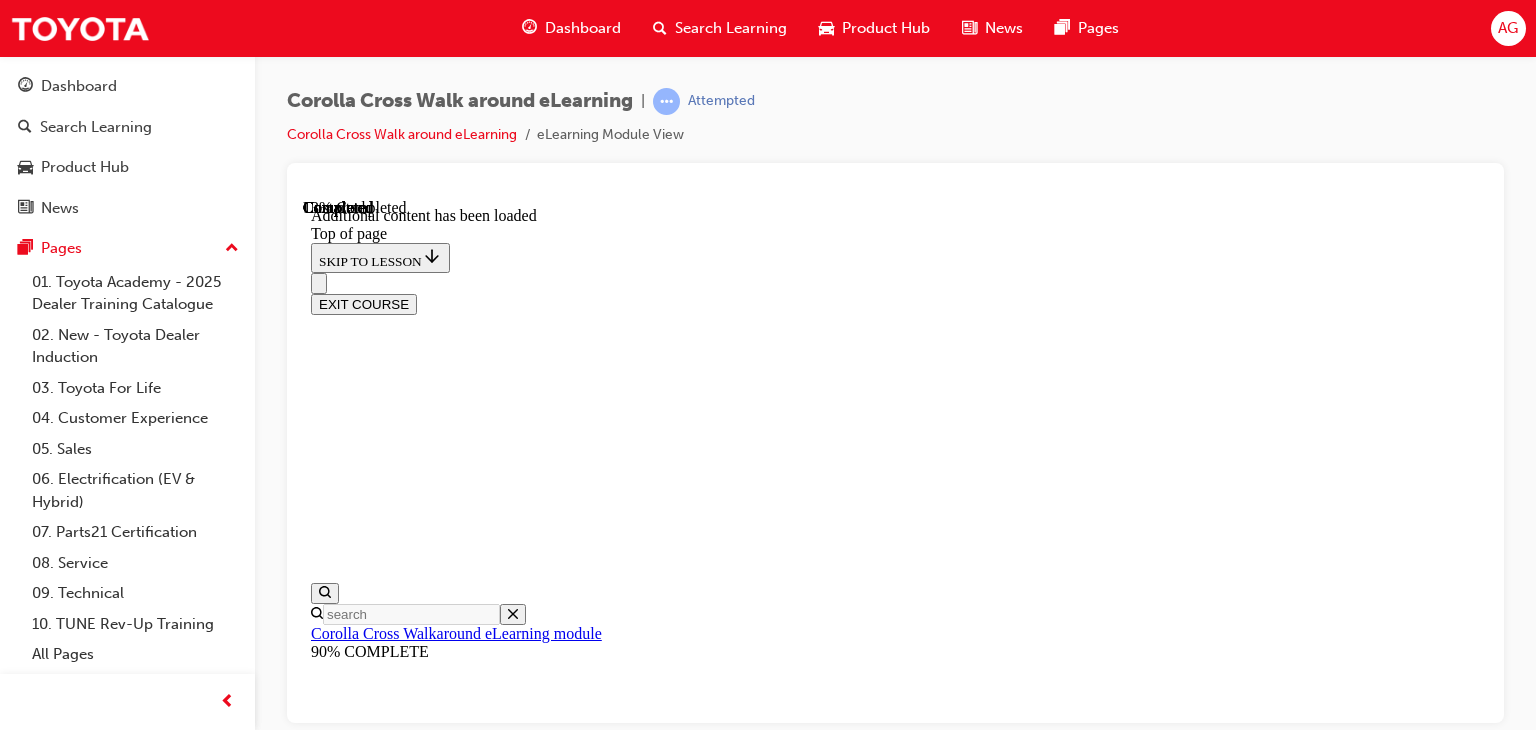 click at bounding box center [399, 14178] 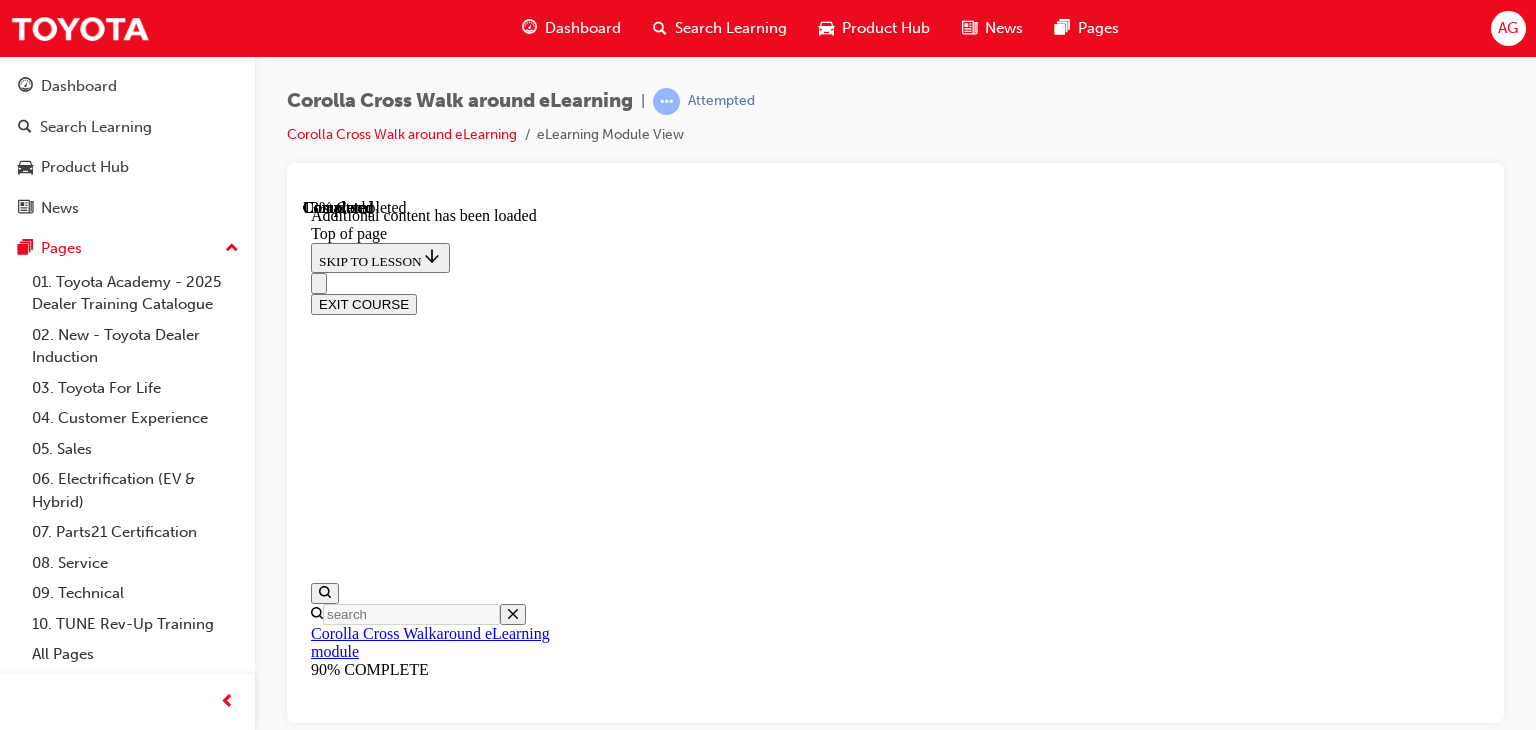 scroll, scrollTop: 188, scrollLeft: 0, axis: vertical 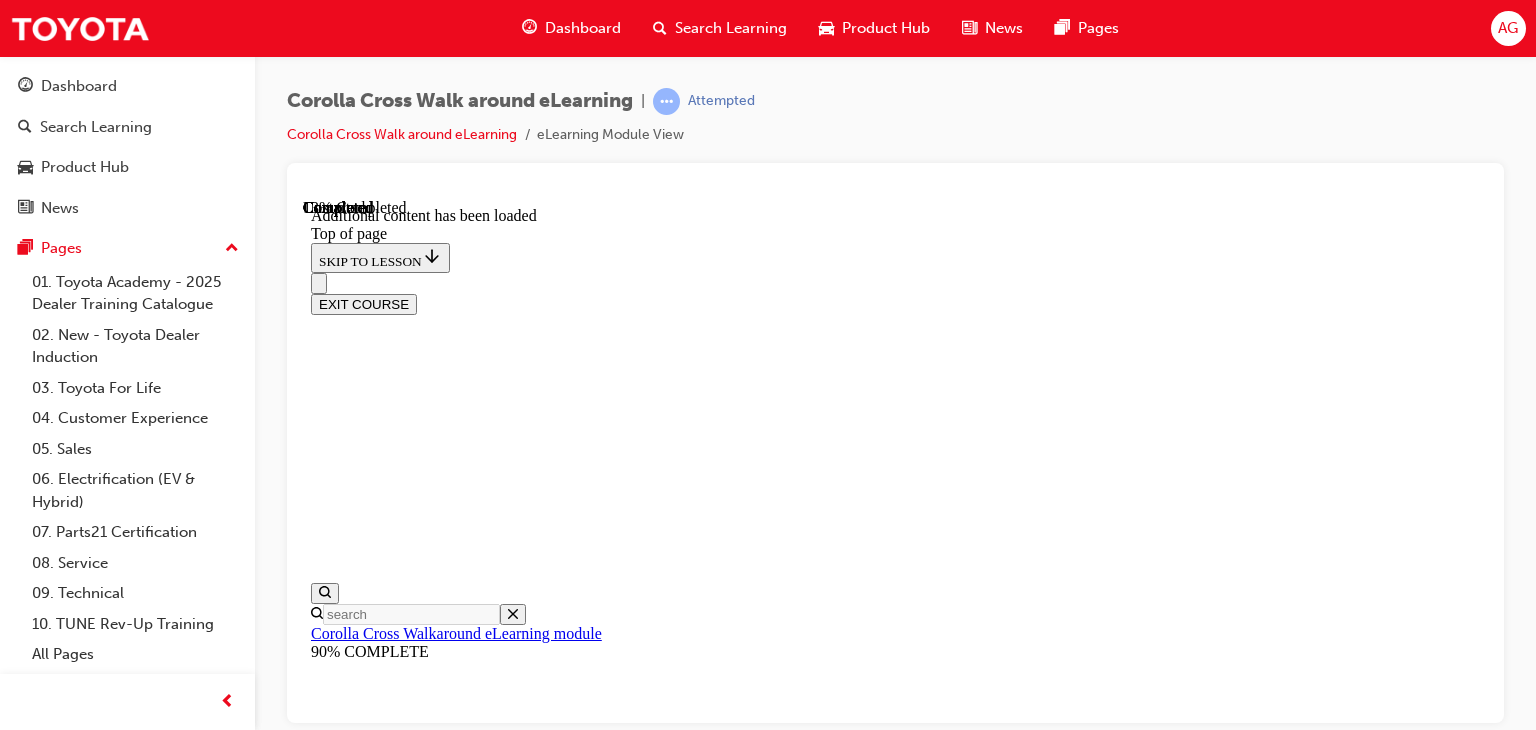 click on "Position 4: Side of the vehicle L/H/S" at bounding box center [915, 6045] 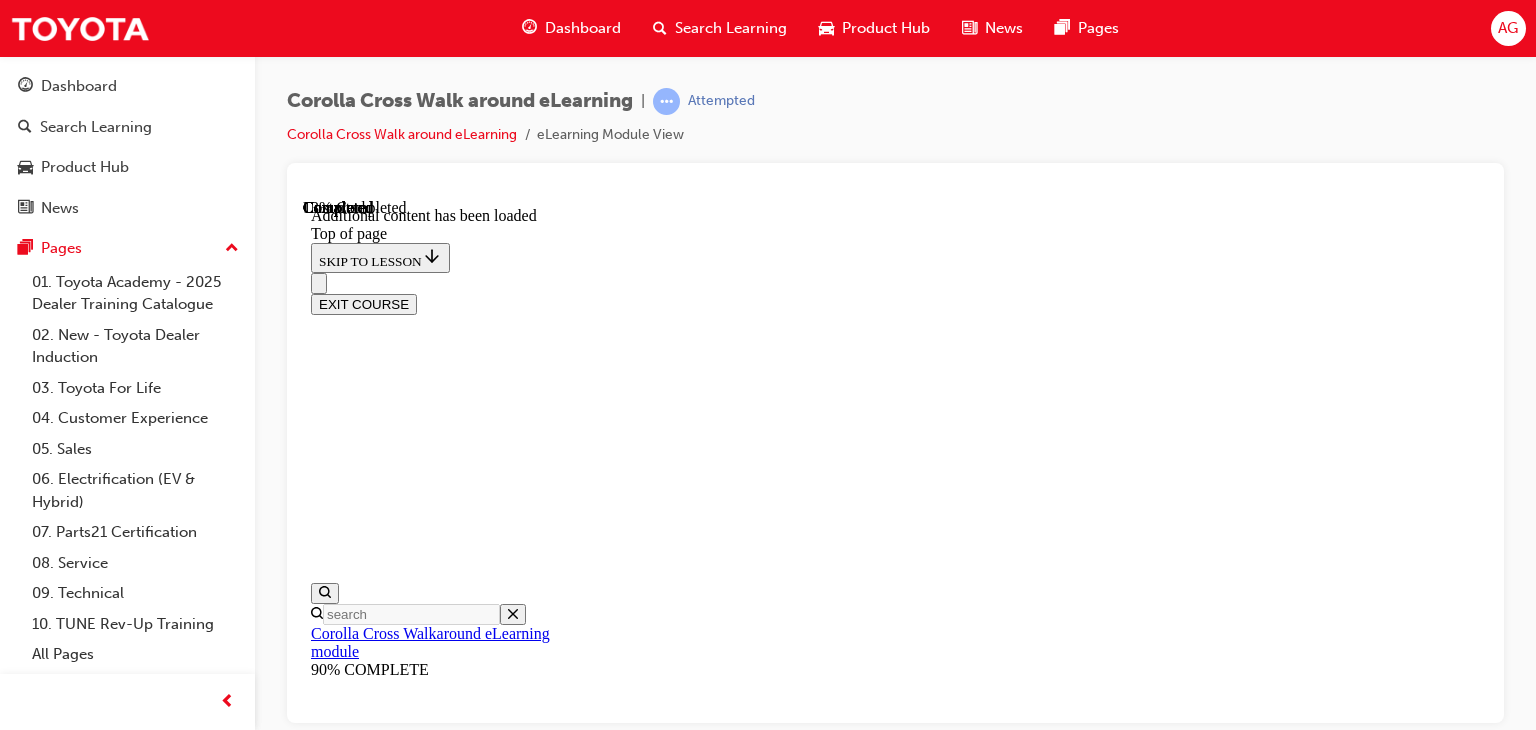 click on "Quiz" at bounding box center [915, 10559] 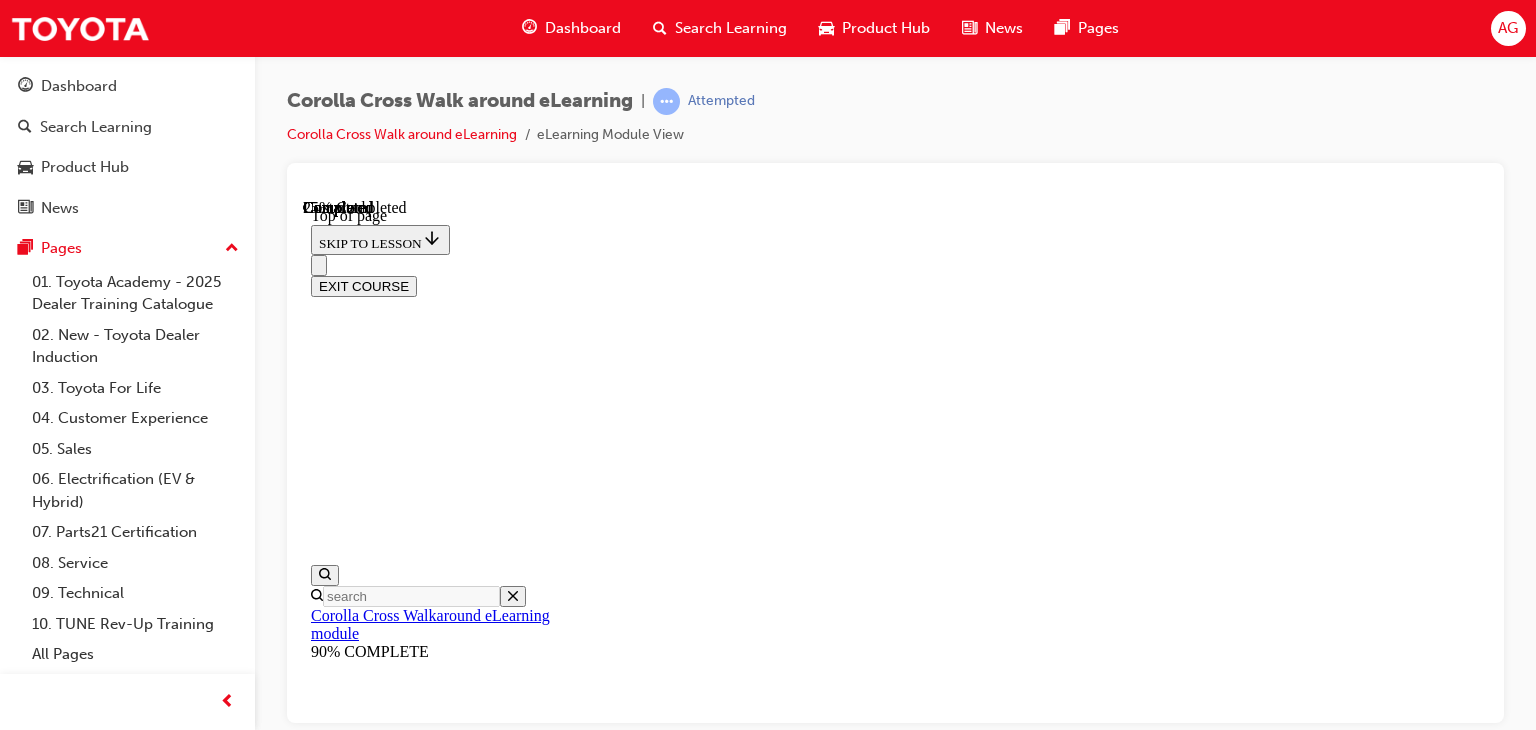 click on "Position 6: Rear of the vehicle" at bounding box center (915, 8232) 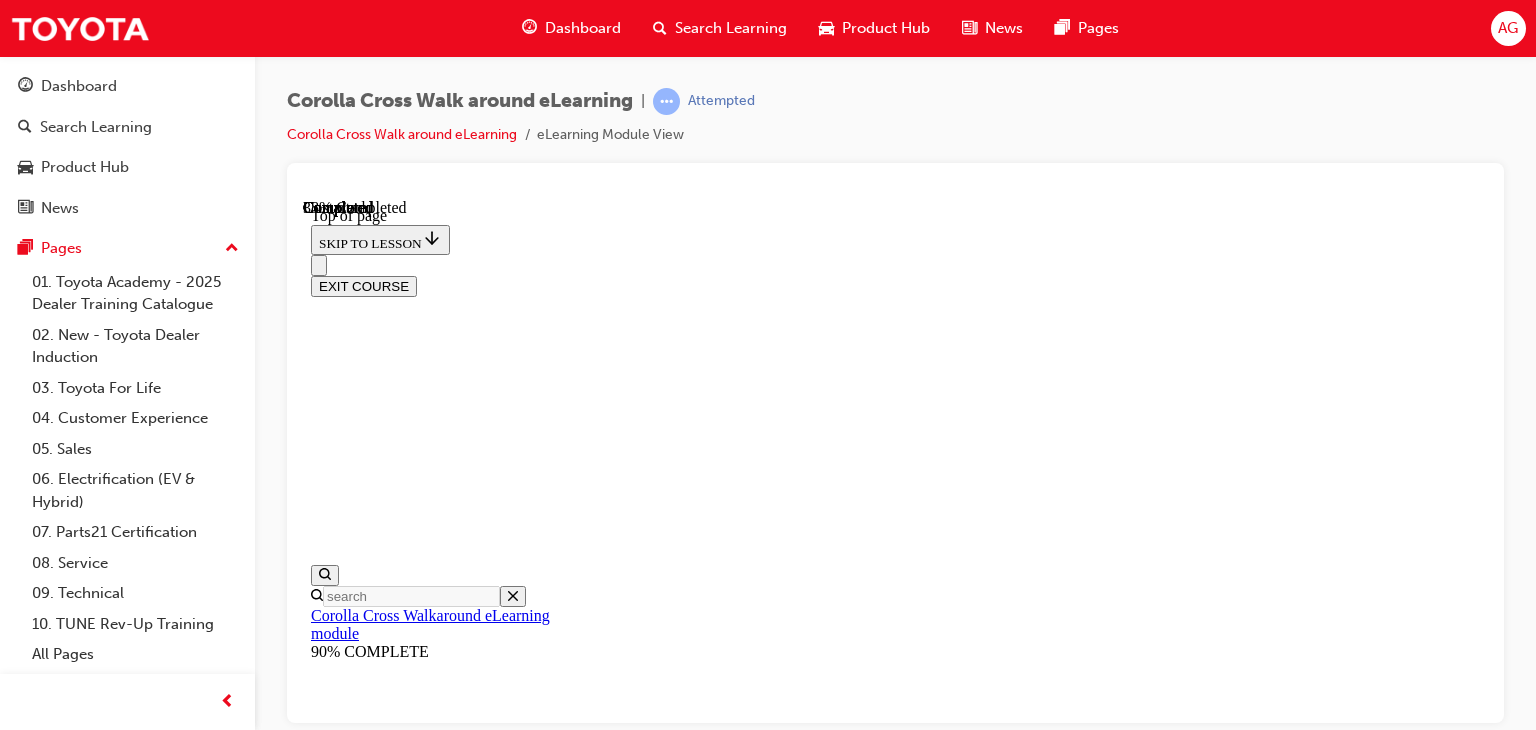click at bounding box center (895, 19363) 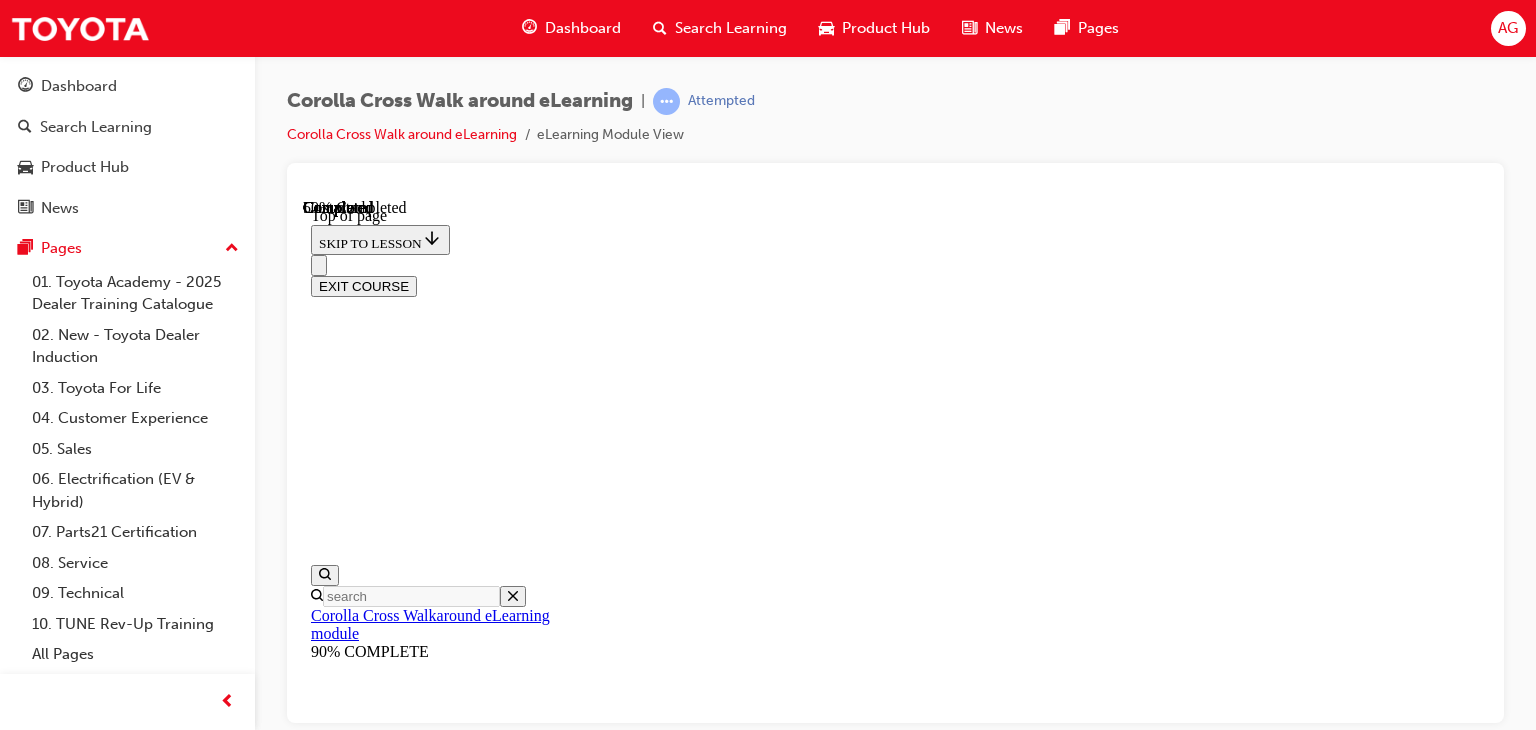 click on "GXL & Atmos" at bounding box center (895, 24441) 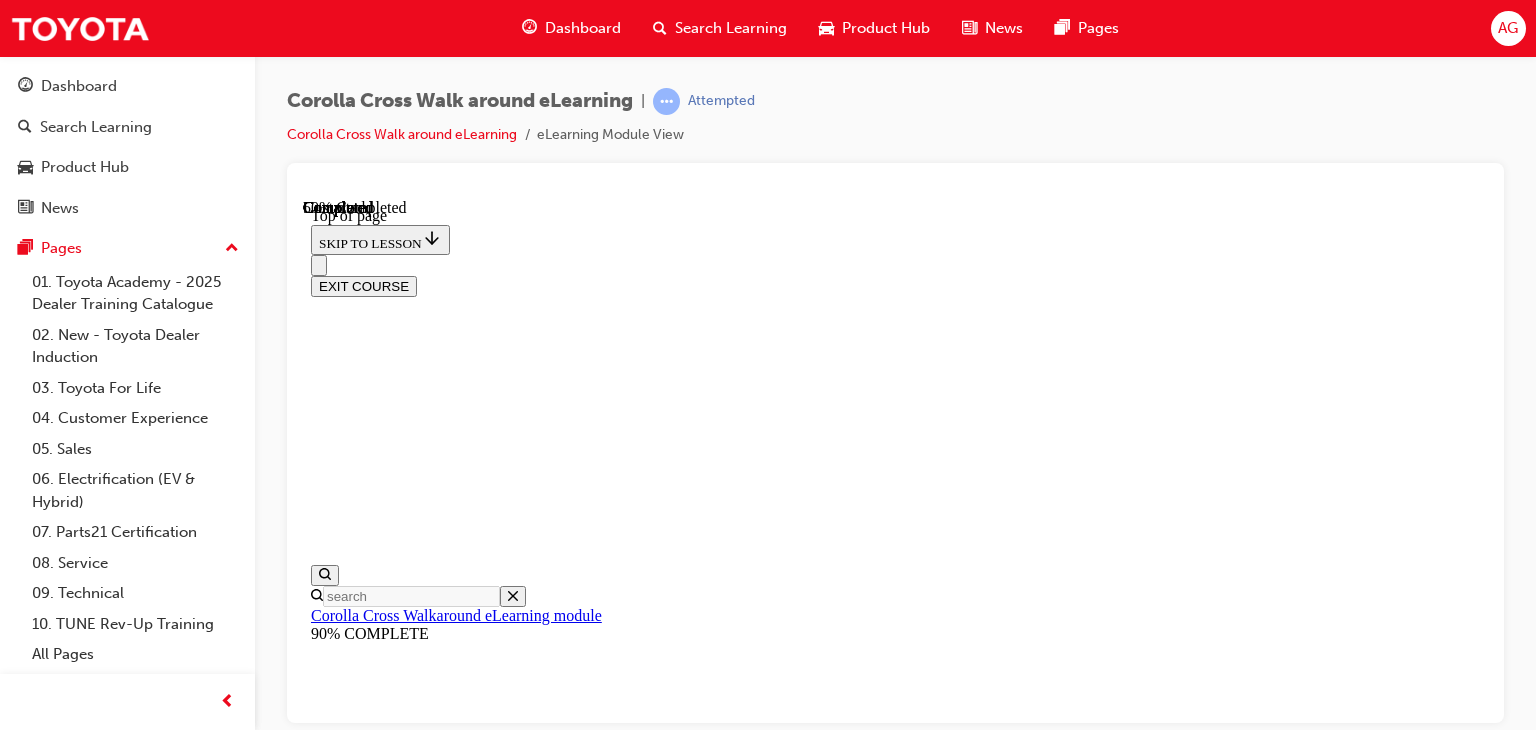 click on "Introduction" at bounding box center [915, 1423] 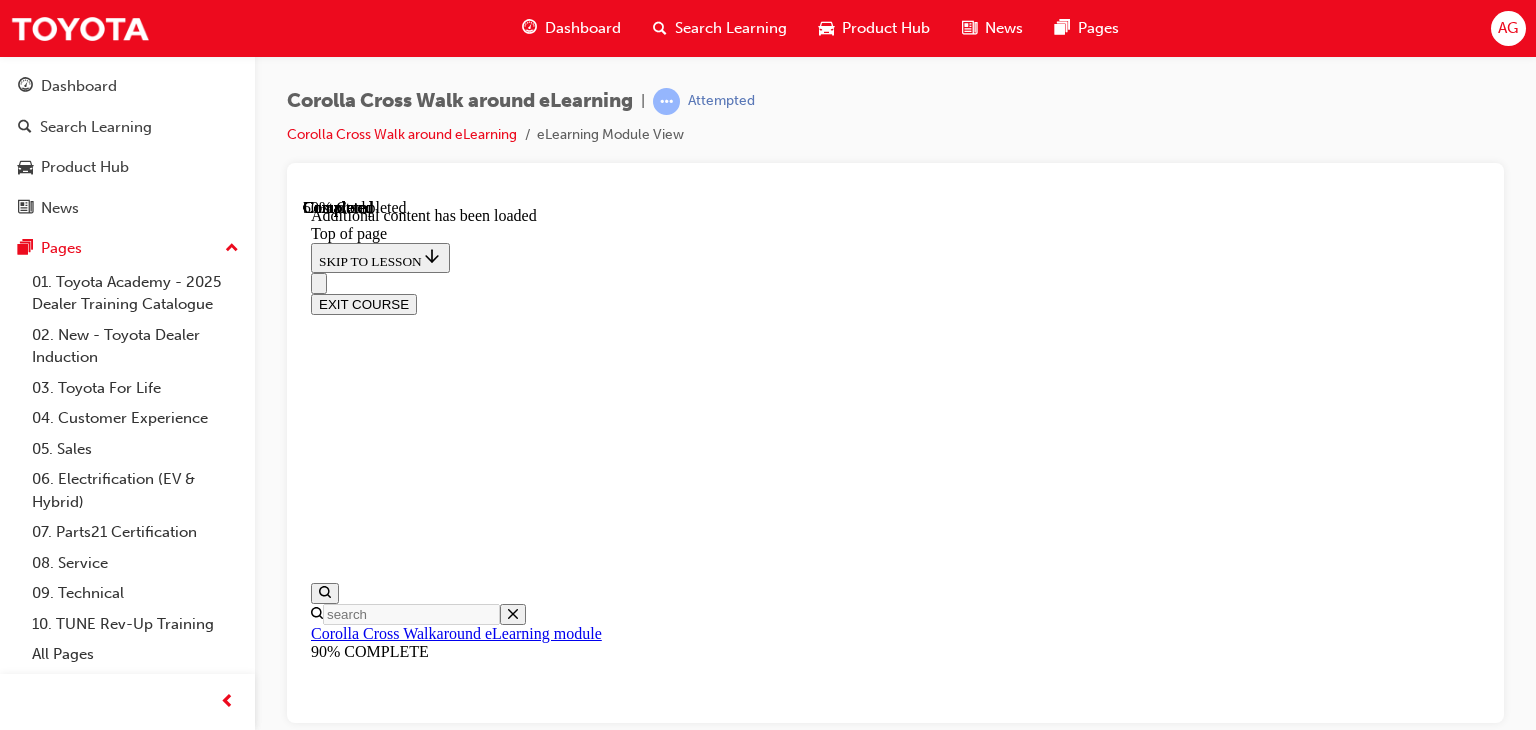click on "No image alternative text Click to flip" at bounding box center [761, 14639] 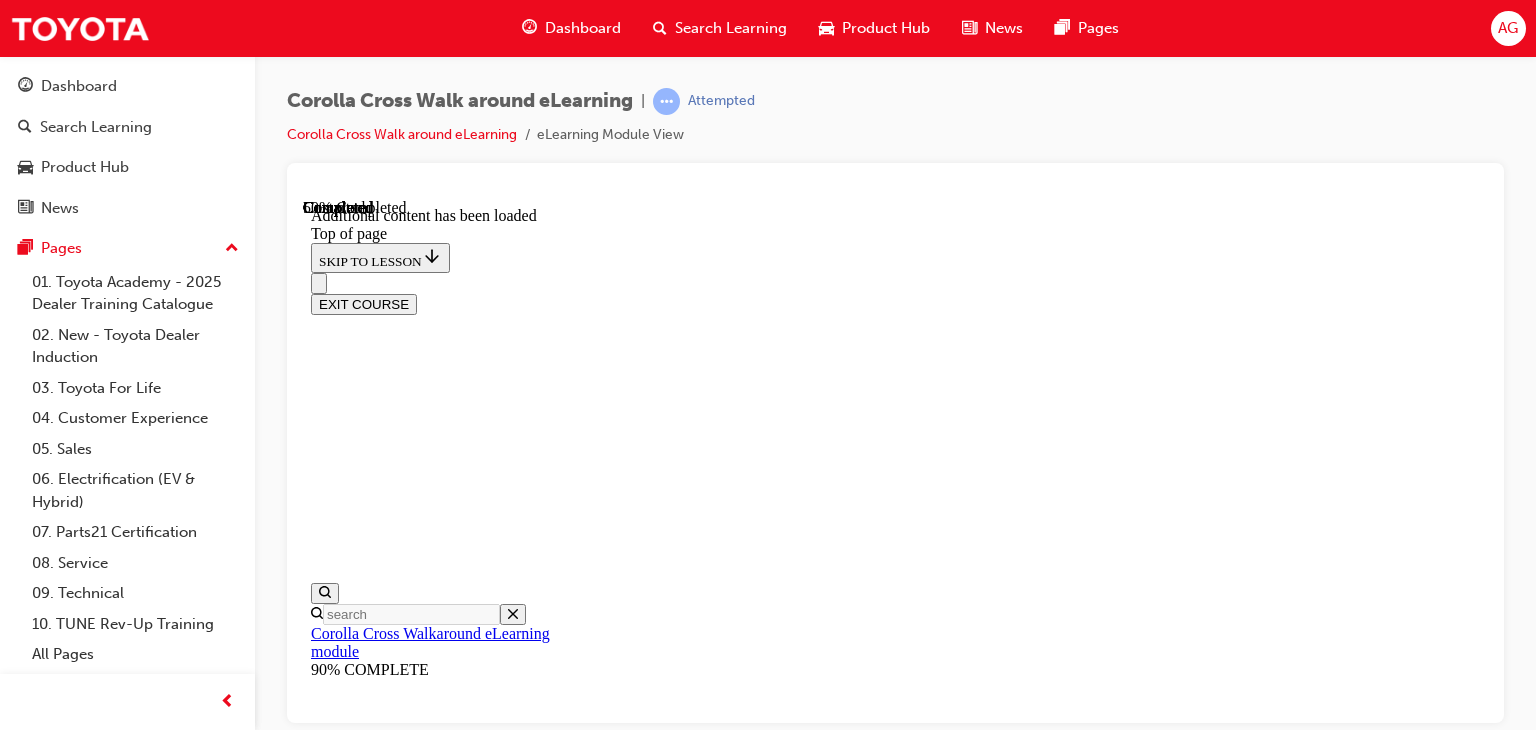 scroll, scrollTop: 388, scrollLeft: 0, axis: vertical 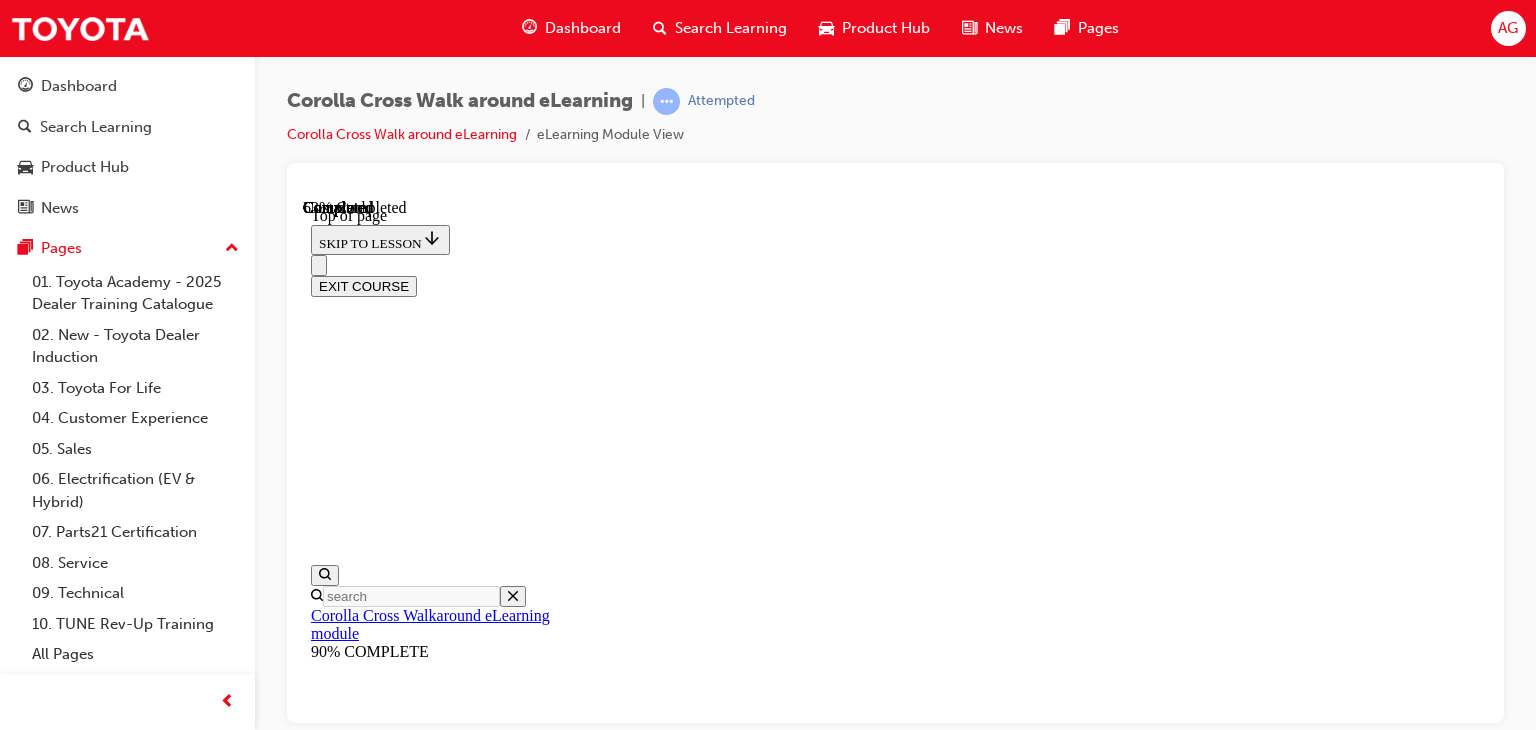 click on "2WD Petrol" at bounding box center (915, 25282) 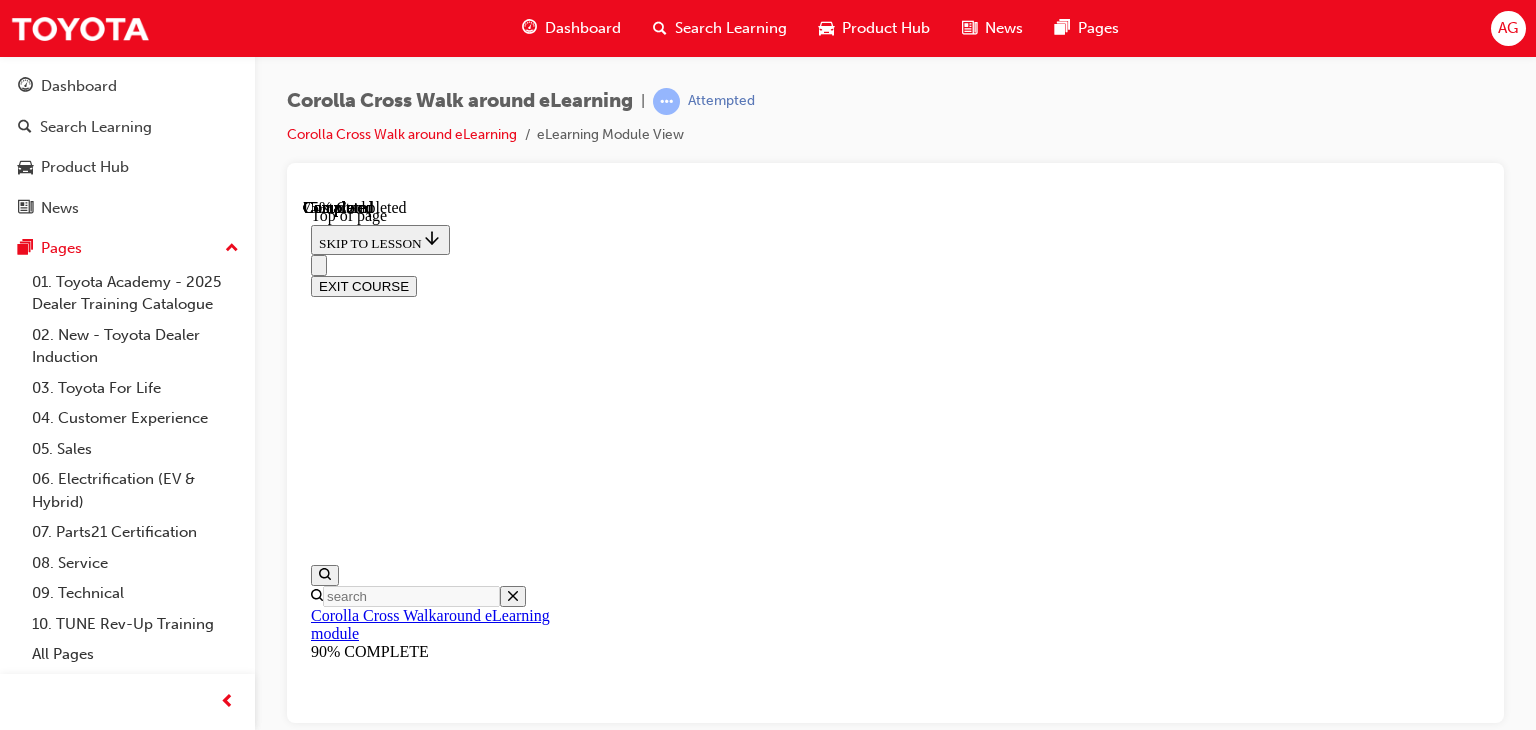 scroll, scrollTop: 60, scrollLeft: 0, axis: vertical 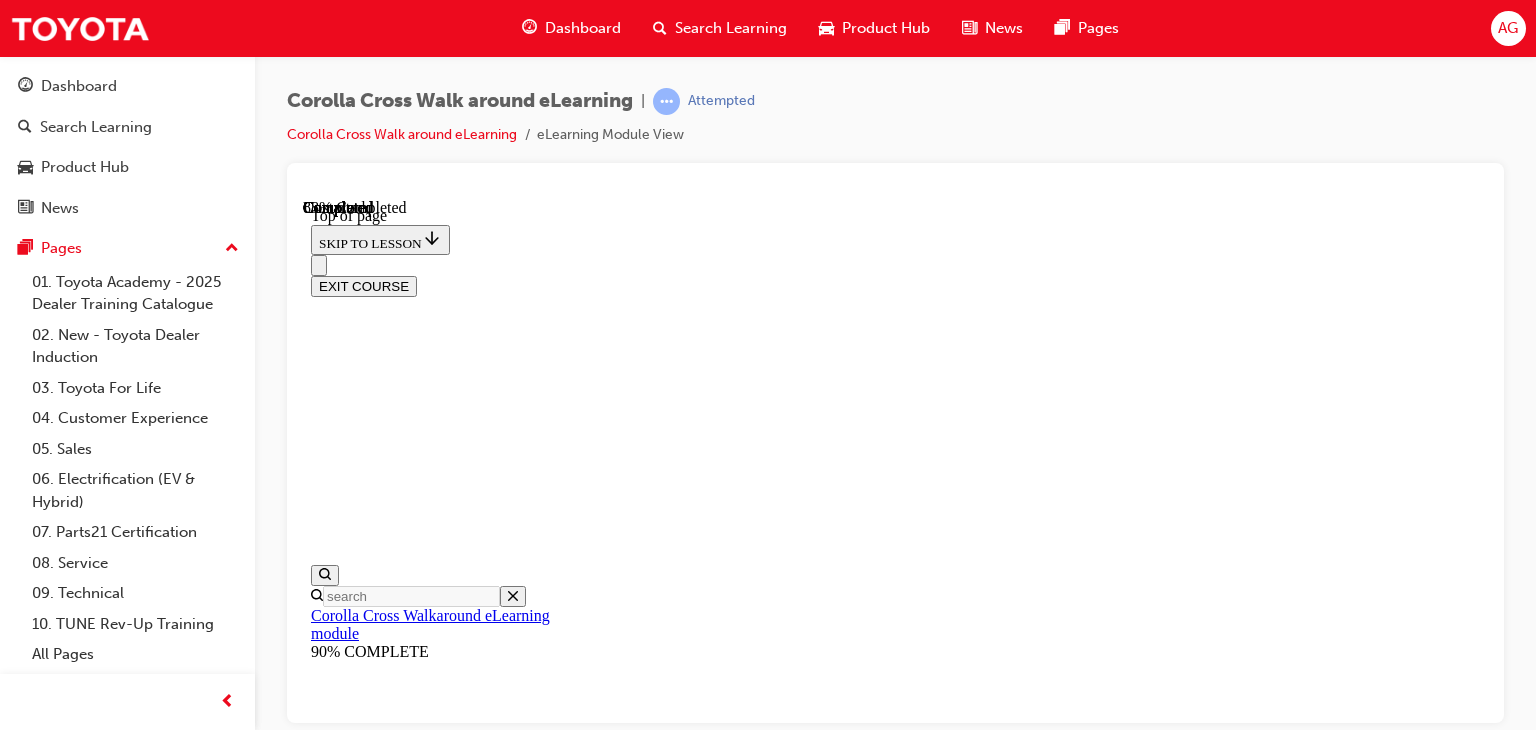 click on "Position 6: Rear of the vehicle" at bounding box center (915, 8232) 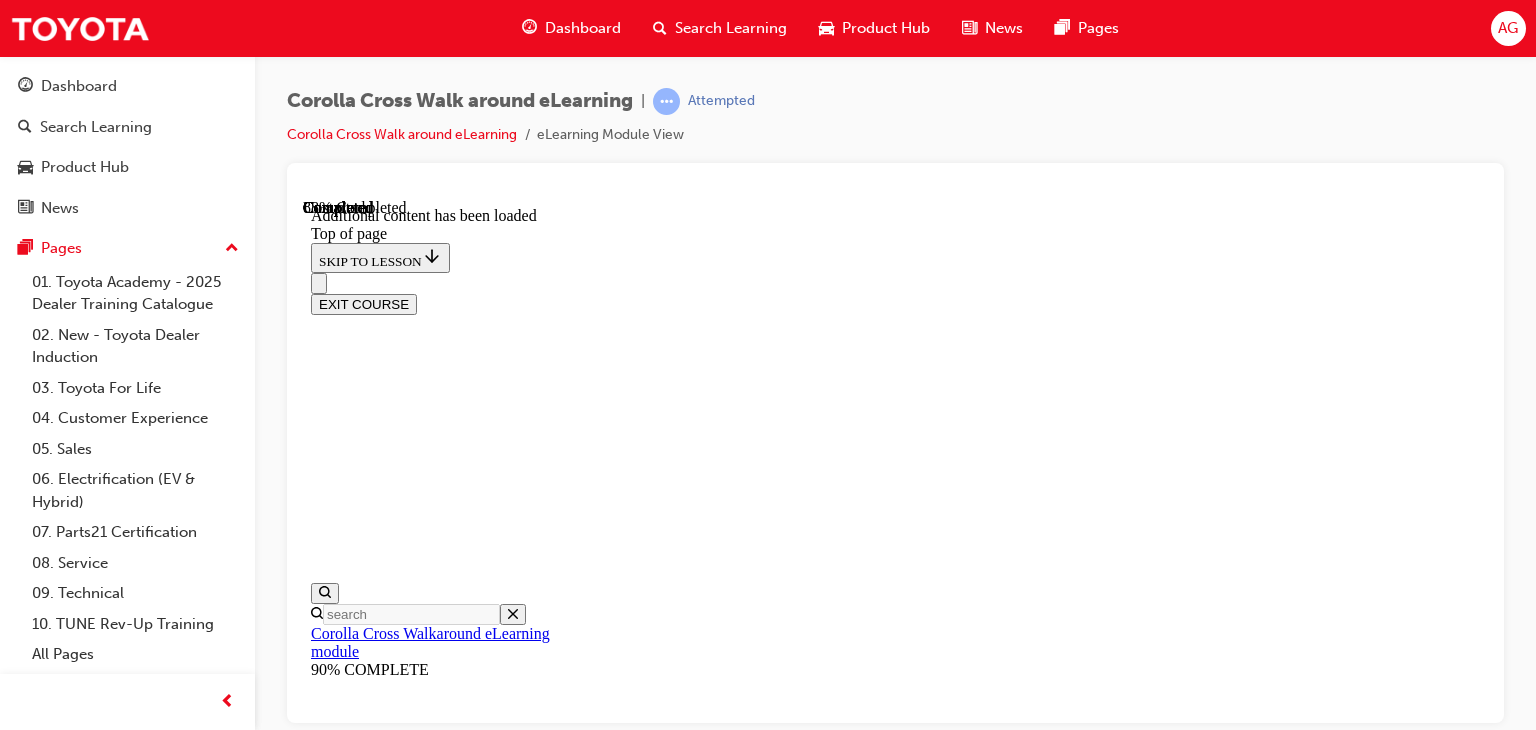 scroll, scrollTop: 0, scrollLeft: 0, axis: both 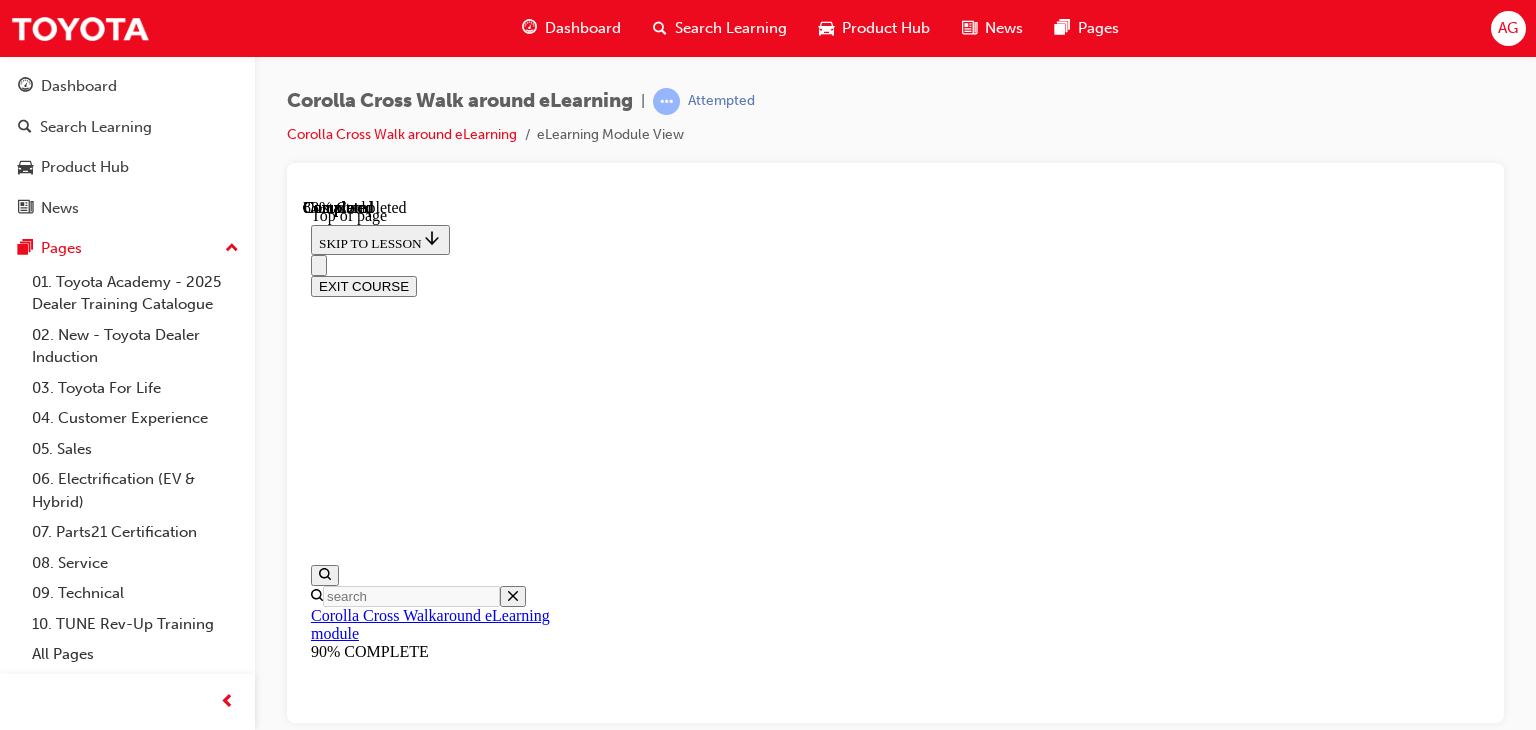 click at bounding box center [399, 14364] 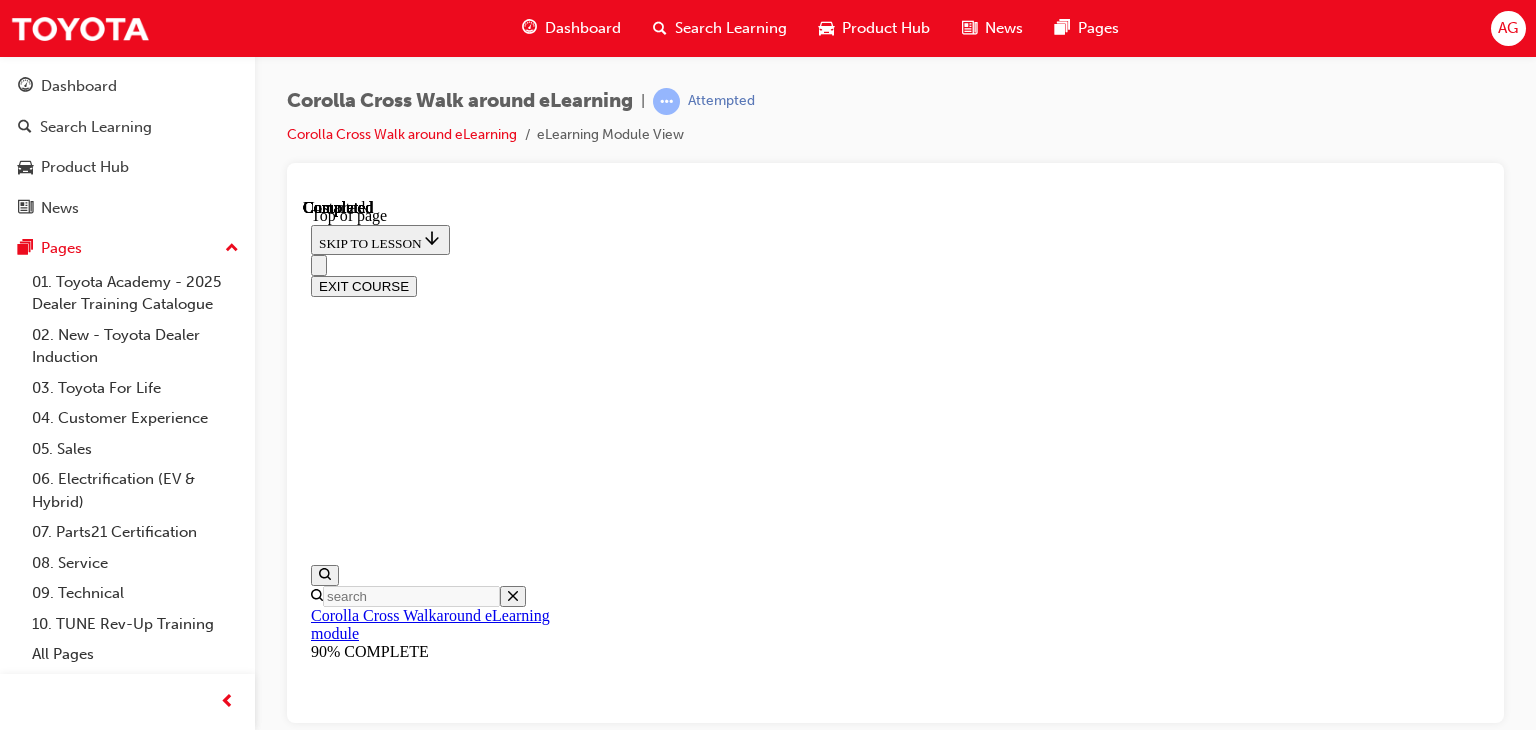 scroll, scrollTop: 557, scrollLeft: 0, axis: vertical 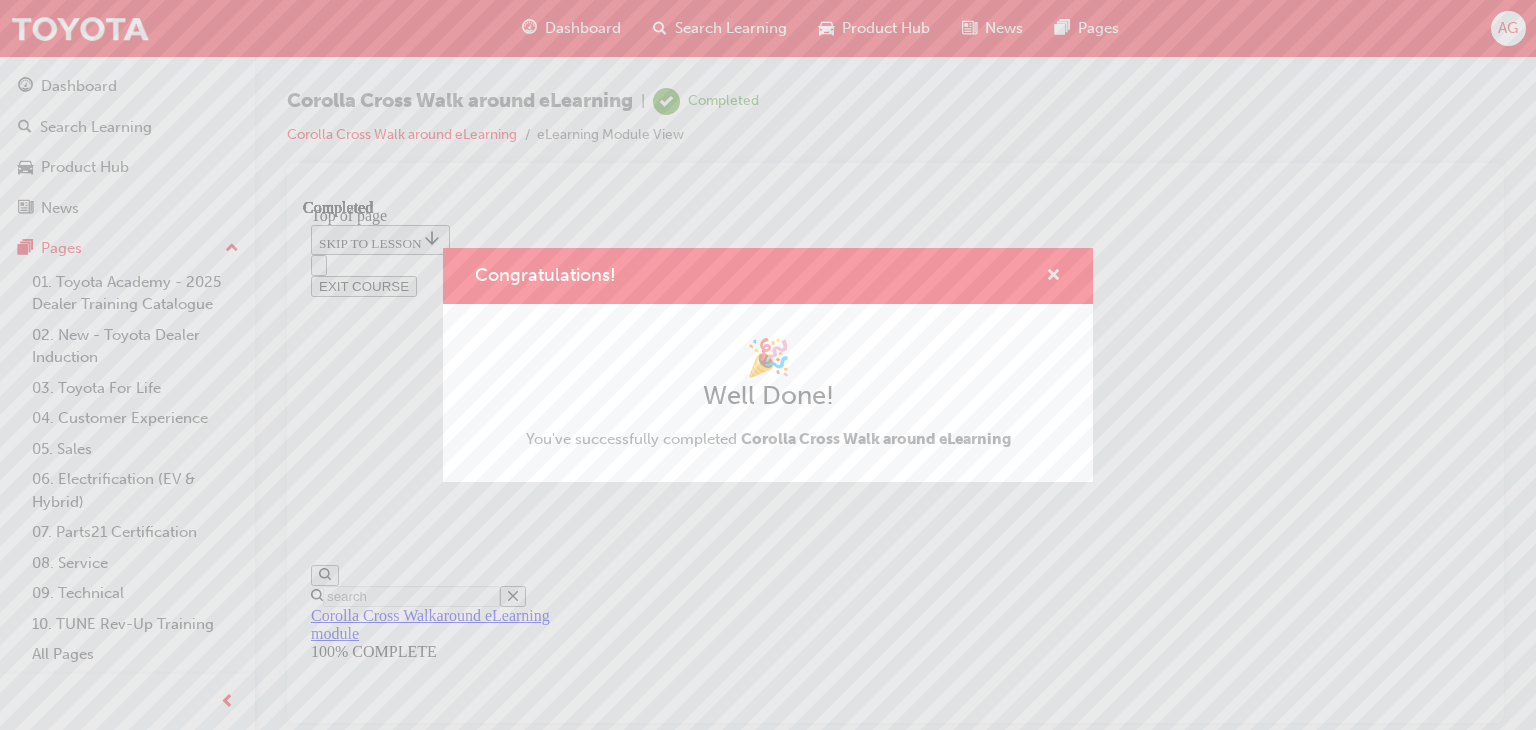 click at bounding box center [1053, 277] 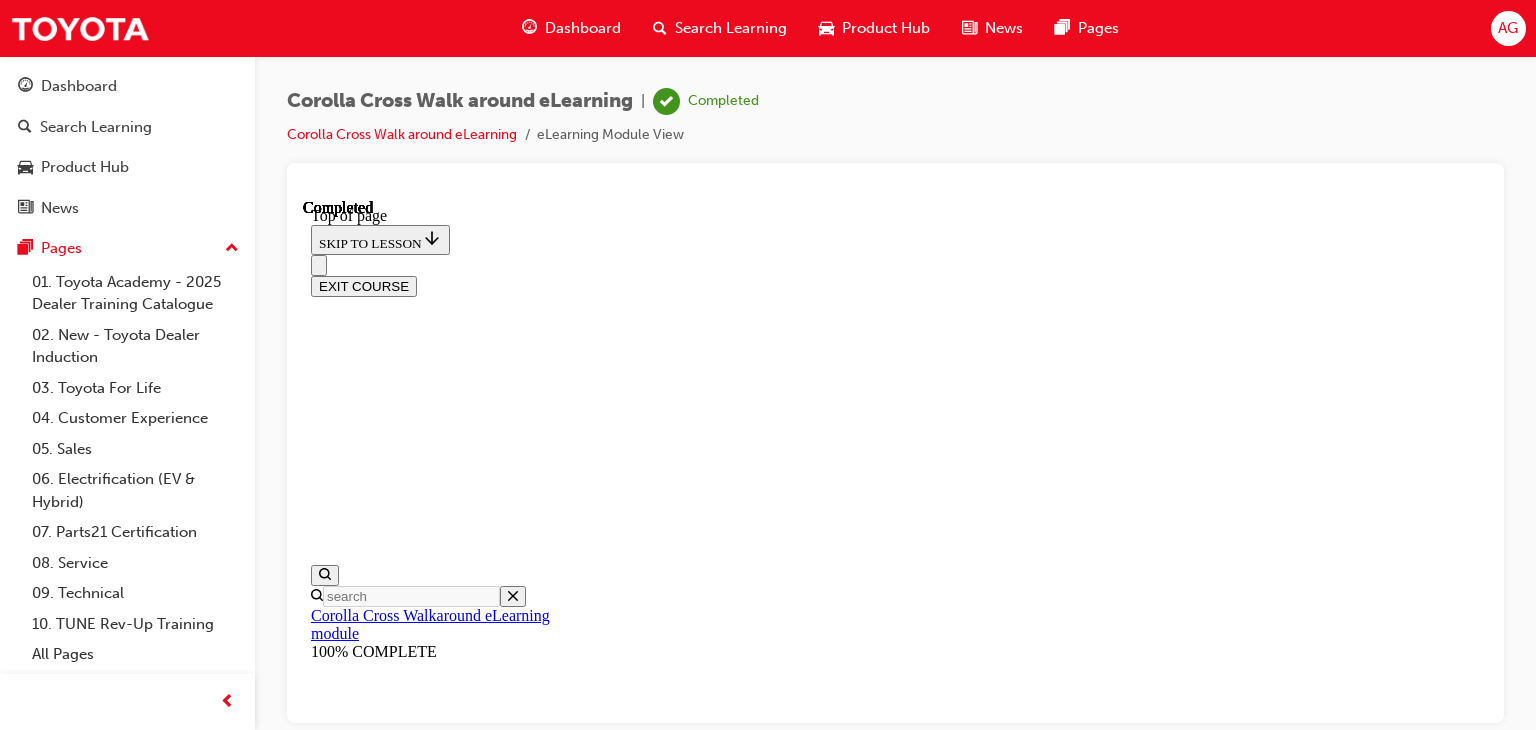 click on "Product Hub" at bounding box center [886, 28] 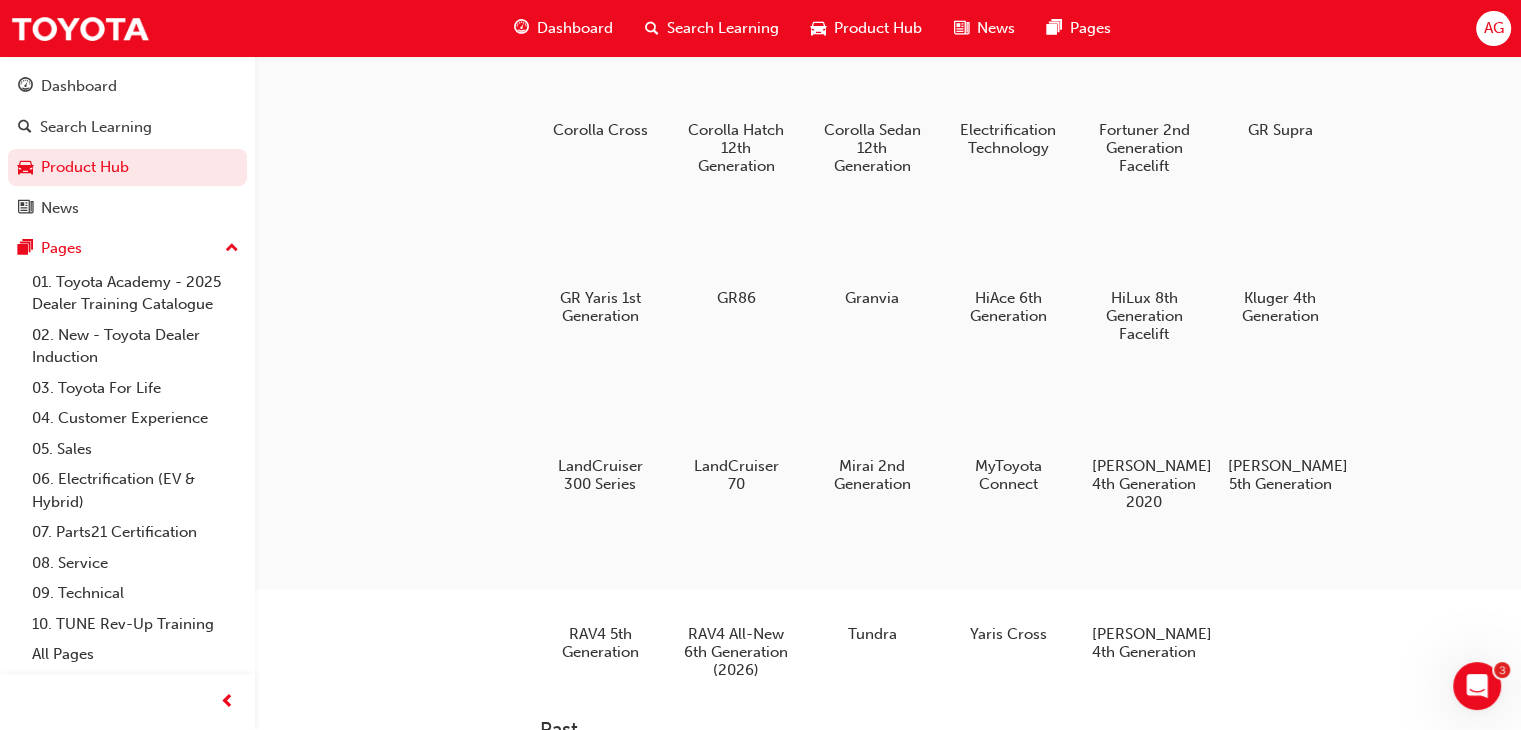 scroll, scrollTop: 200, scrollLeft: 0, axis: vertical 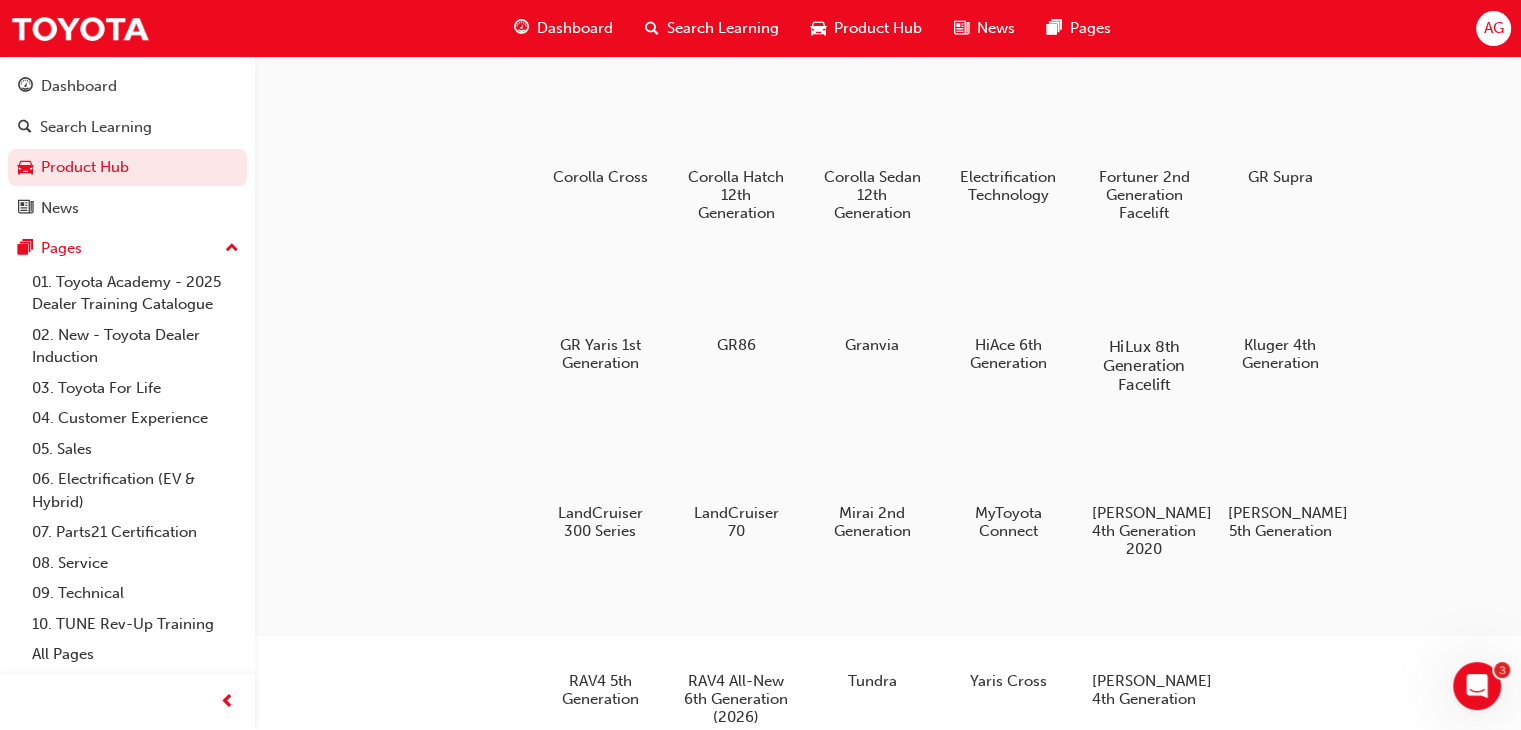 click at bounding box center (1144, 289) 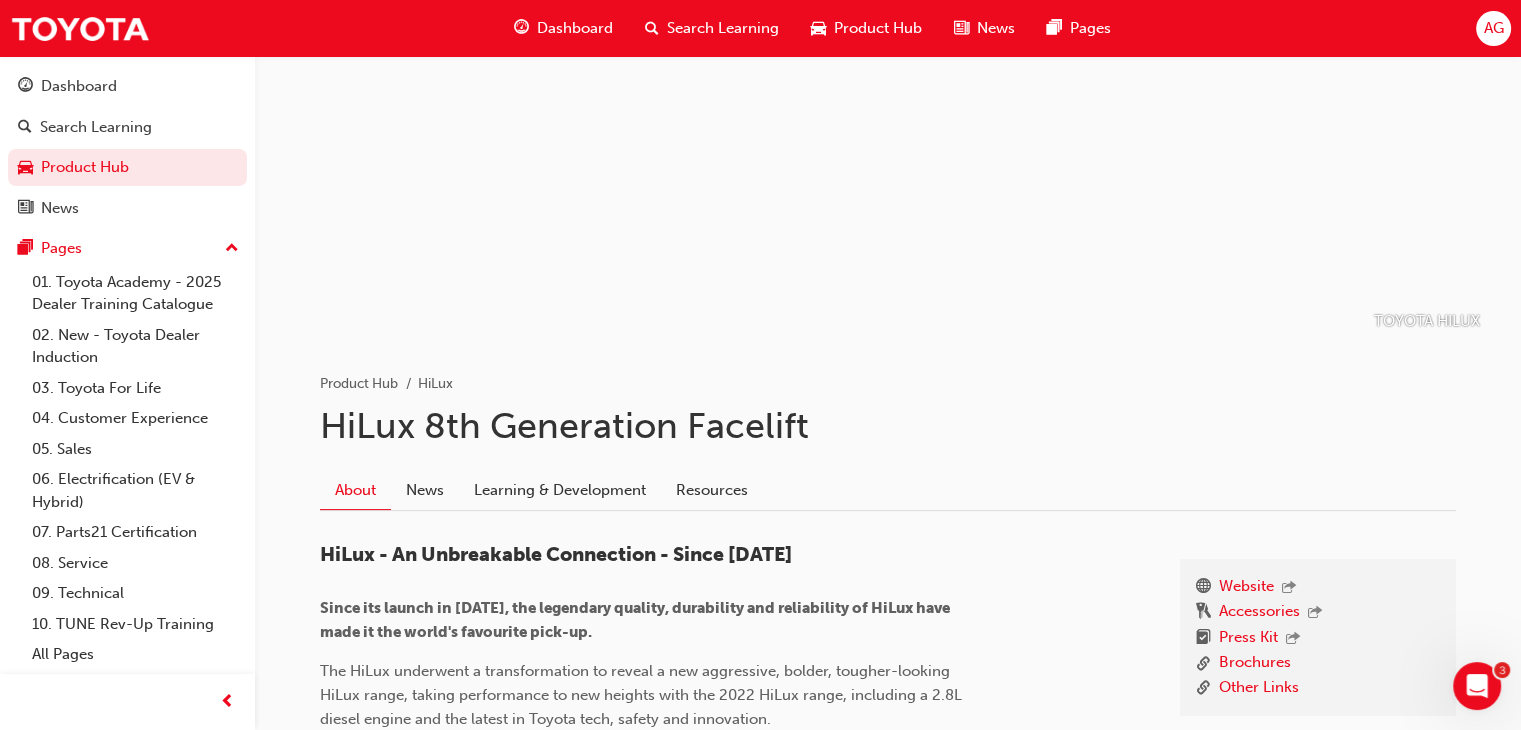 scroll, scrollTop: 400, scrollLeft: 0, axis: vertical 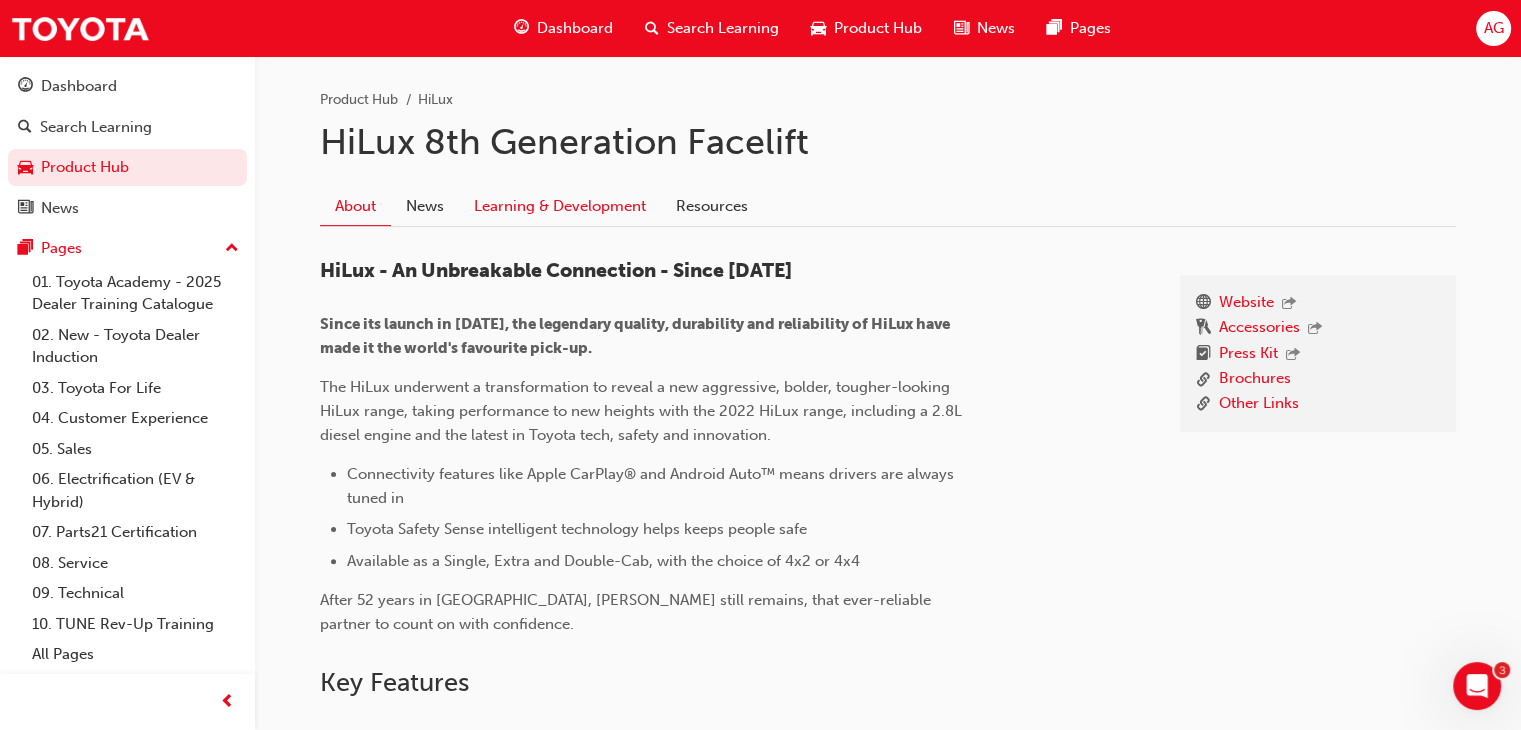 click on "Learning & Development" at bounding box center (560, 206) 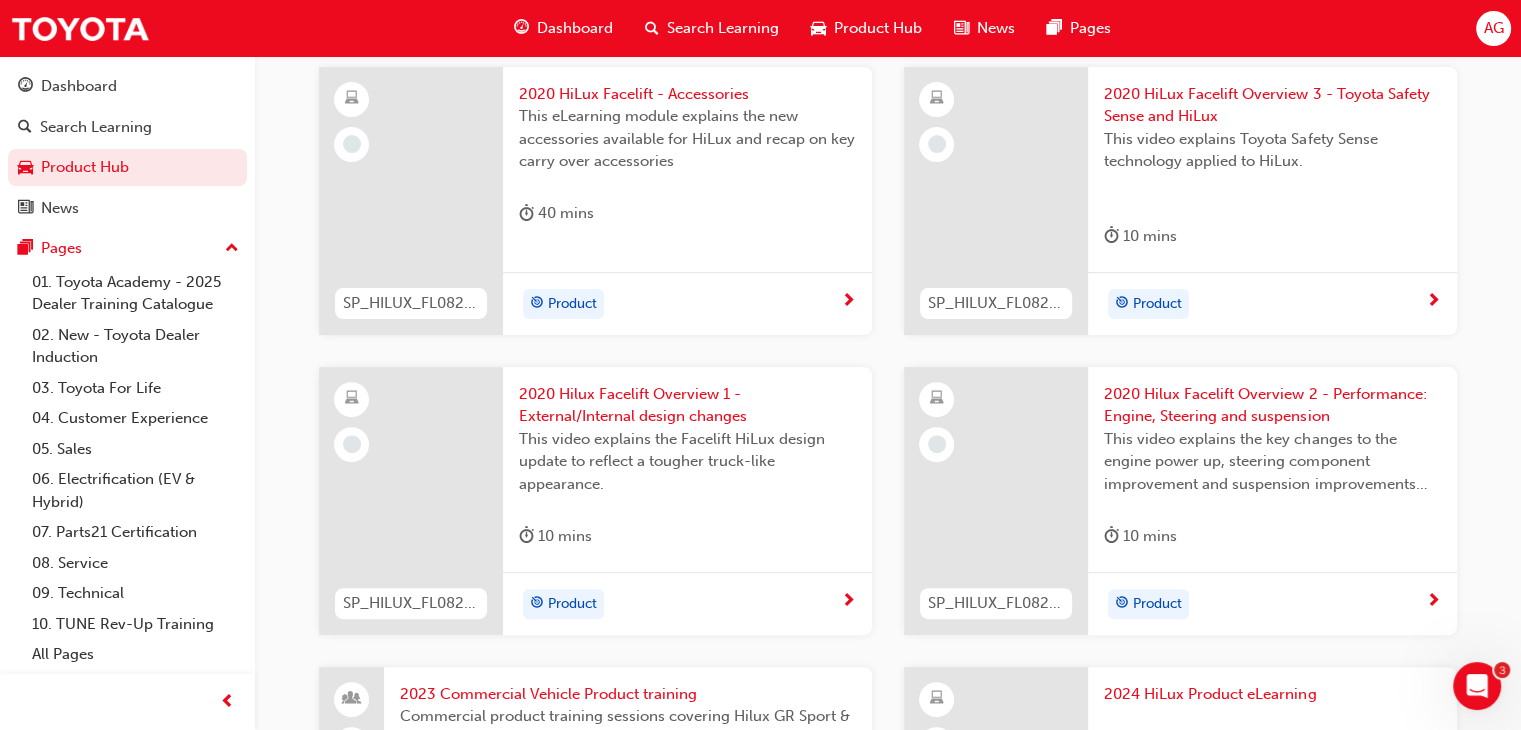 scroll, scrollTop: 300, scrollLeft: 0, axis: vertical 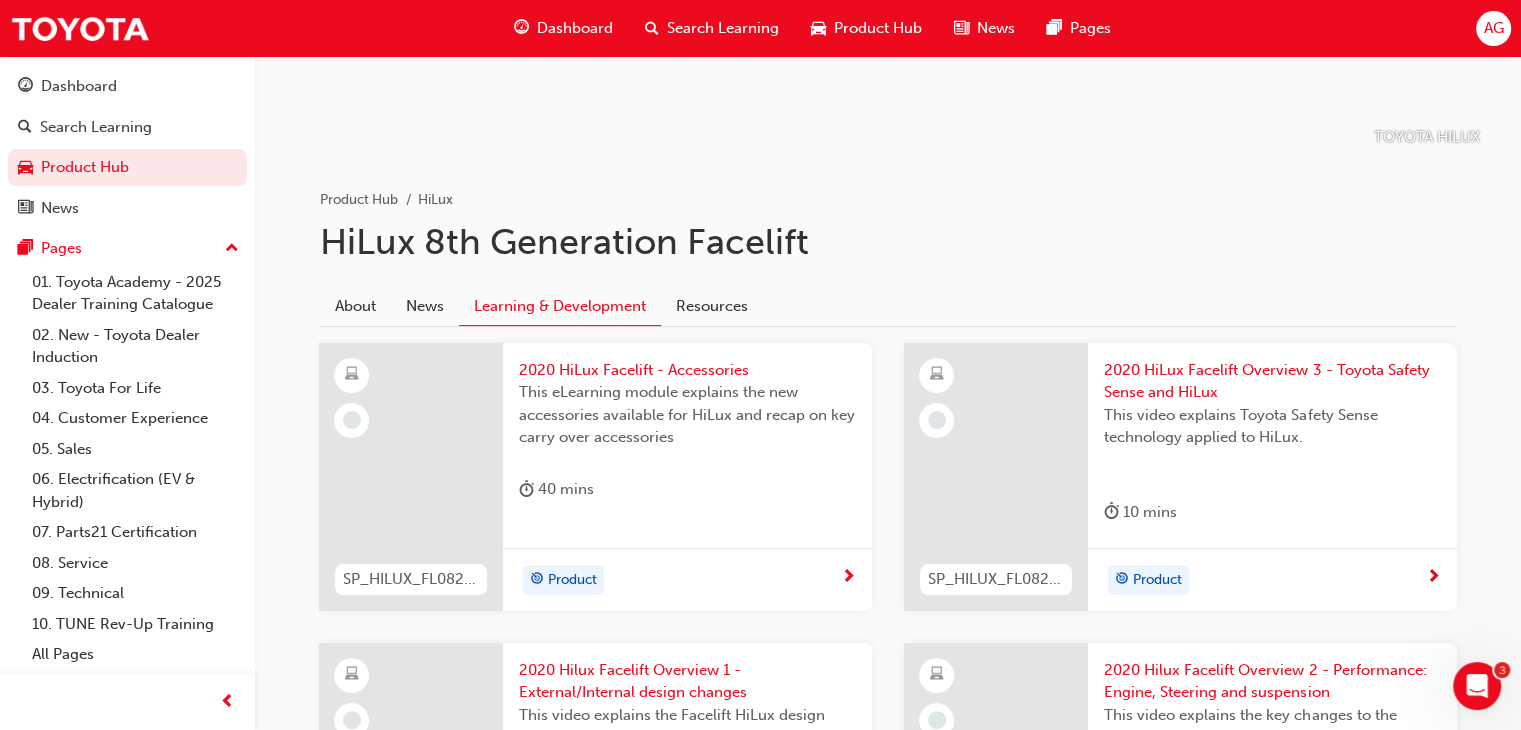 click on "2020 HiLux Facelift - Accessories" at bounding box center (687, 370) 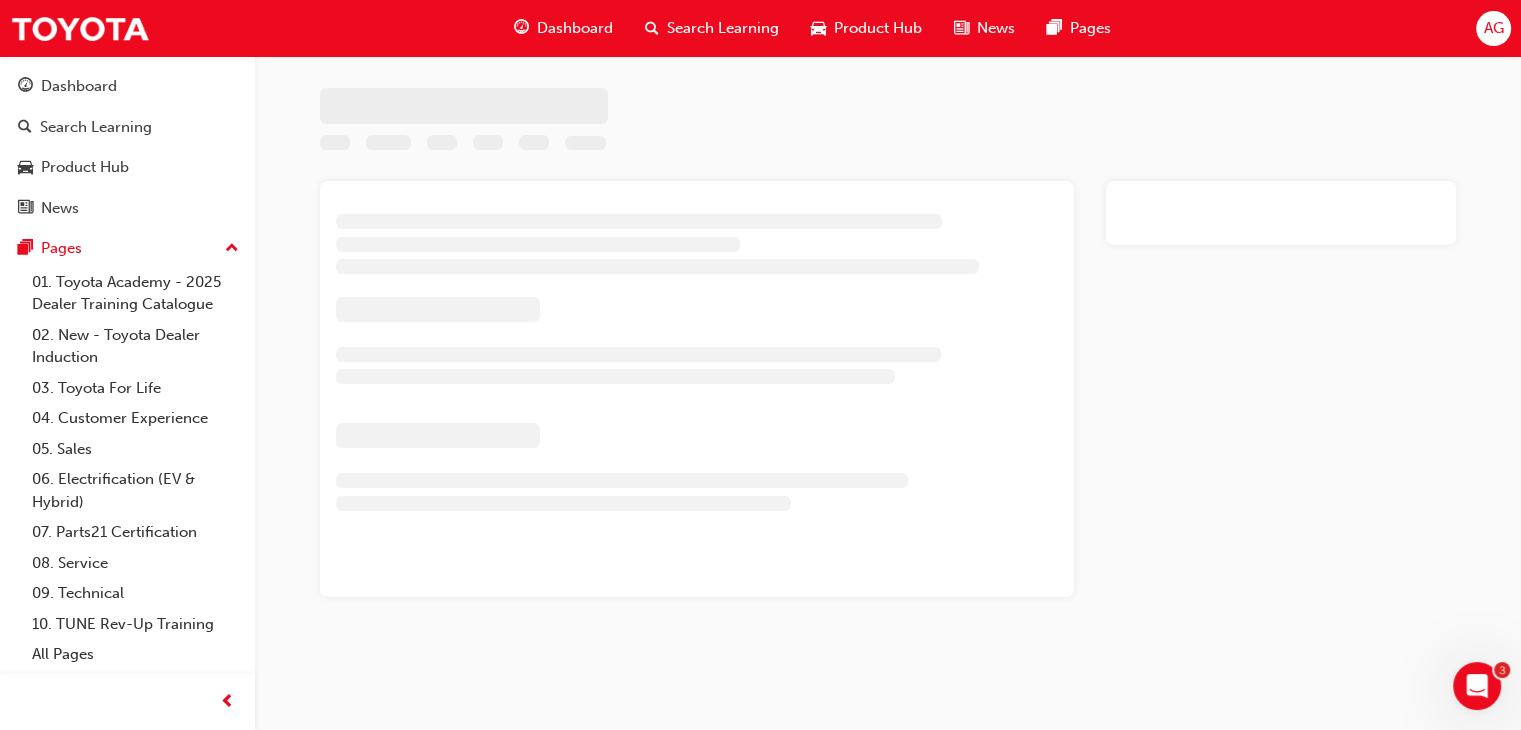 scroll, scrollTop: 0, scrollLeft: 0, axis: both 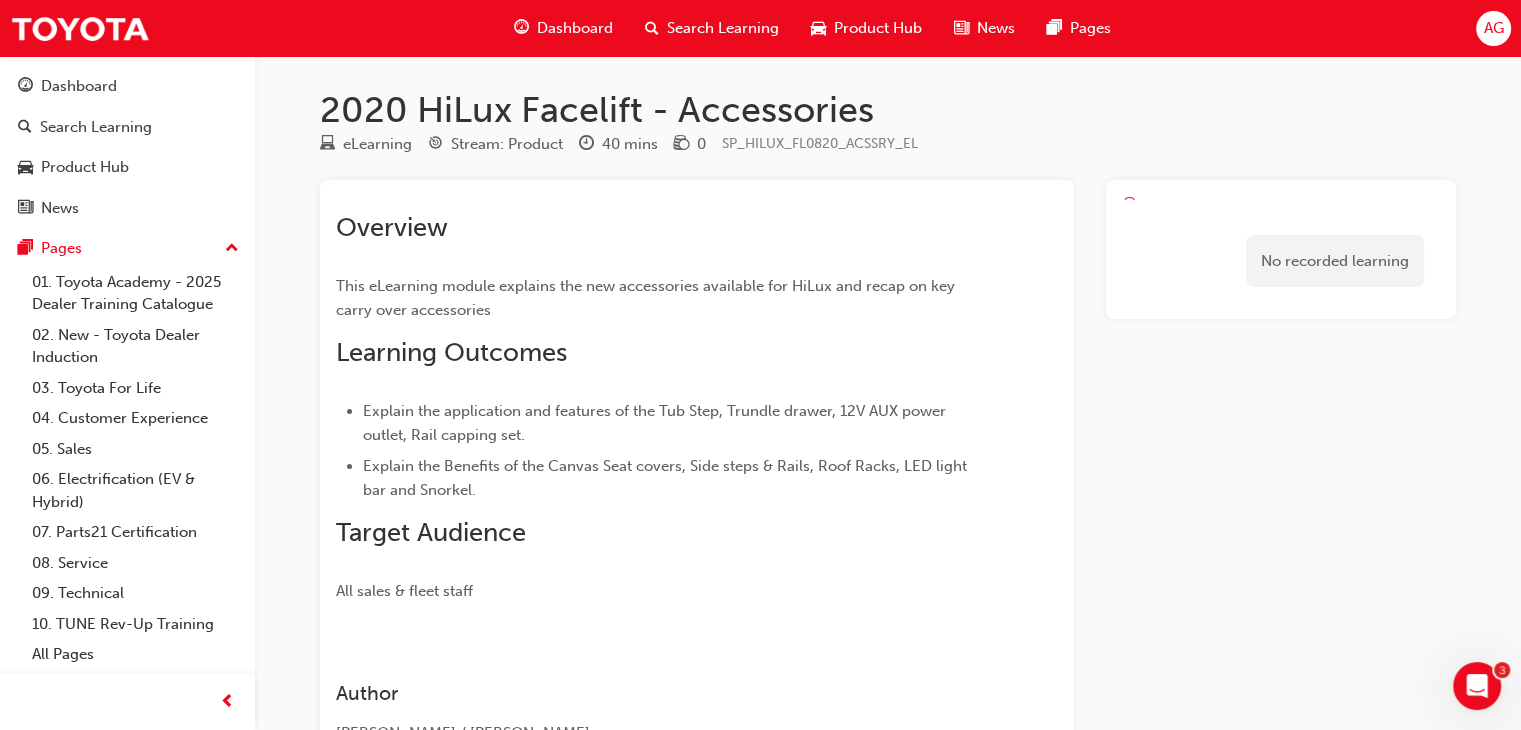 click on "Explain the application and features of the Tub Step, Trundle drawer, 12V AUX power outlet, Rail capping set." at bounding box center (656, 423) 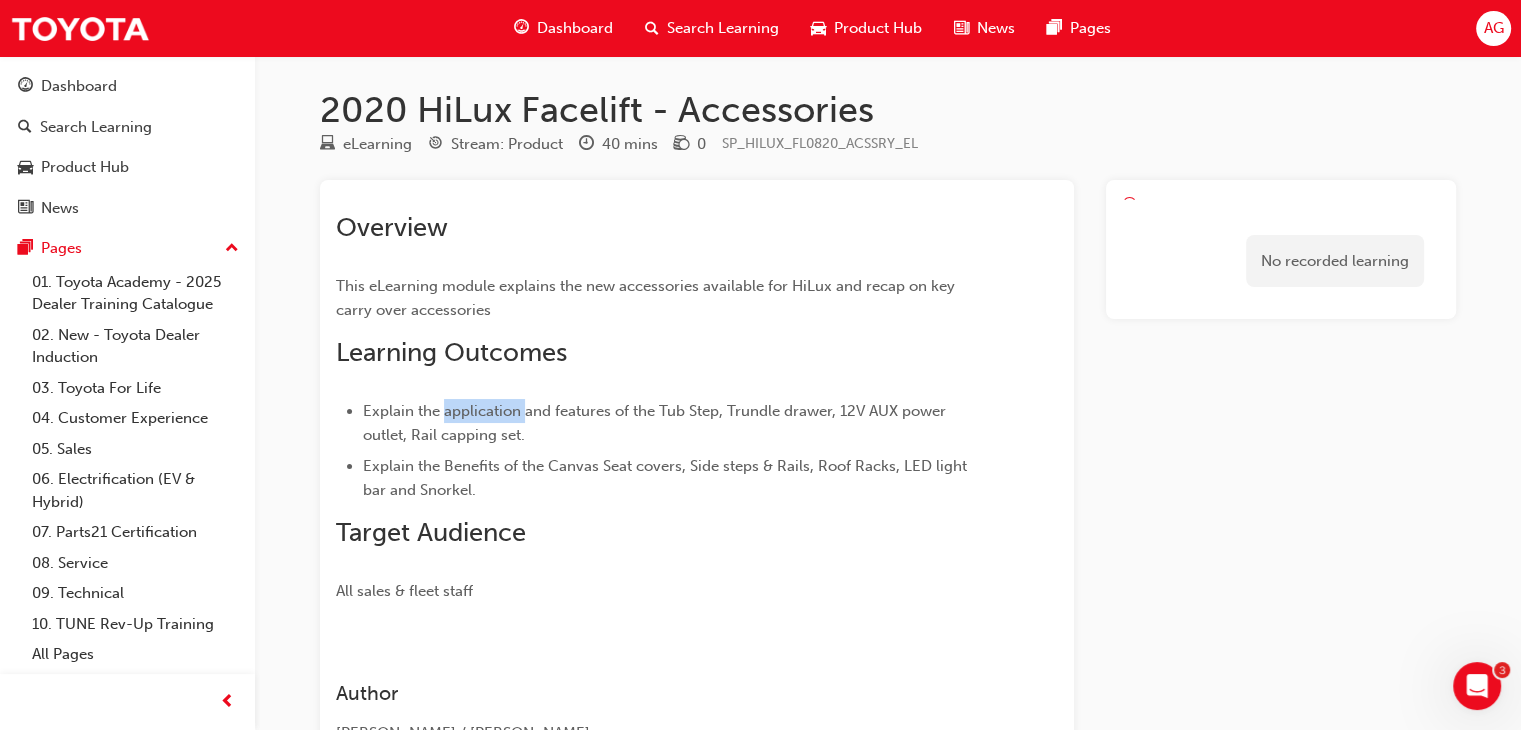 click on "Explain the application and features of the Tub Step, Trundle drawer, 12V AUX power outlet, Rail capping set." at bounding box center (656, 423) 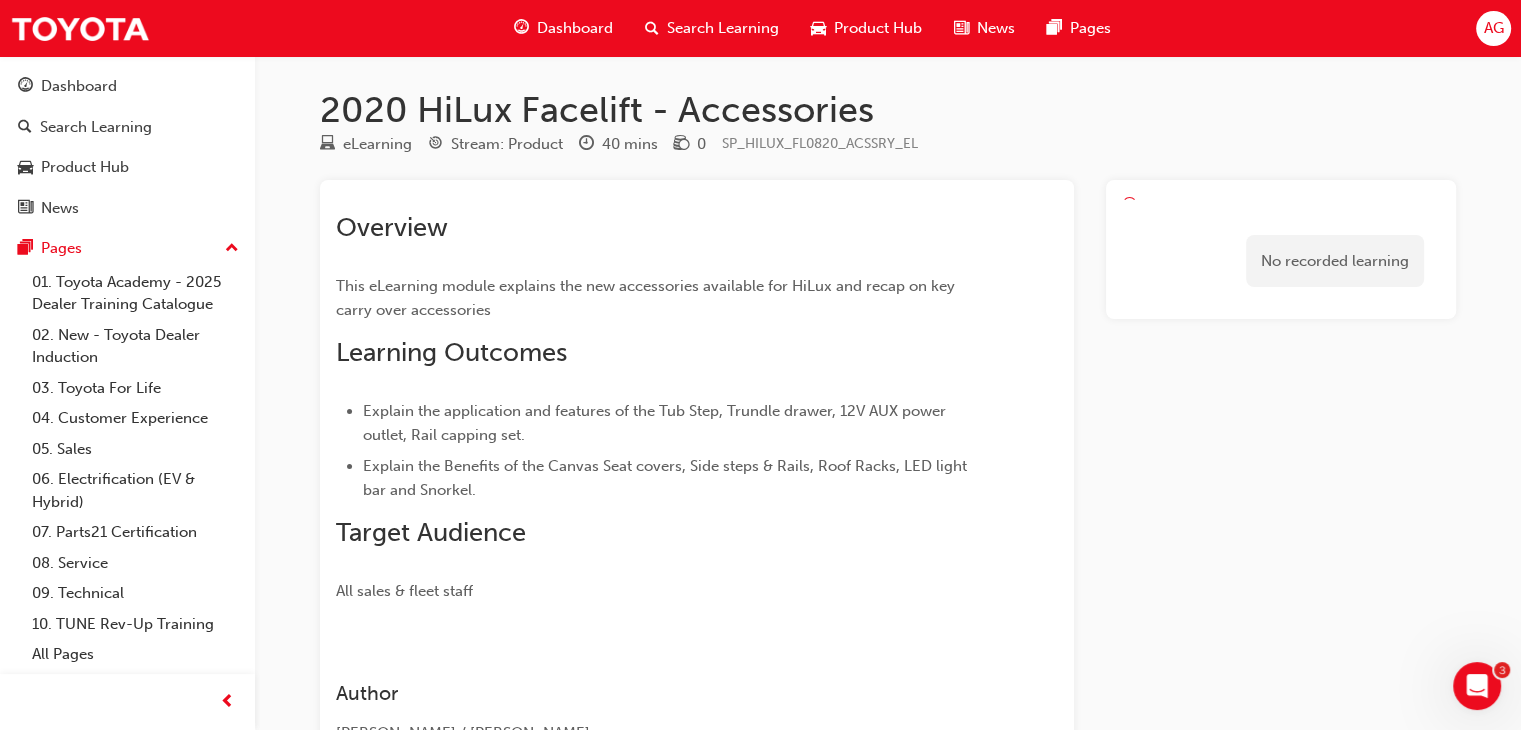 click on "Explain the application and features of the Tub Step, Trundle drawer, 12V AUX power outlet, Rail capping set." at bounding box center (656, 423) 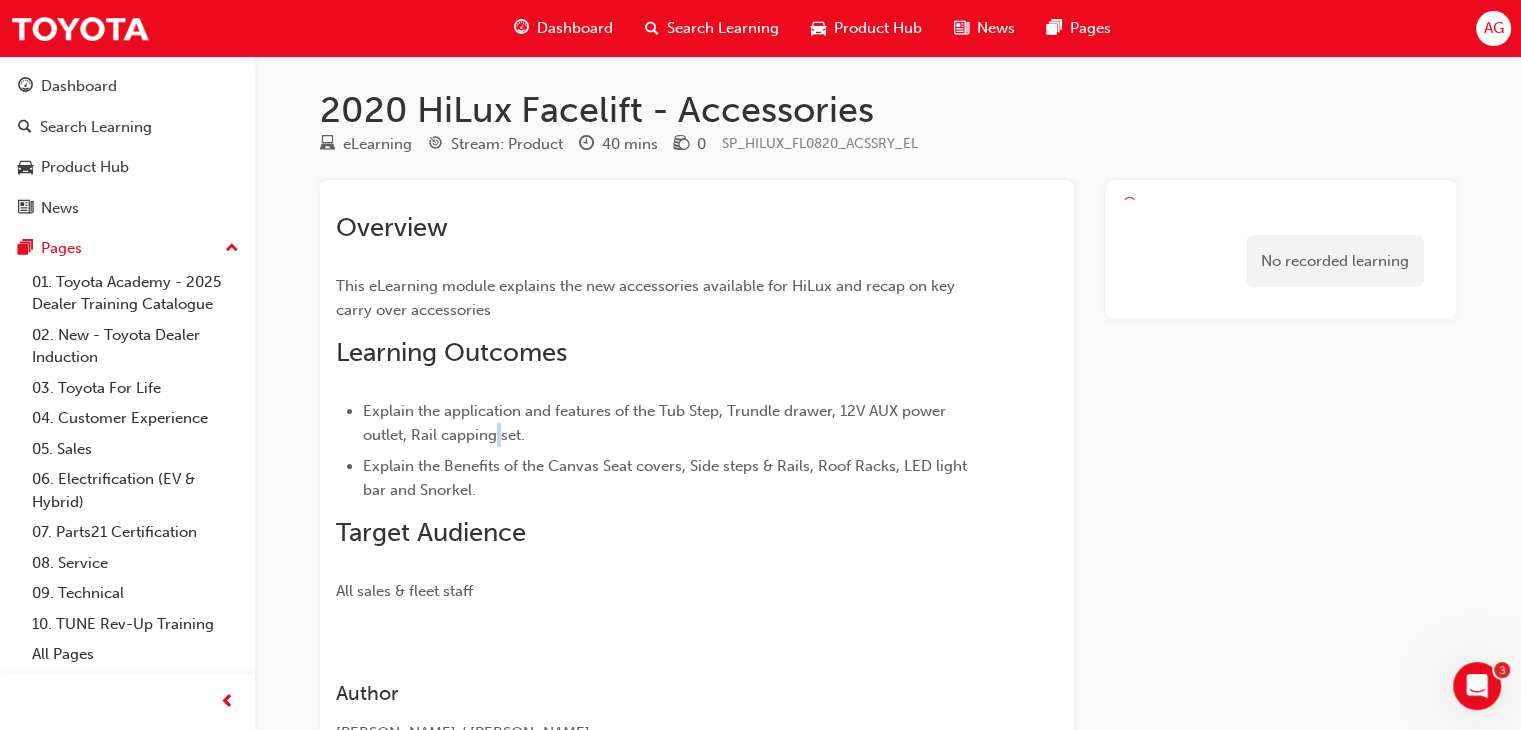 click on "Explain the application and features of the Tub Step, Trundle drawer, 12V AUX power outlet, Rail capping set." at bounding box center [656, 423] 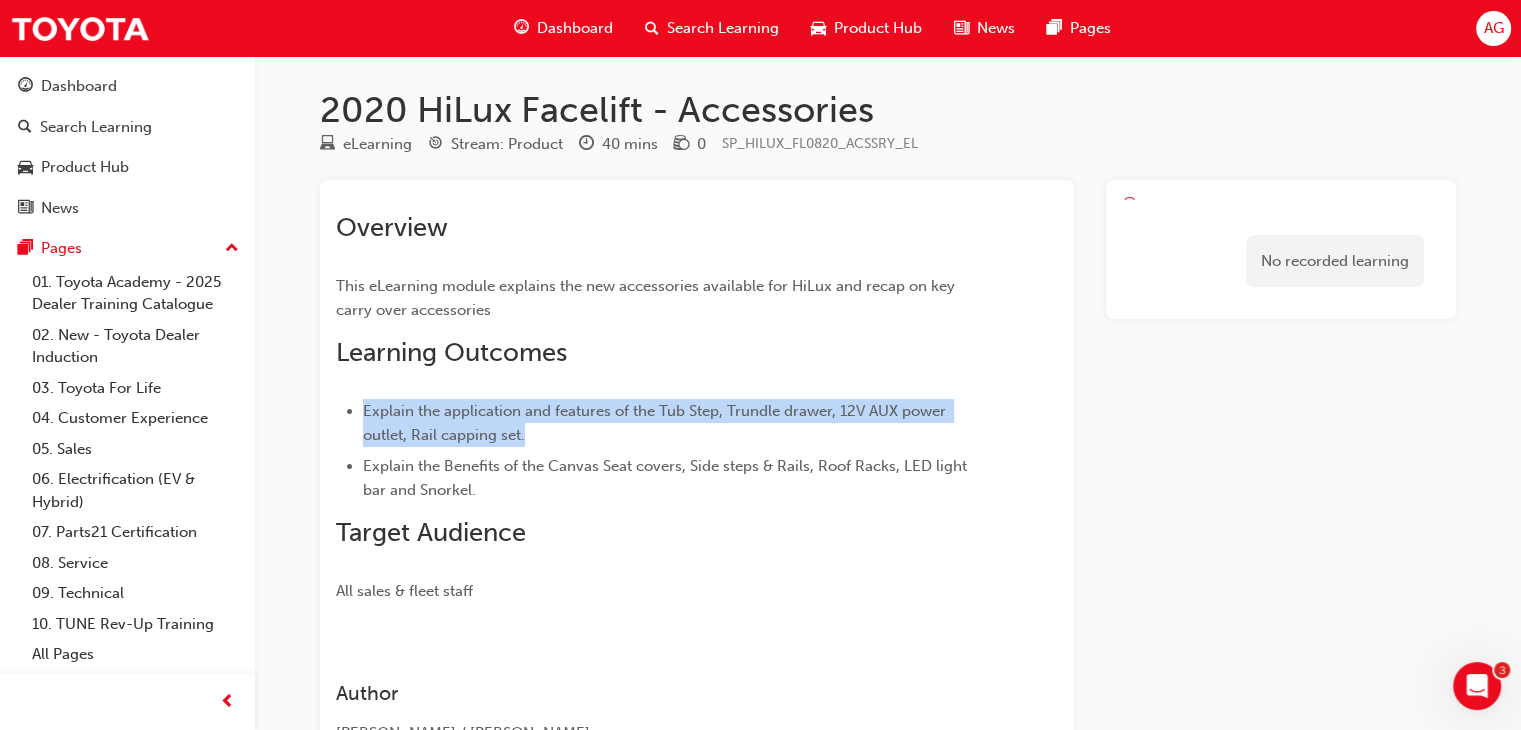 click on "Explain the application and features of the Tub Step, Trundle drawer, 12V AUX power outlet, Rail capping set." at bounding box center [656, 423] 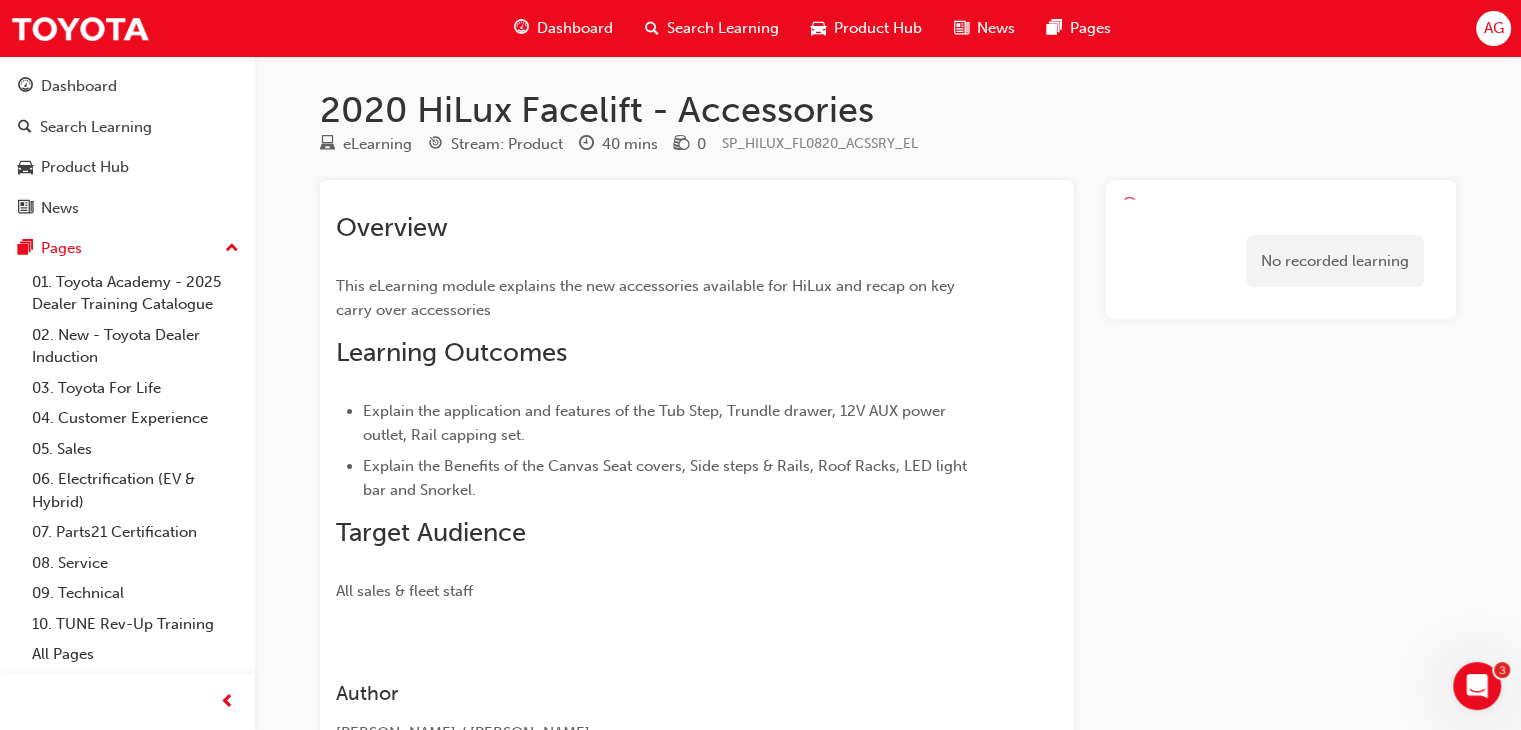 click on "Explain the Benefits of the Canvas Seat covers, Side steps & Rails, Roof Racks, LED light bar and Snorkel." at bounding box center (667, 478) 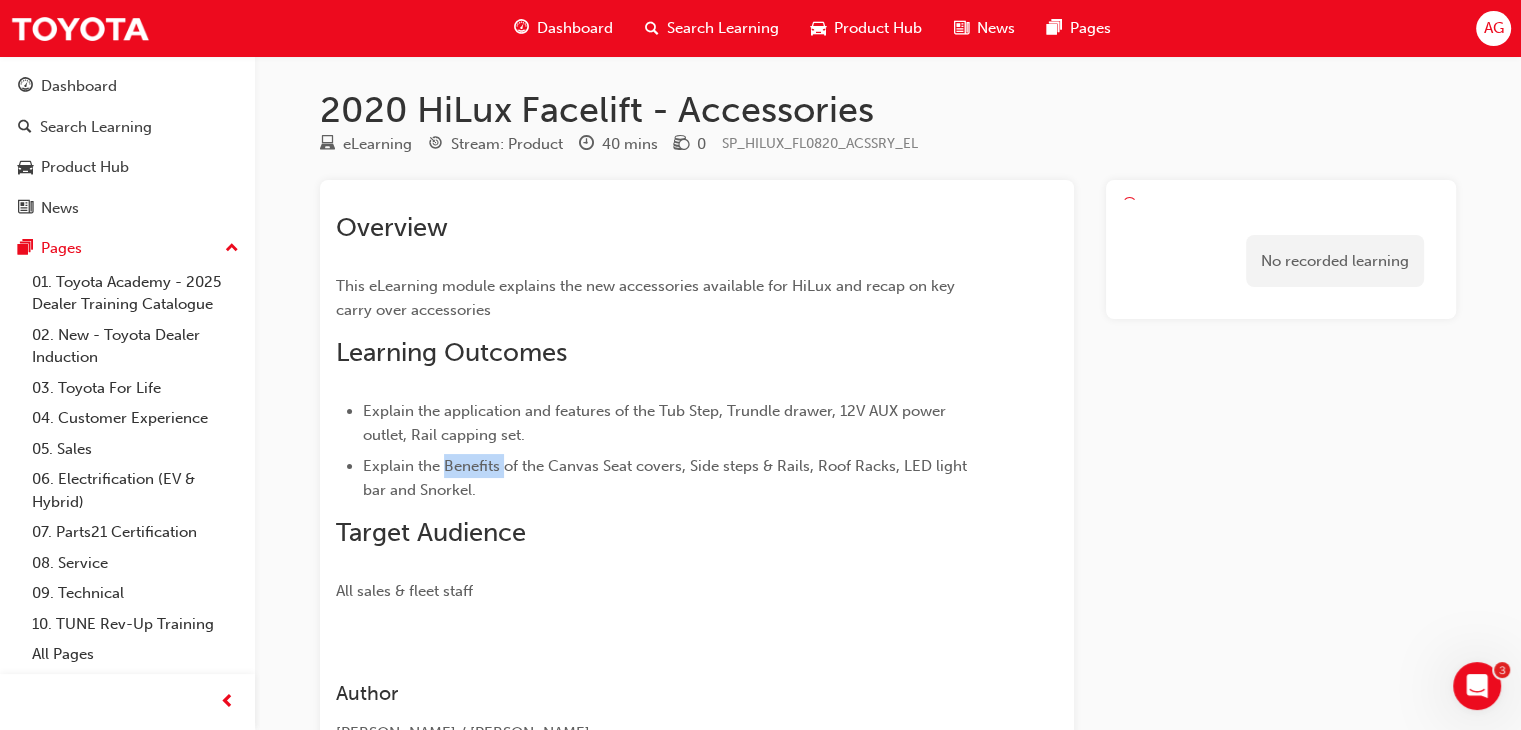 click on "Explain the Benefits of the Canvas Seat covers, Side steps & Rails, Roof Racks, LED light bar and Snorkel." at bounding box center (667, 478) 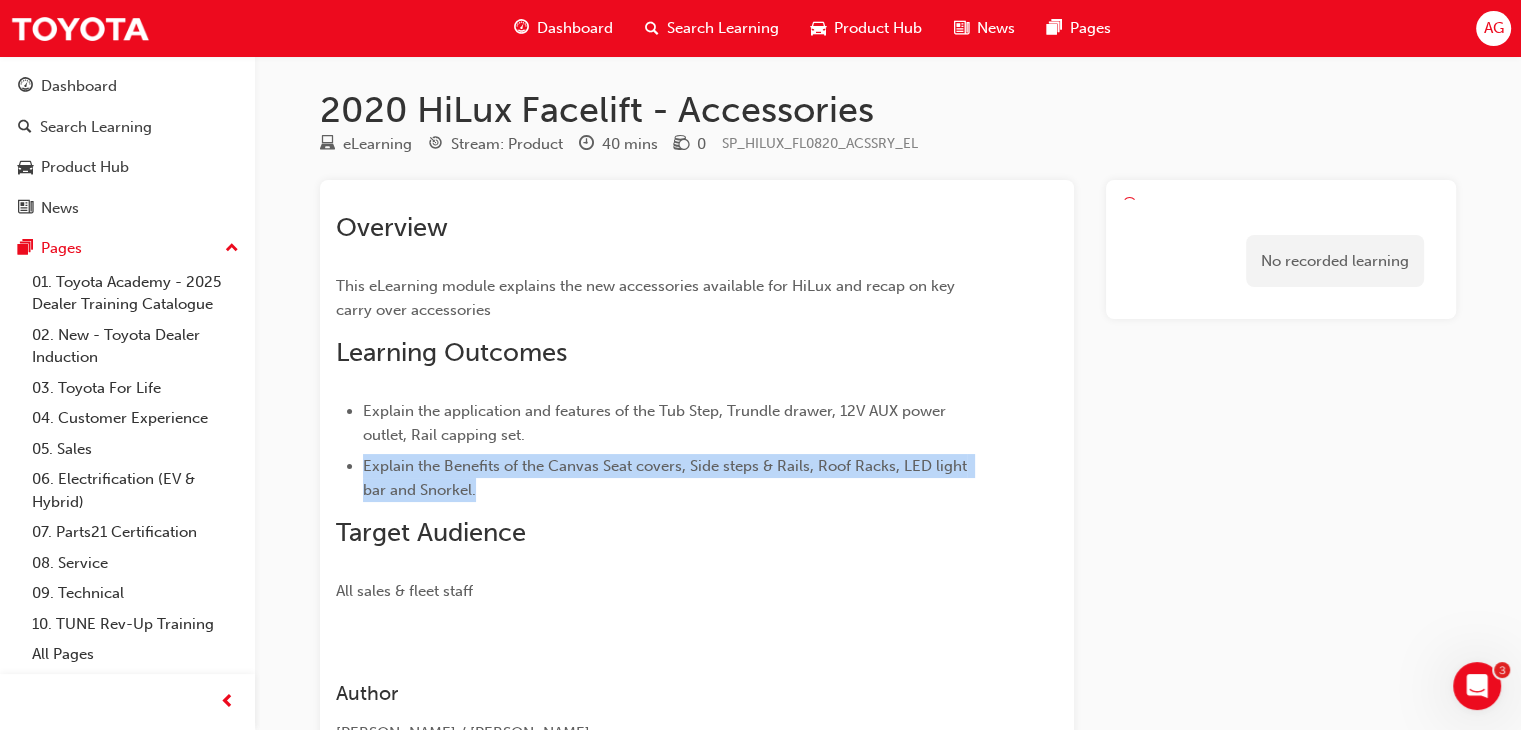 click on "Explain the Benefits of the Canvas Seat covers, Side steps & Rails, Roof Racks, LED light bar and Snorkel." at bounding box center (667, 478) 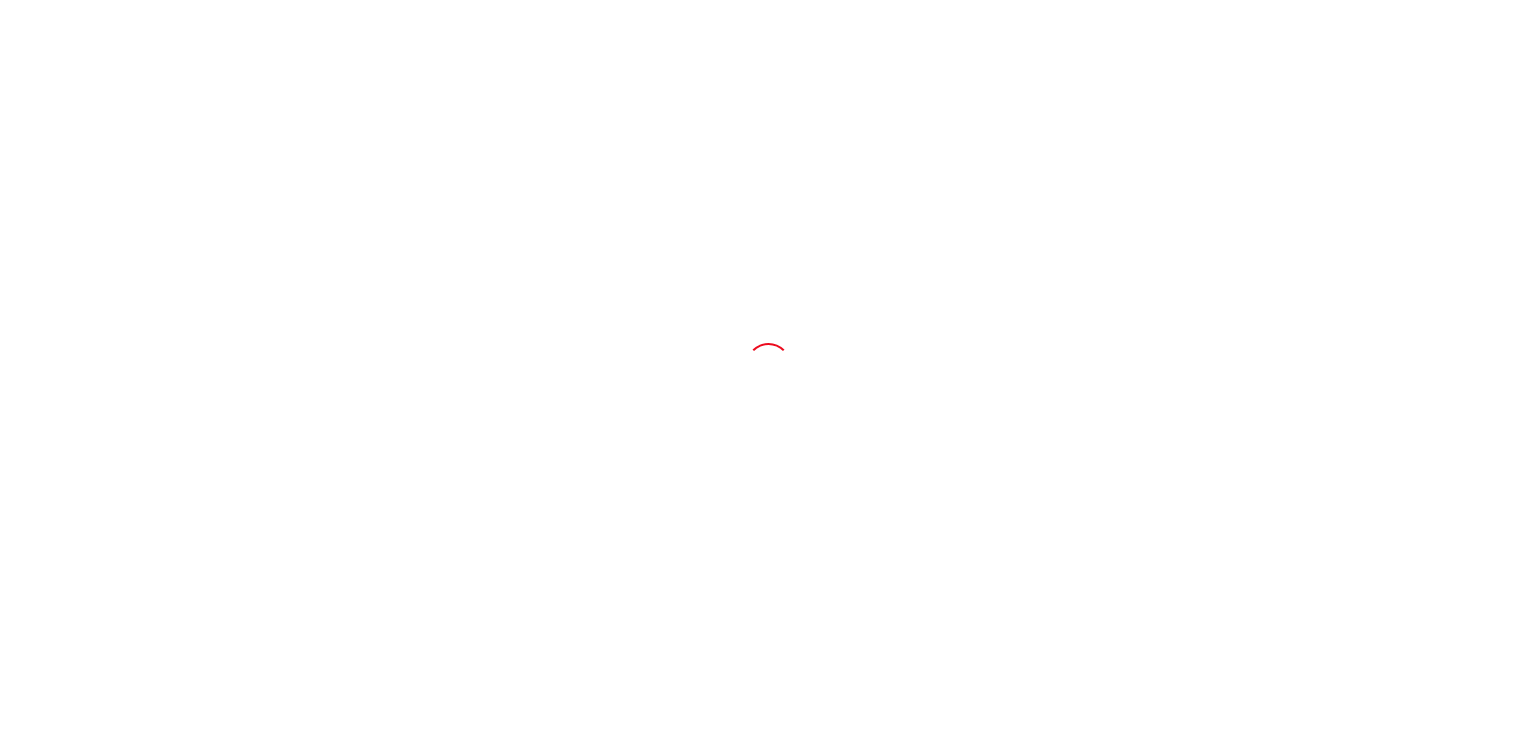 scroll, scrollTop: 0, scrollLeft: 0, axis: both 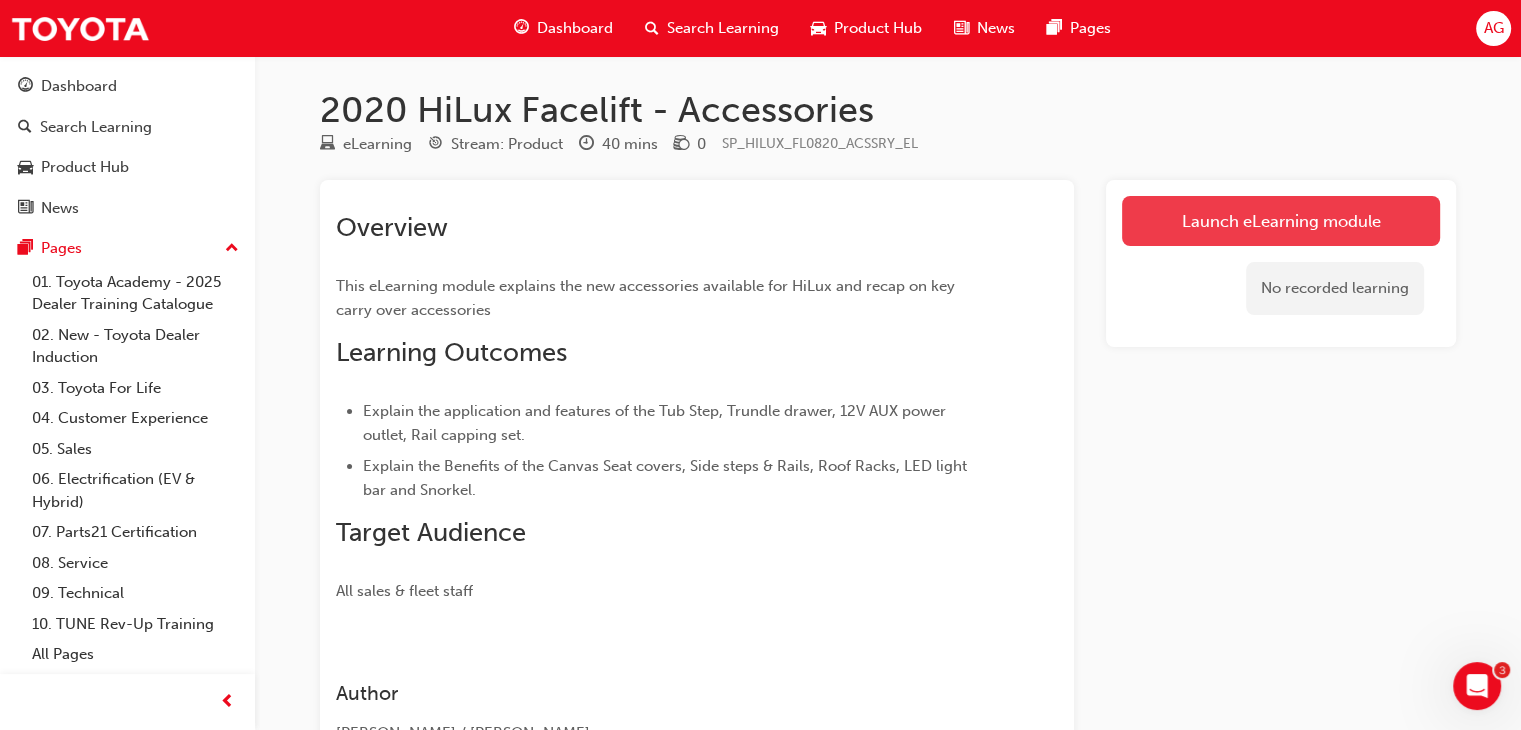 click on "Launch eLearning module" at bounding box center (1281, 221) 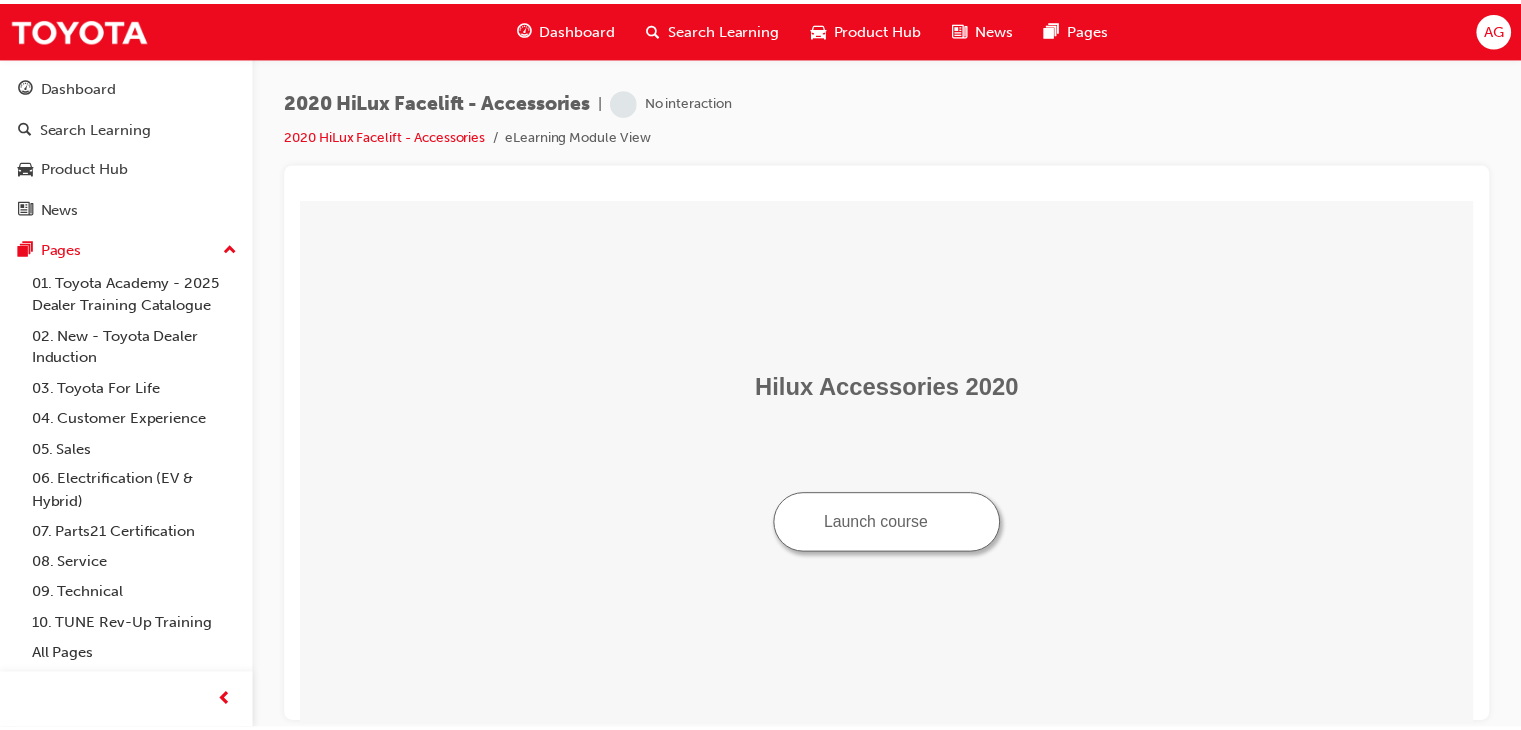 scroll, scrollTop: 0, scrollLeft: 0, axis: both 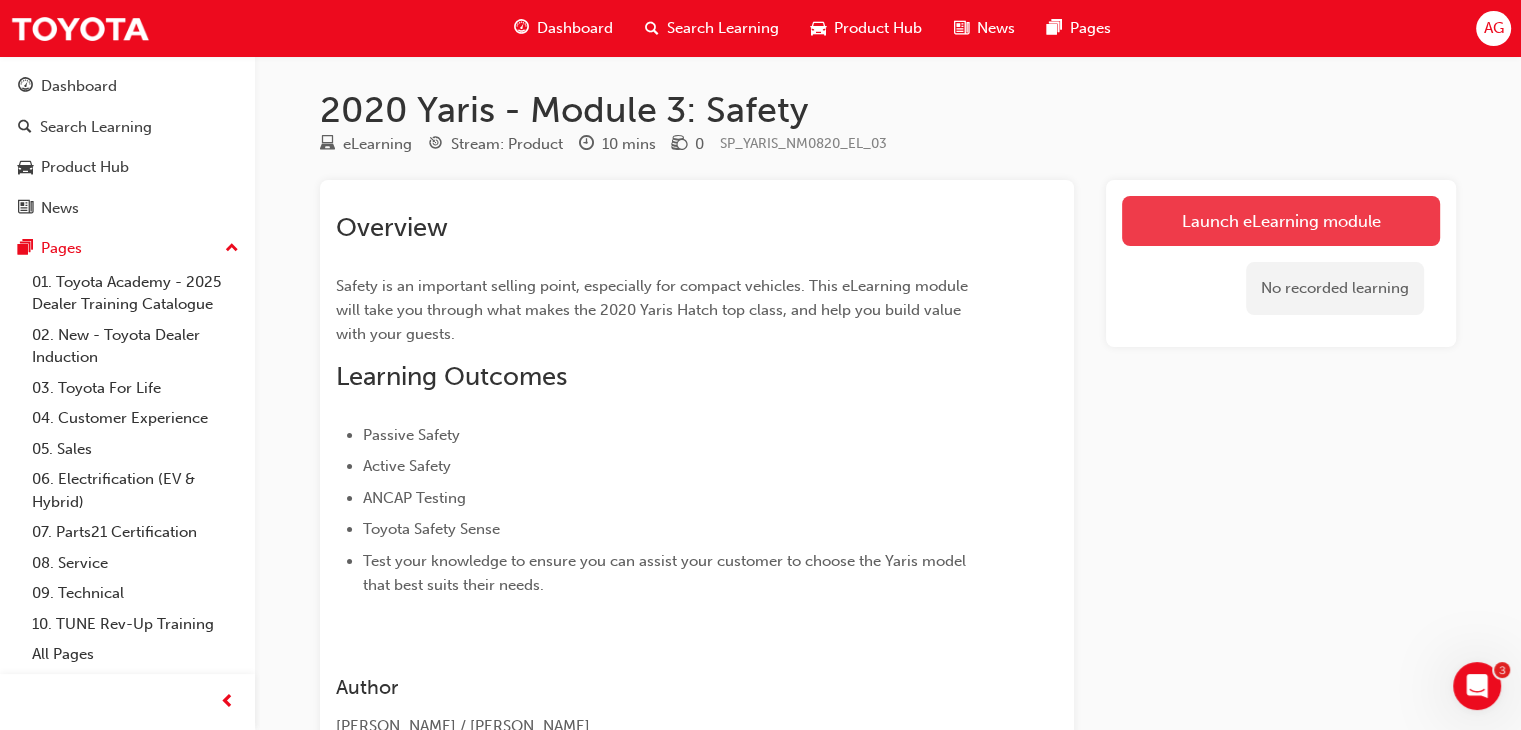 click on "Launch eLearning module" at bounding box center (1281, 221) 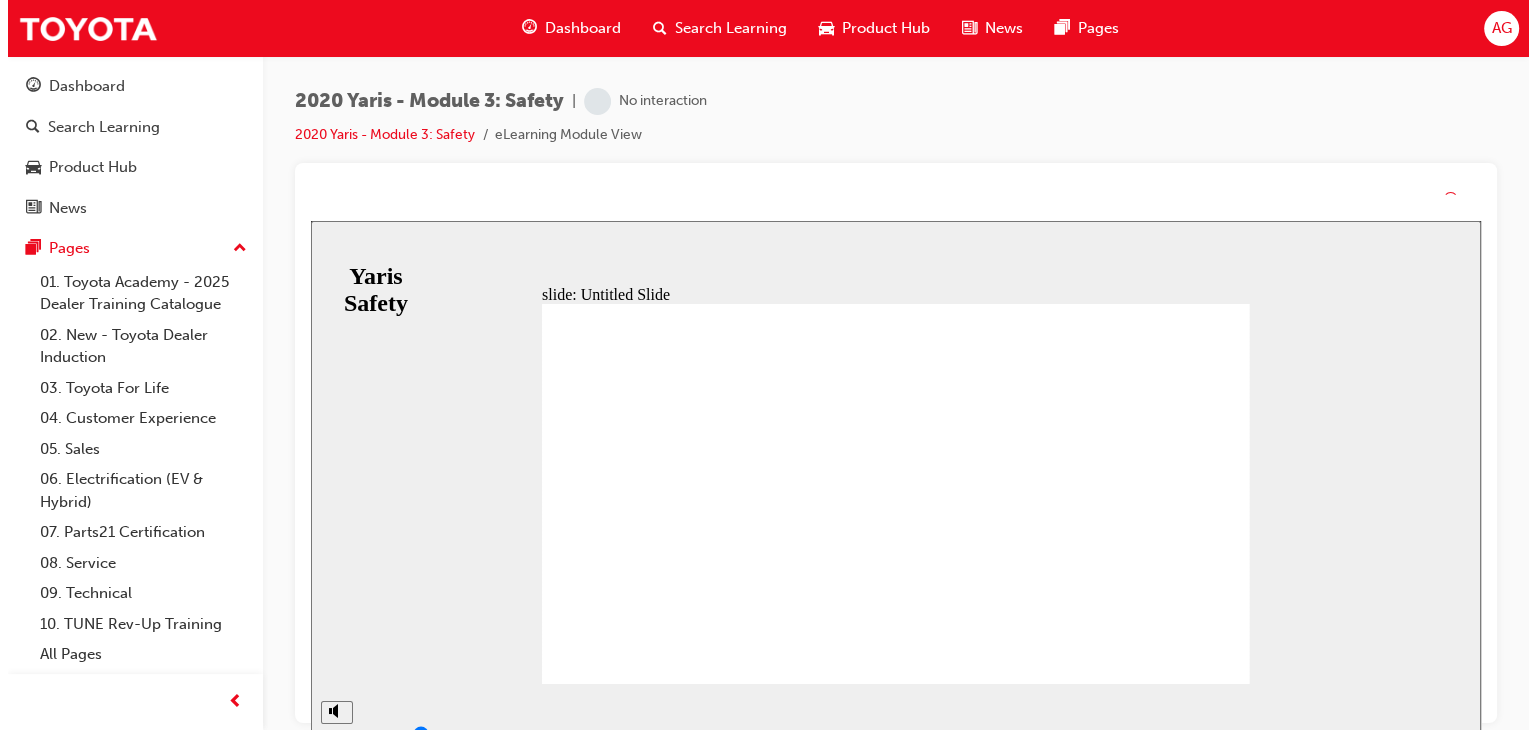 scroll, scrollTop: 0, scrollLeft: 0, axis: both 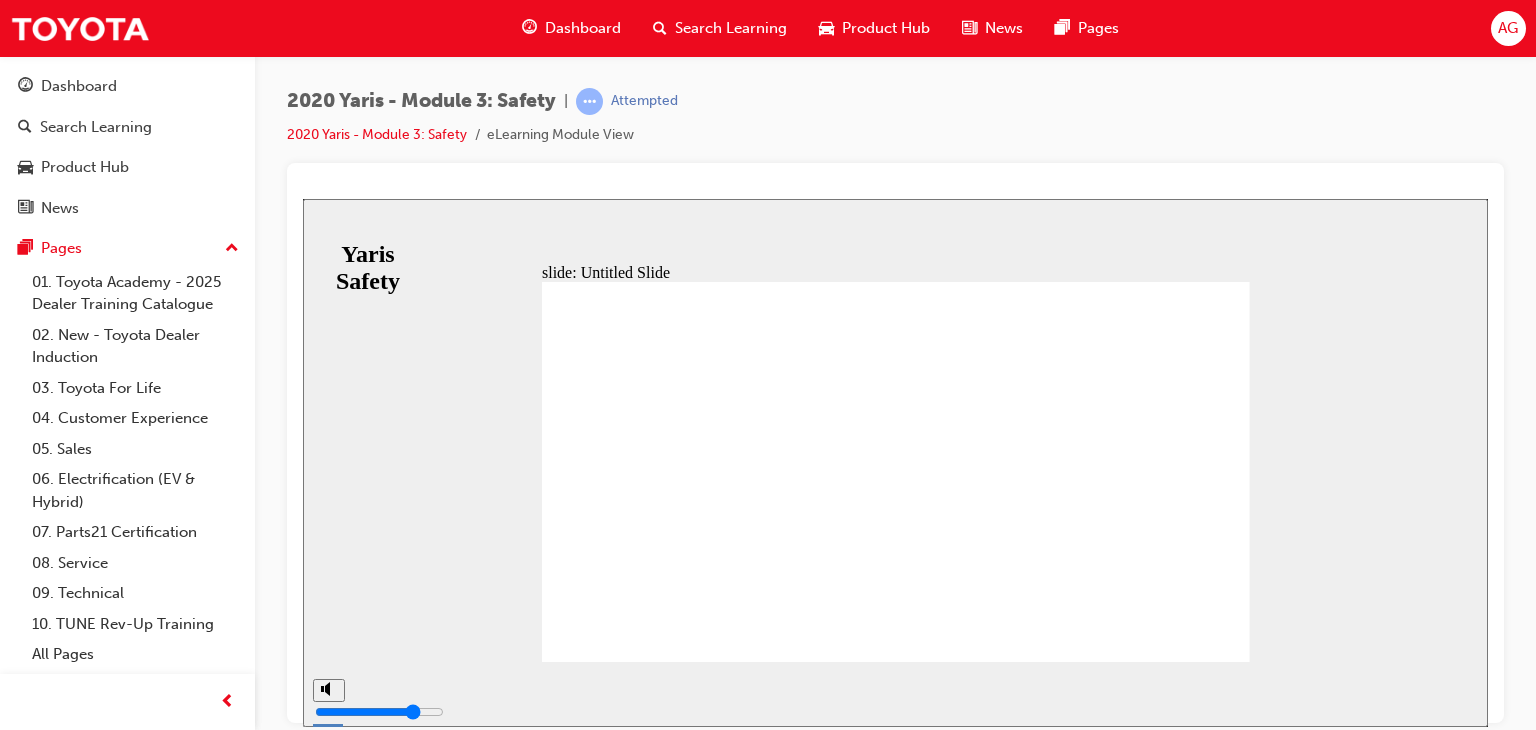 drag, startPoint x: 824, startPoint y: 518, endPoint x: 828, endPoint y: 503, distance: 15.524175 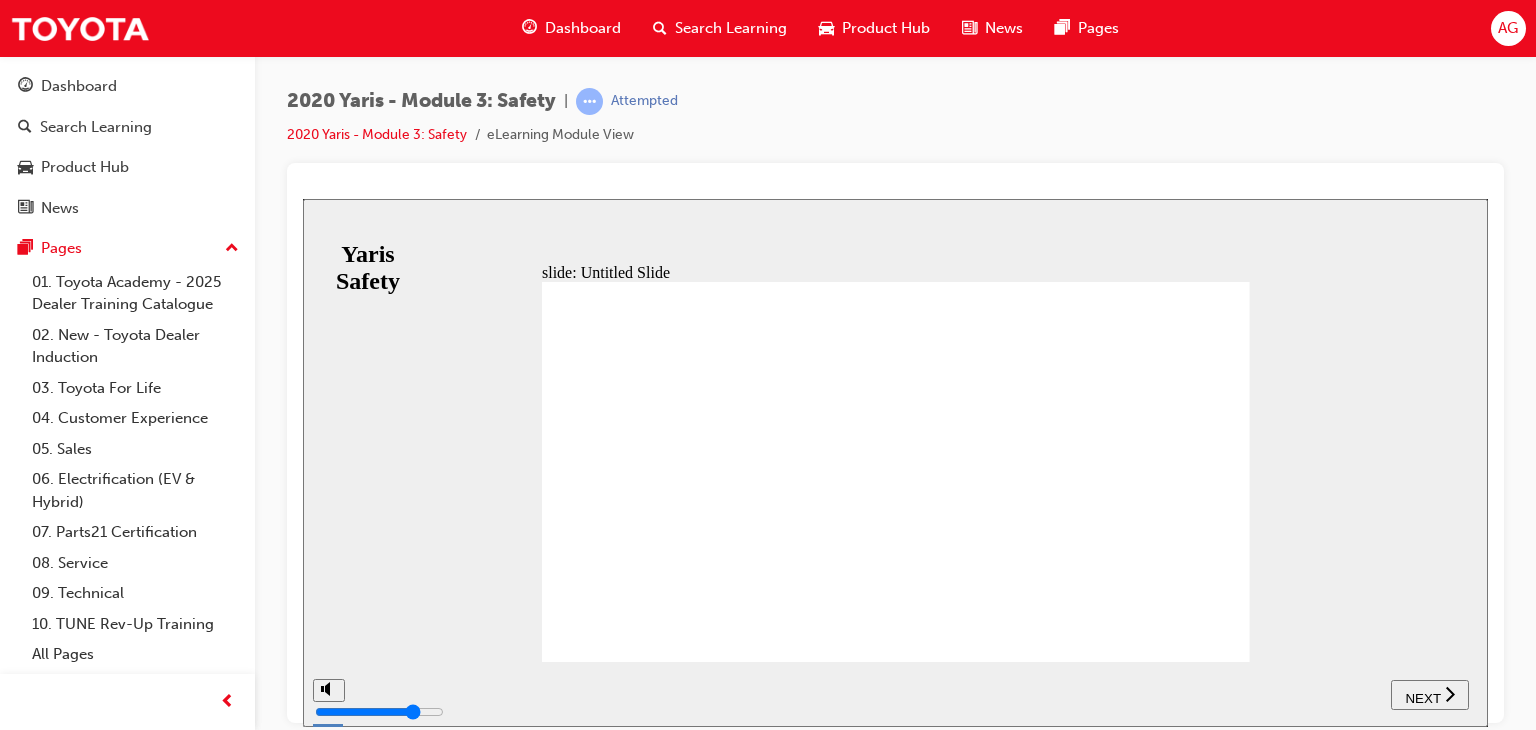 click at bounding box center (895, 189) 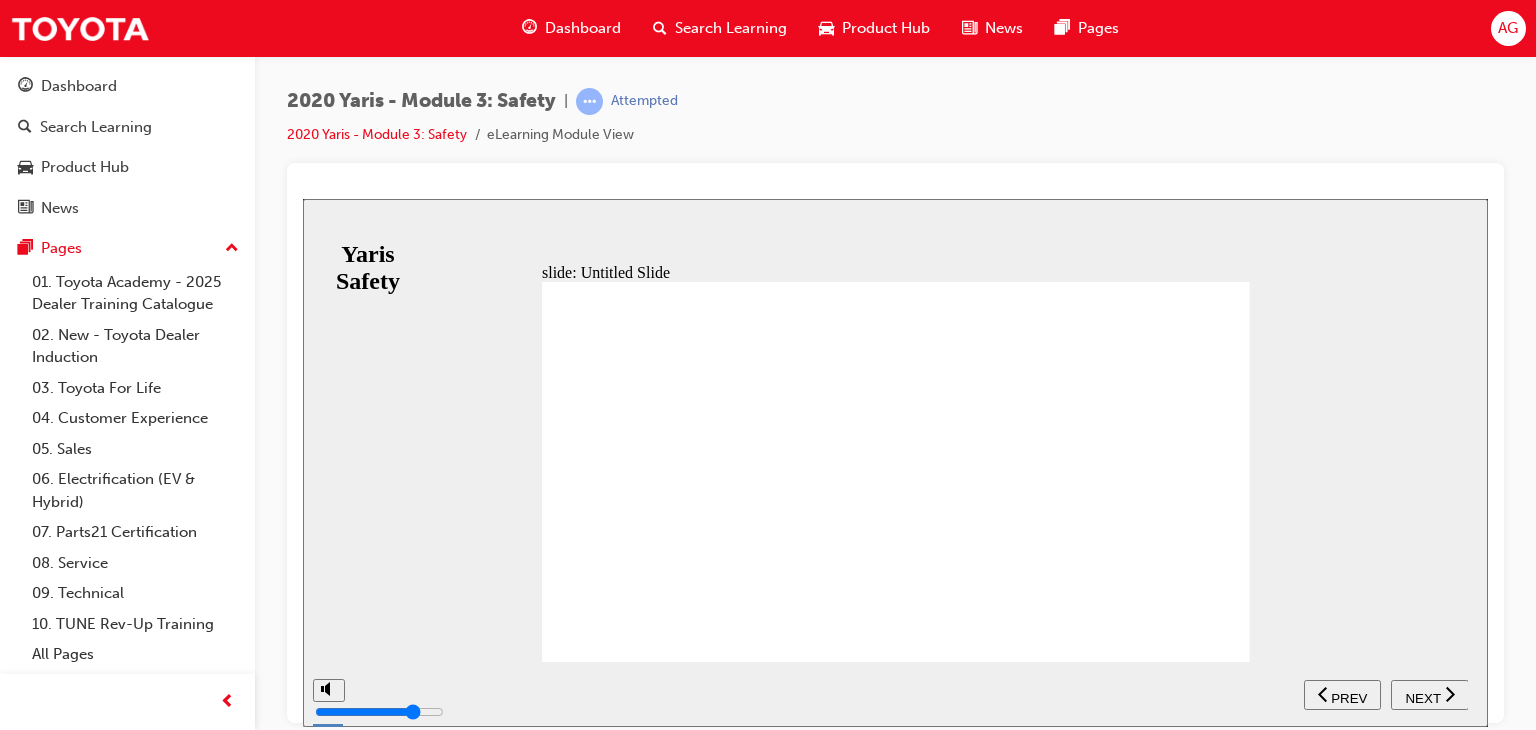 click on "NEXT" at bounding box center [1422, 697] 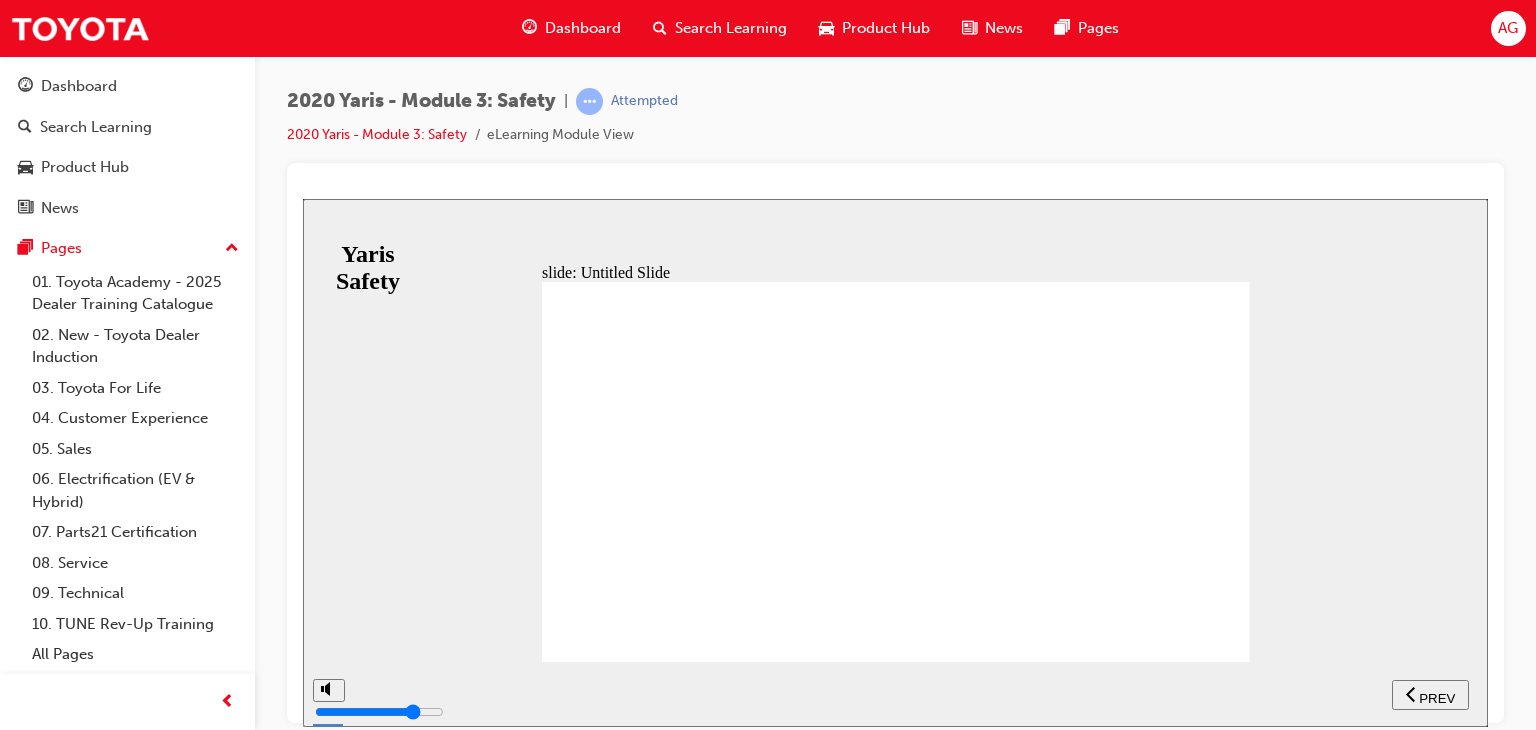 click 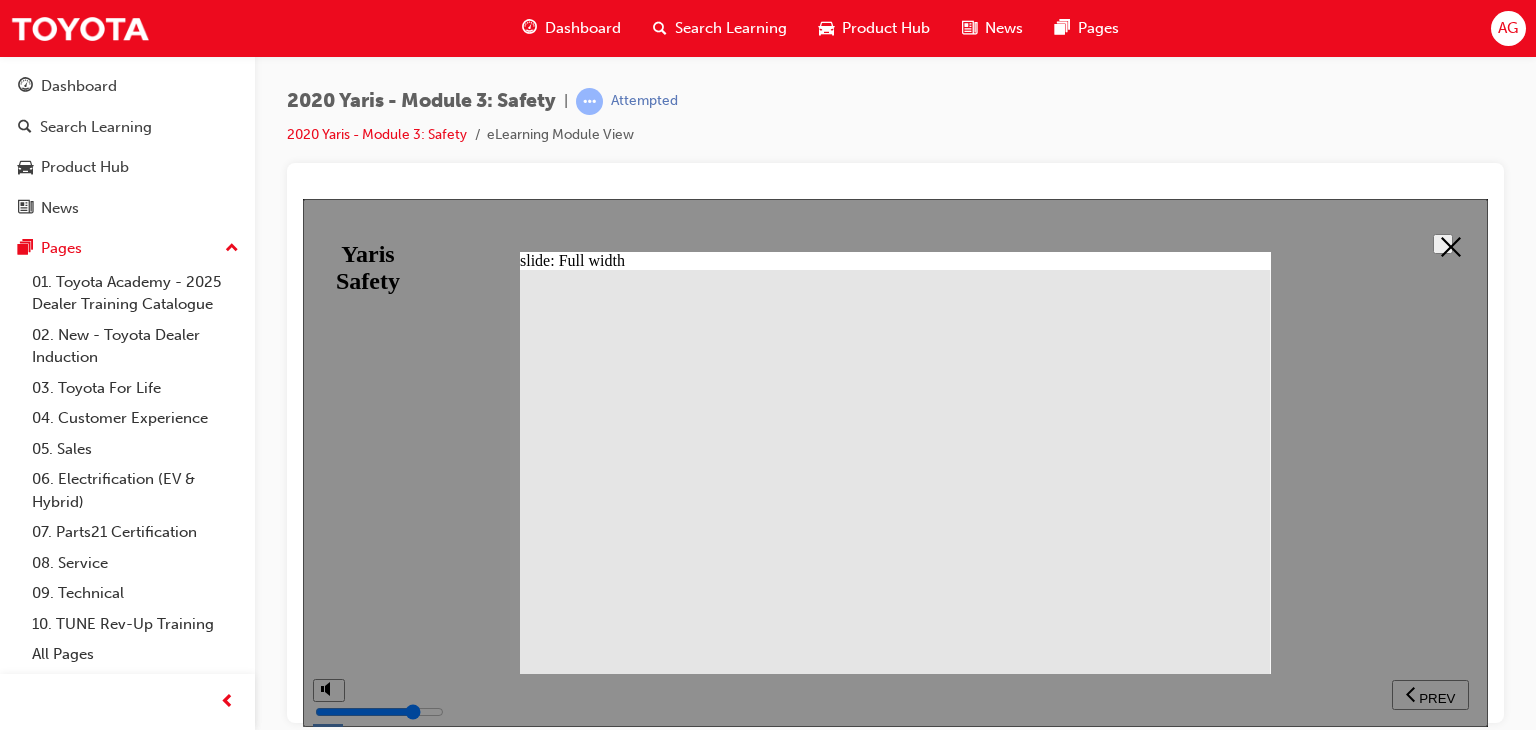 click at bounding box center [1443, 243] 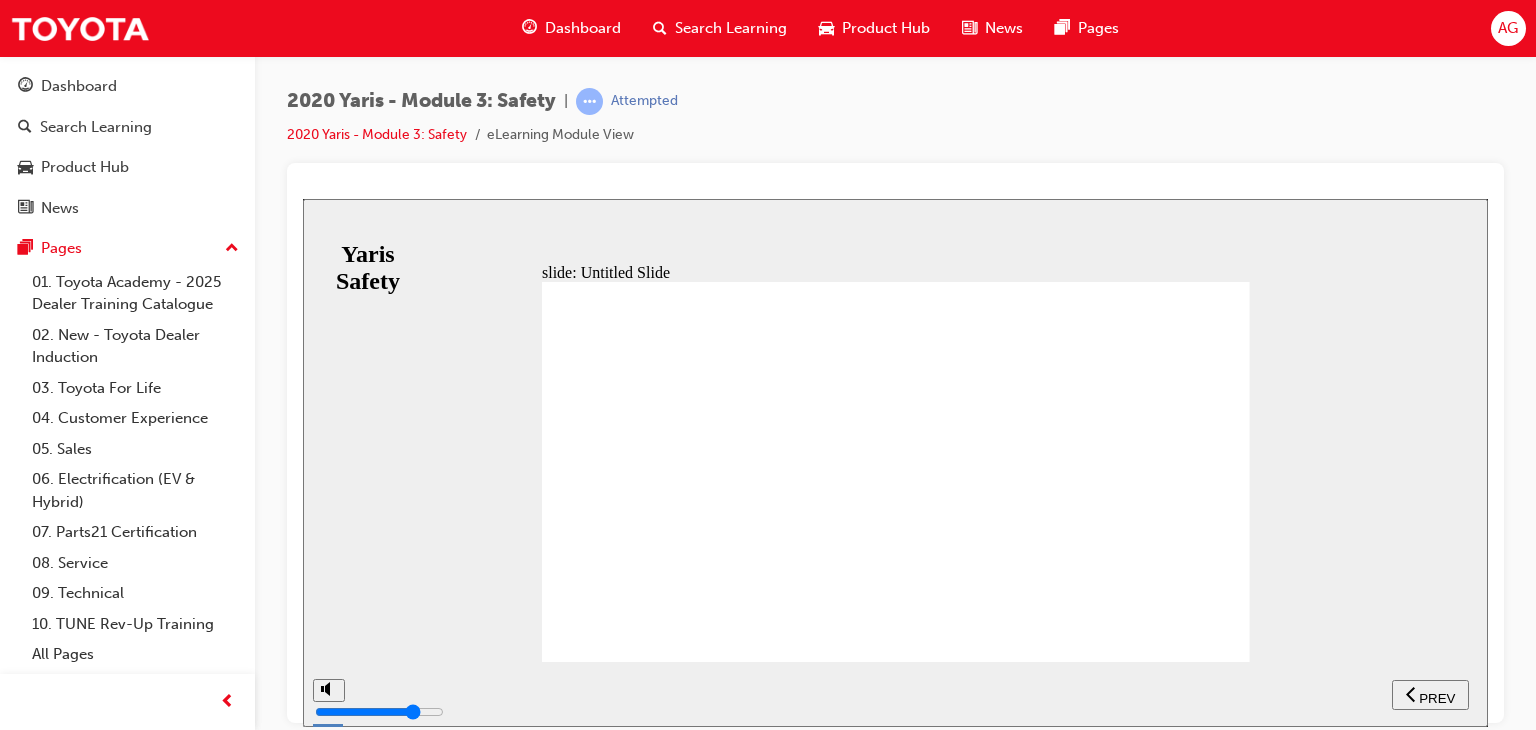 click 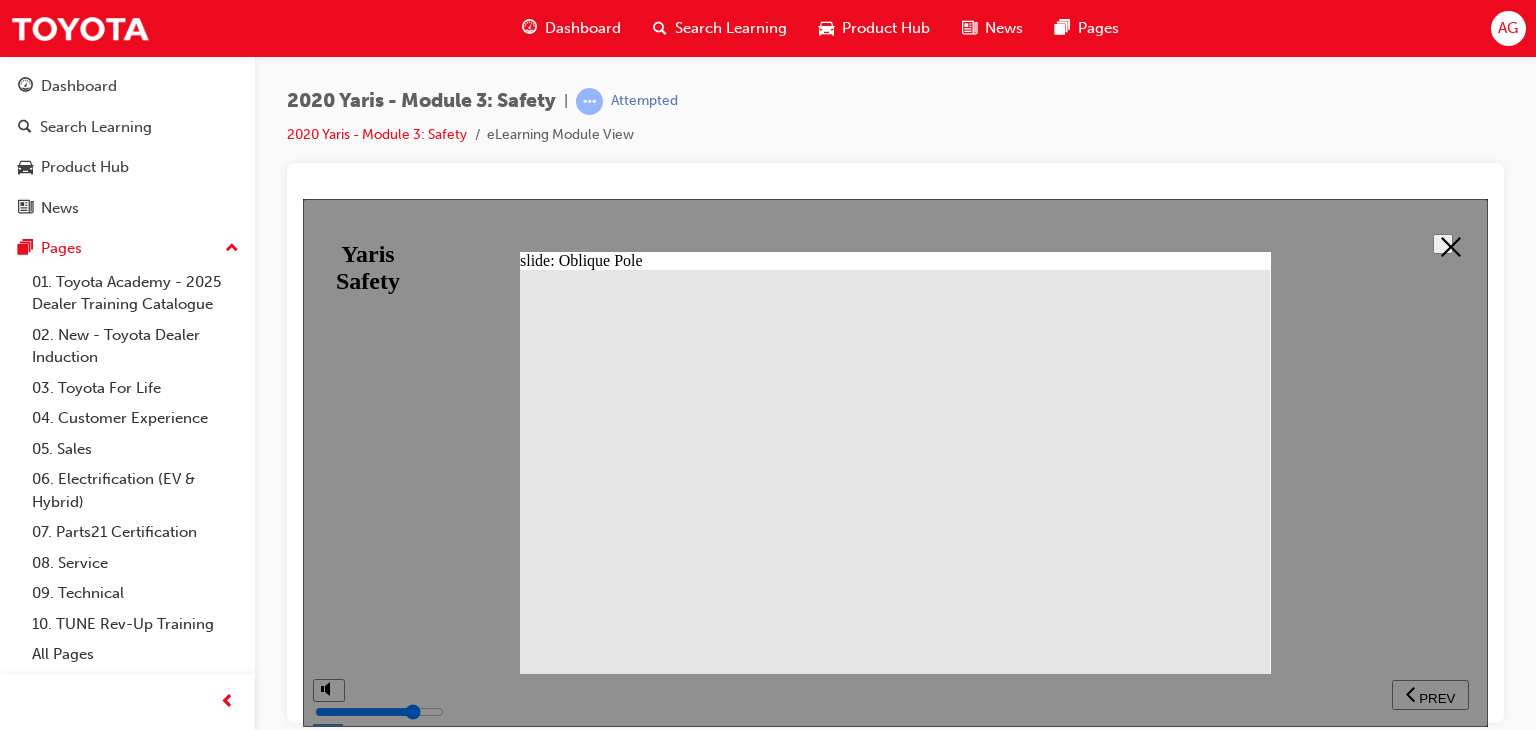 click 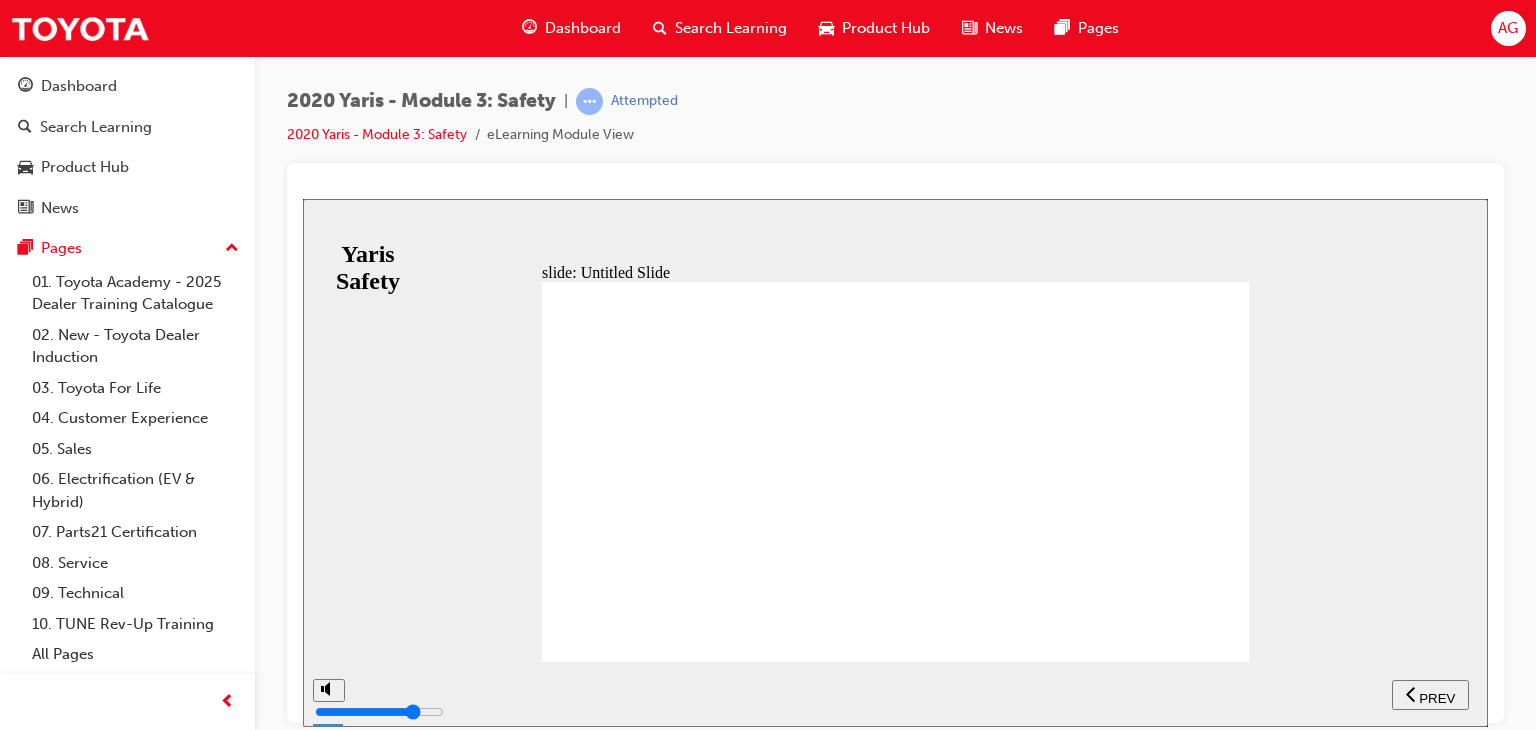 click 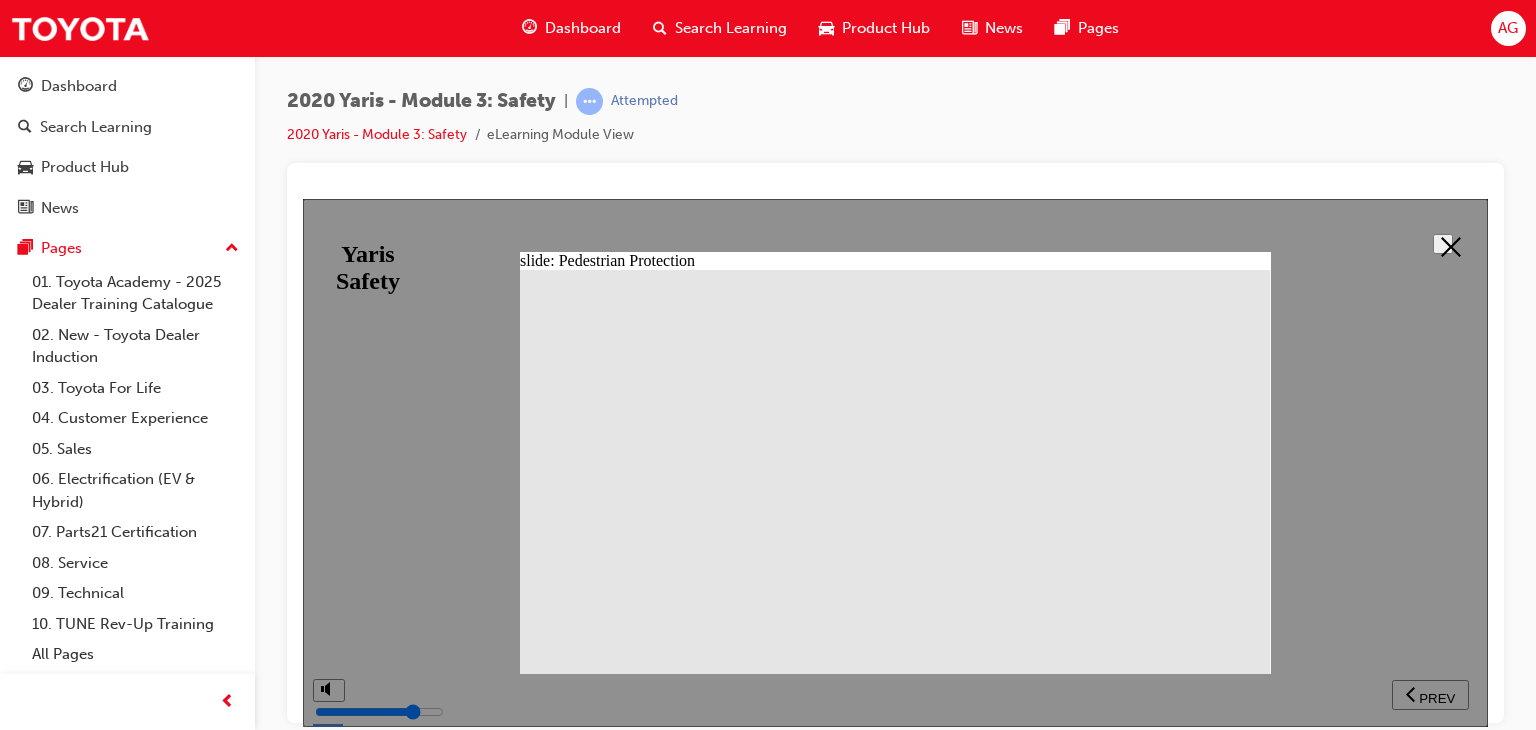 click 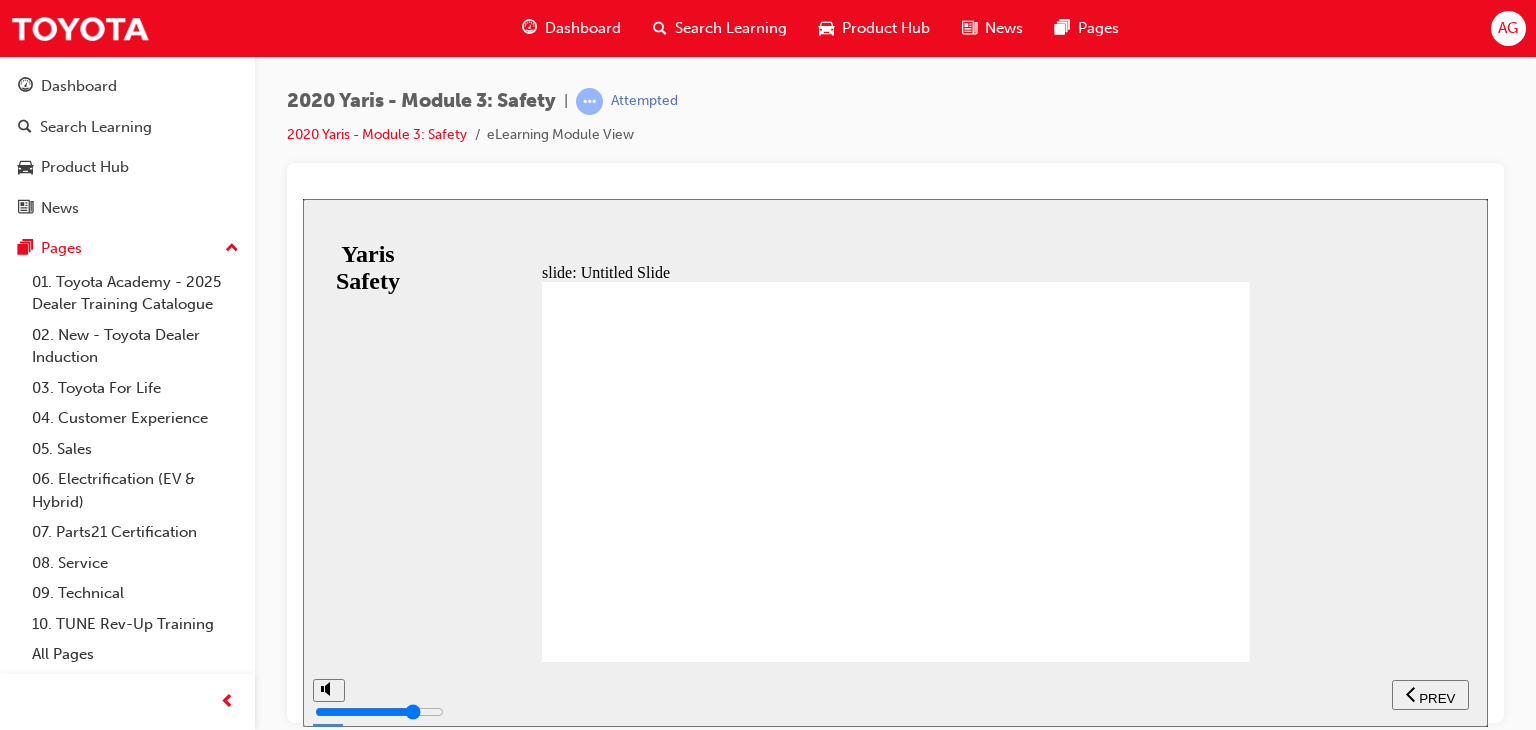 click 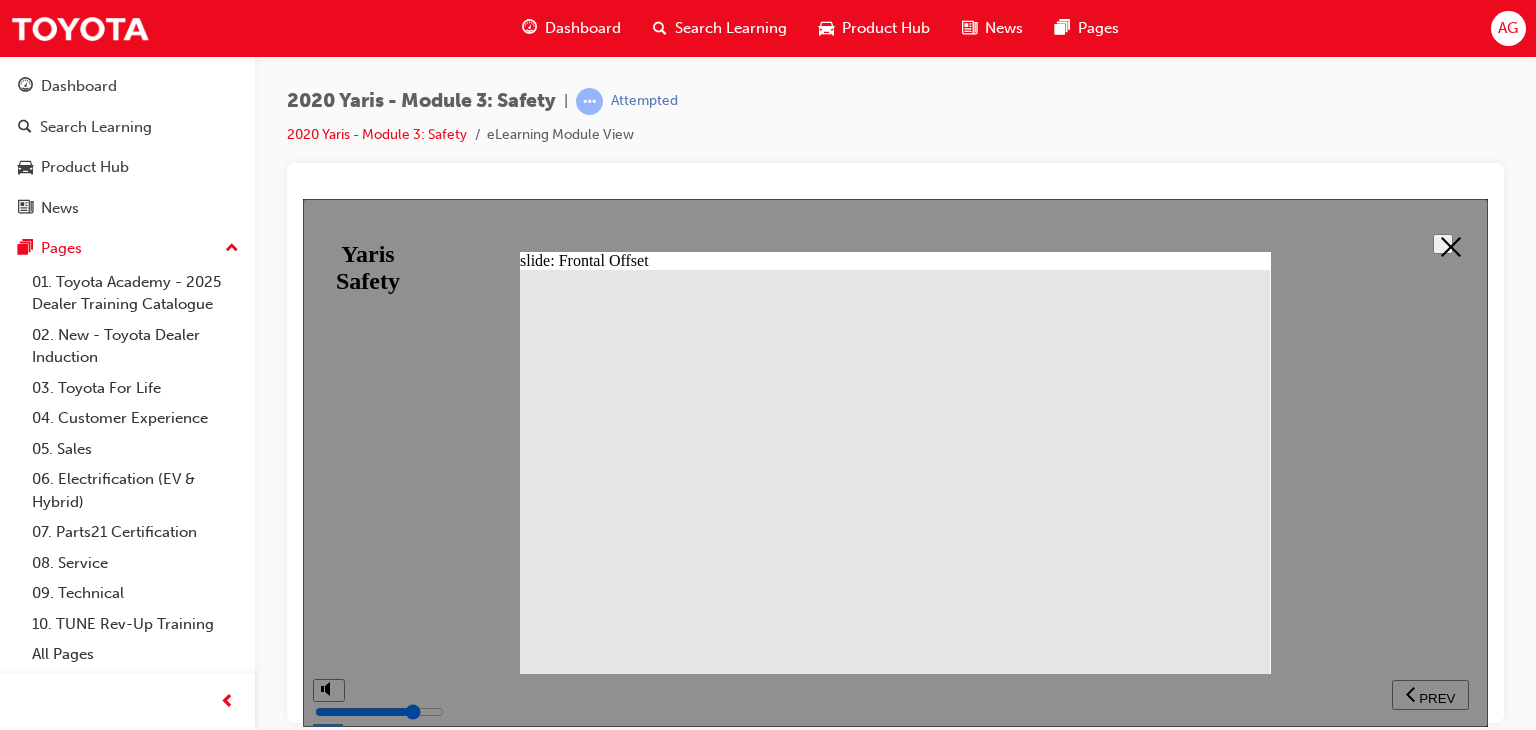 click 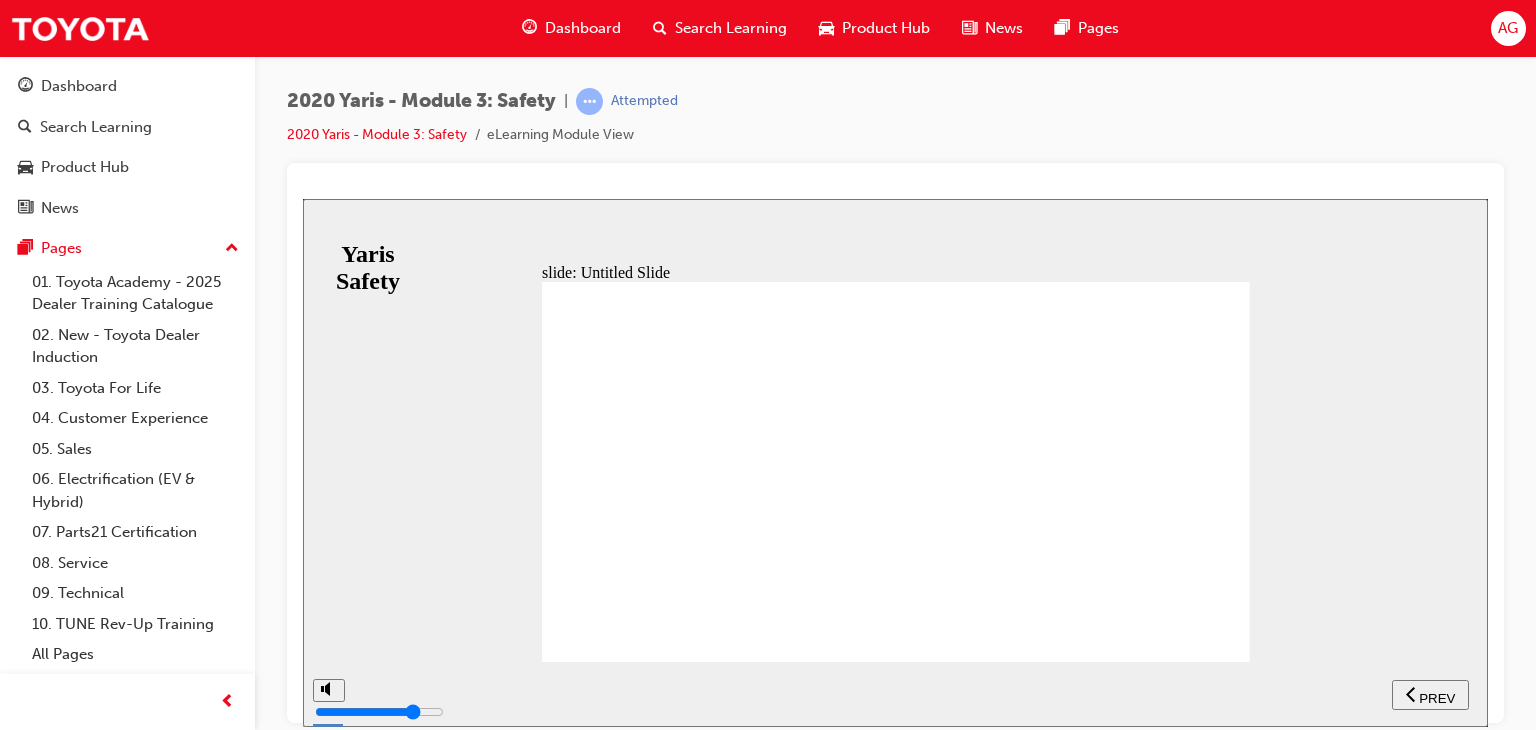click 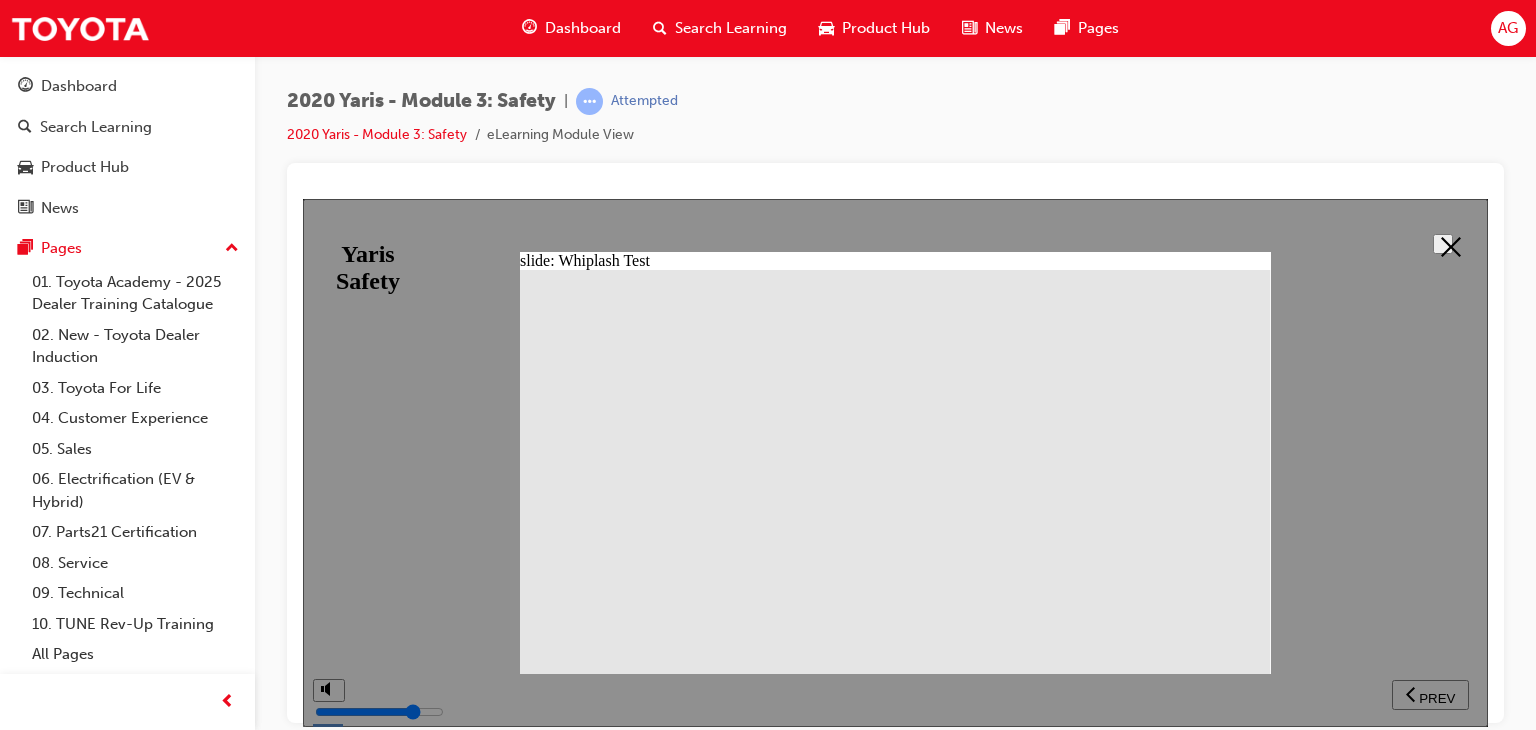 click 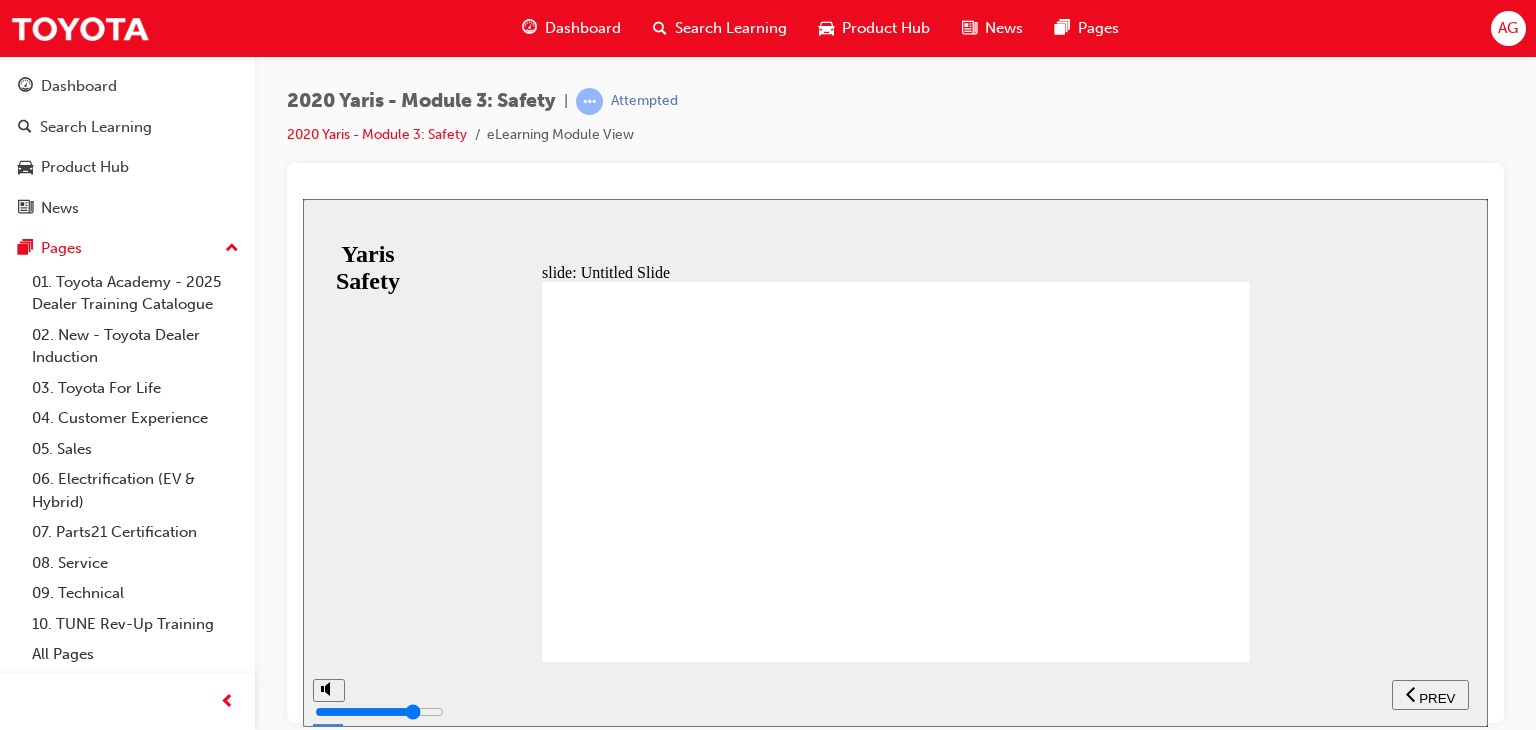click 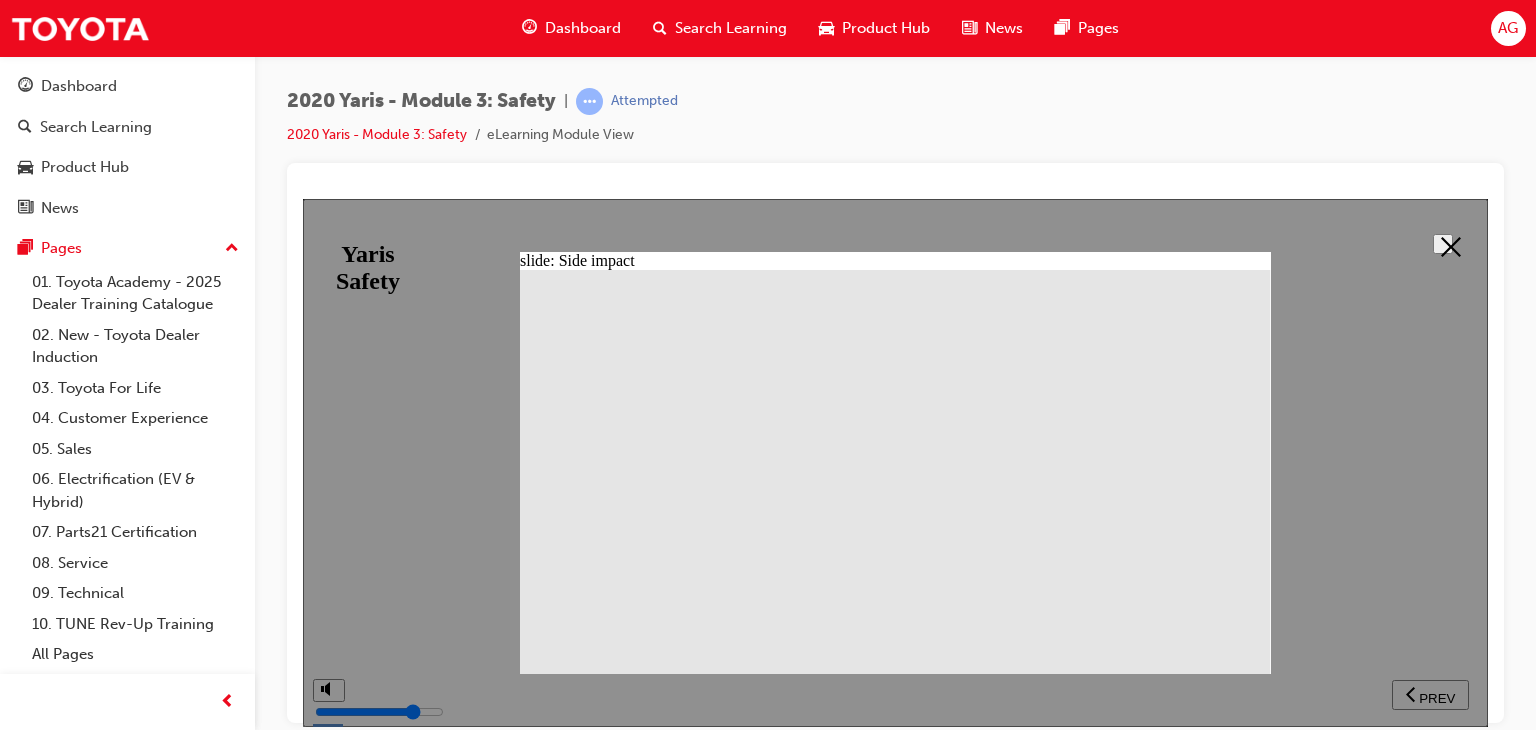 click at bounding box center (1443, 243) 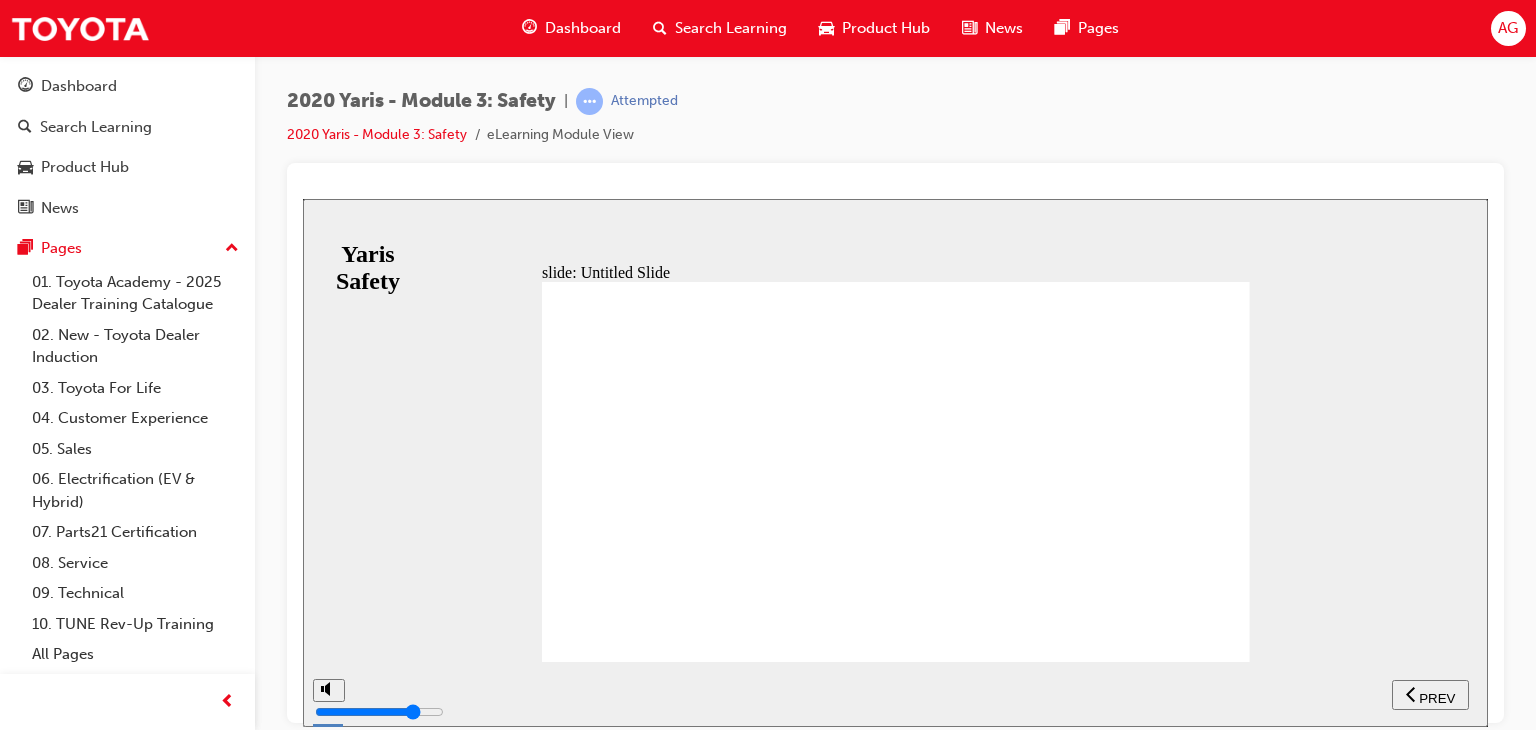 click 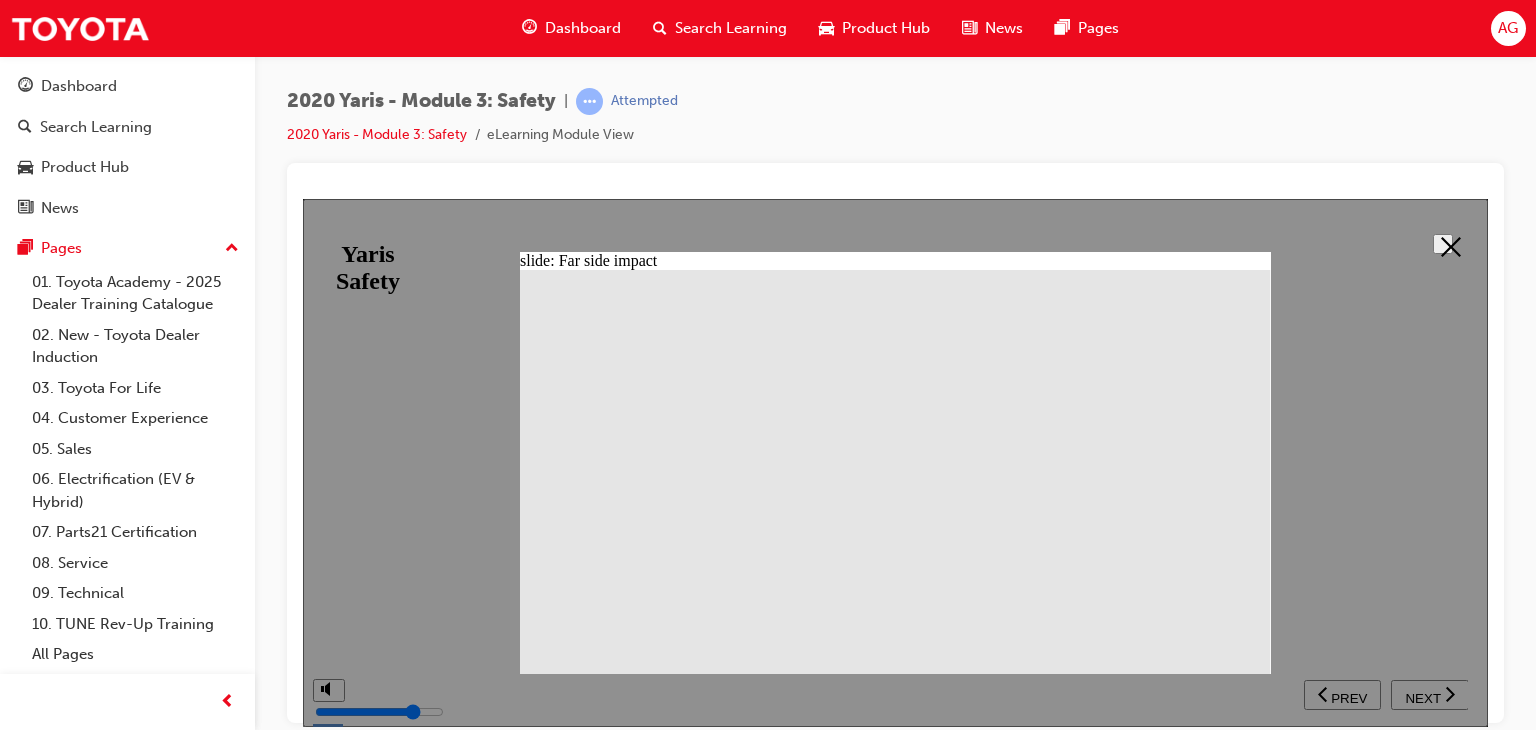click at bounding box center [1443, 243] 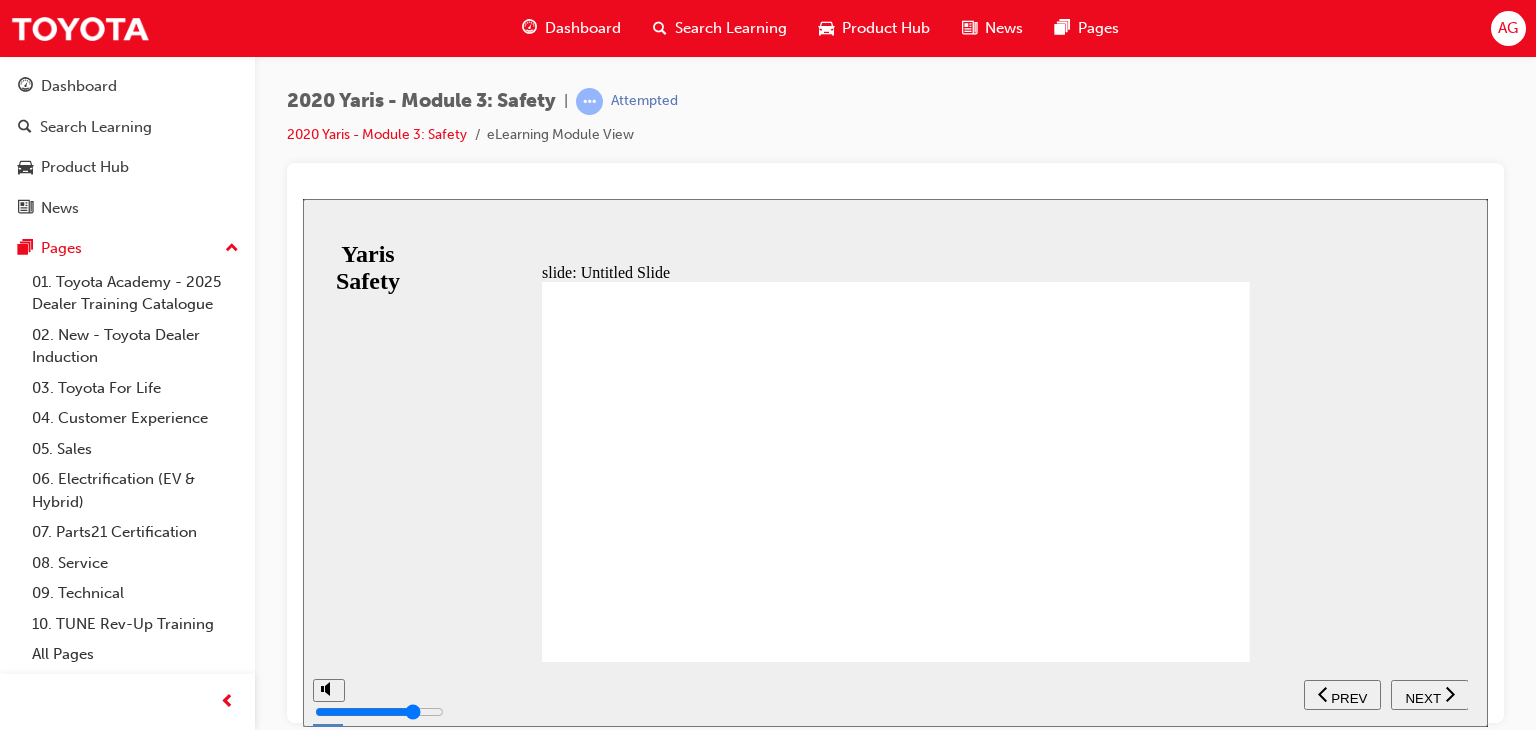 click 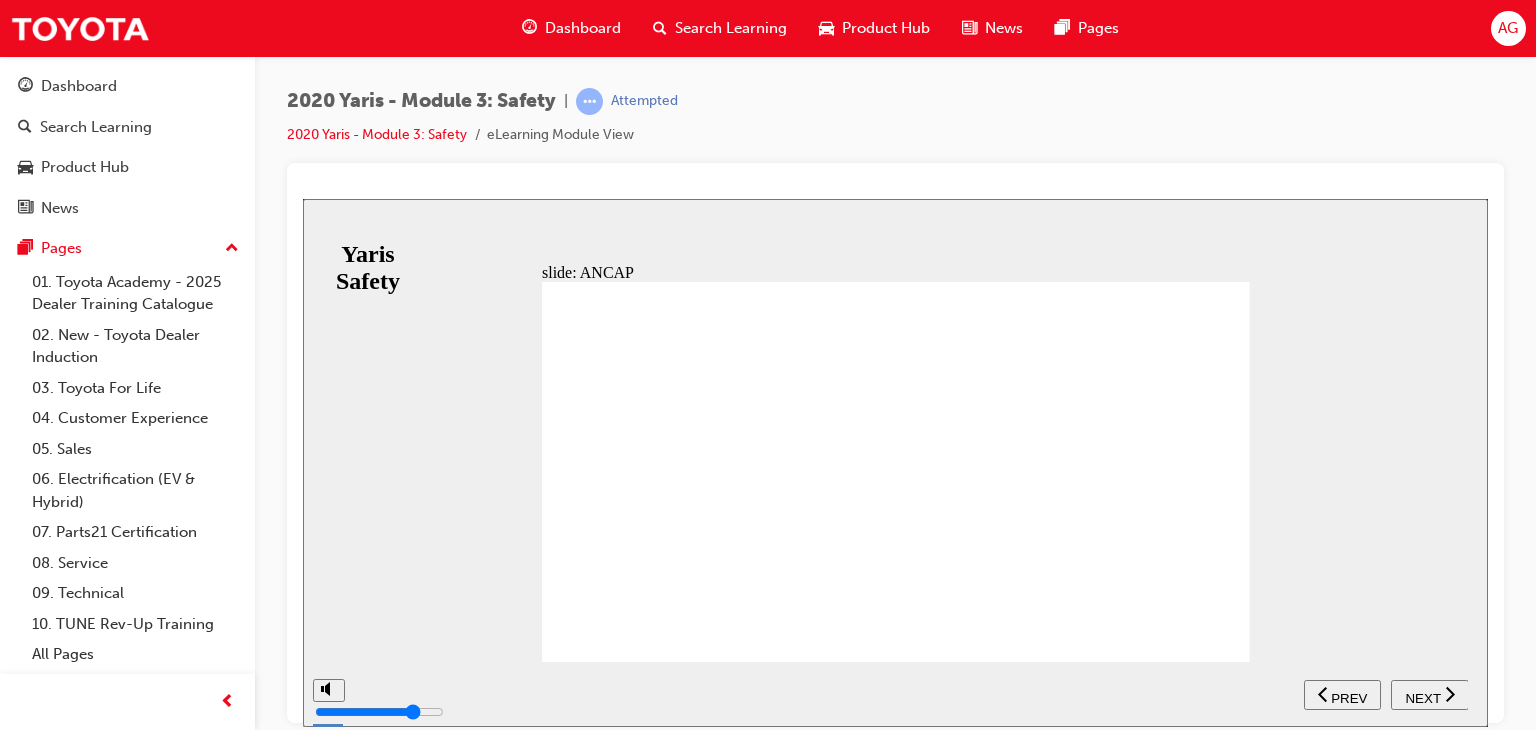 click on "NEXT" at bounding box center (1430, 694) 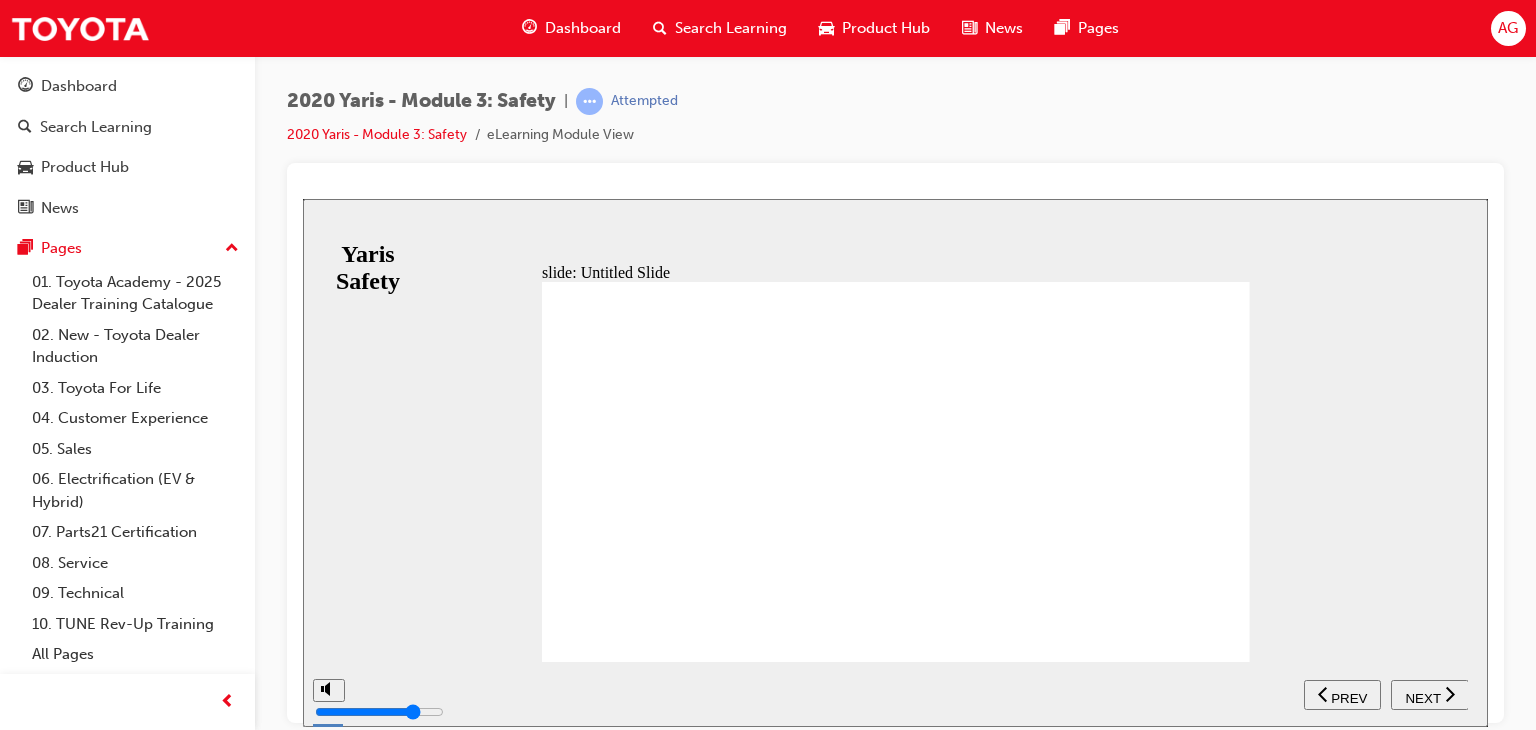 click 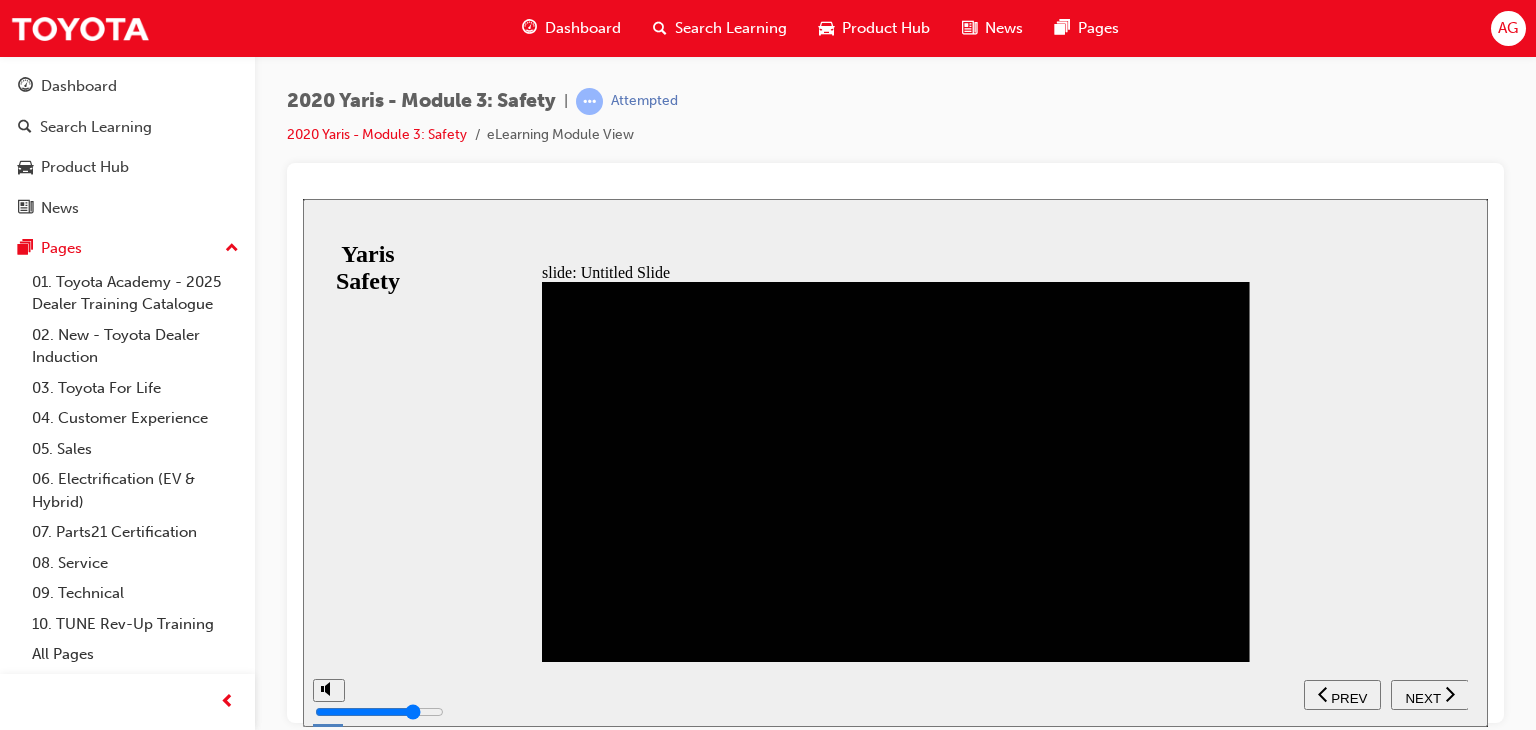 click 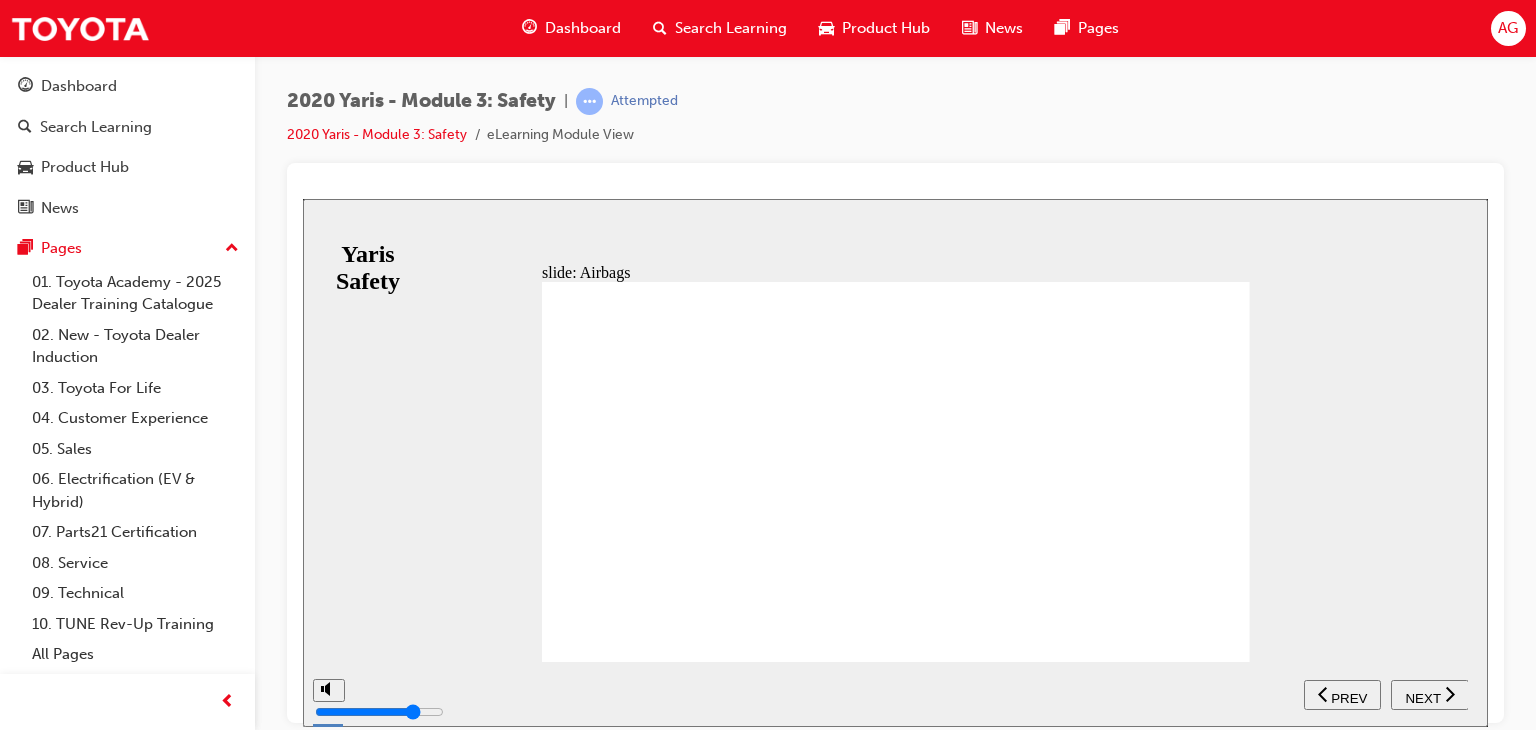 click on "NEXT" at bounding box center [1430, 694] 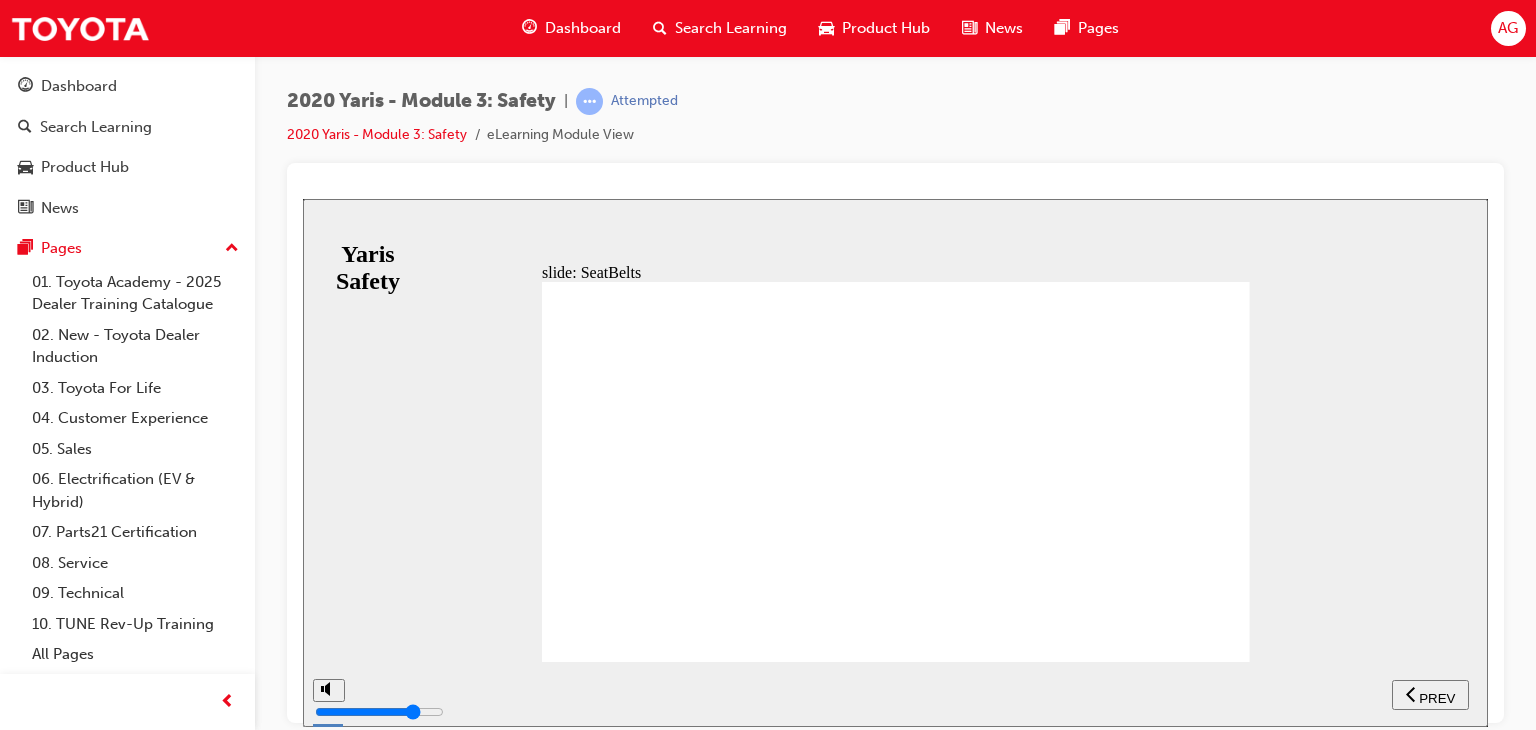 click 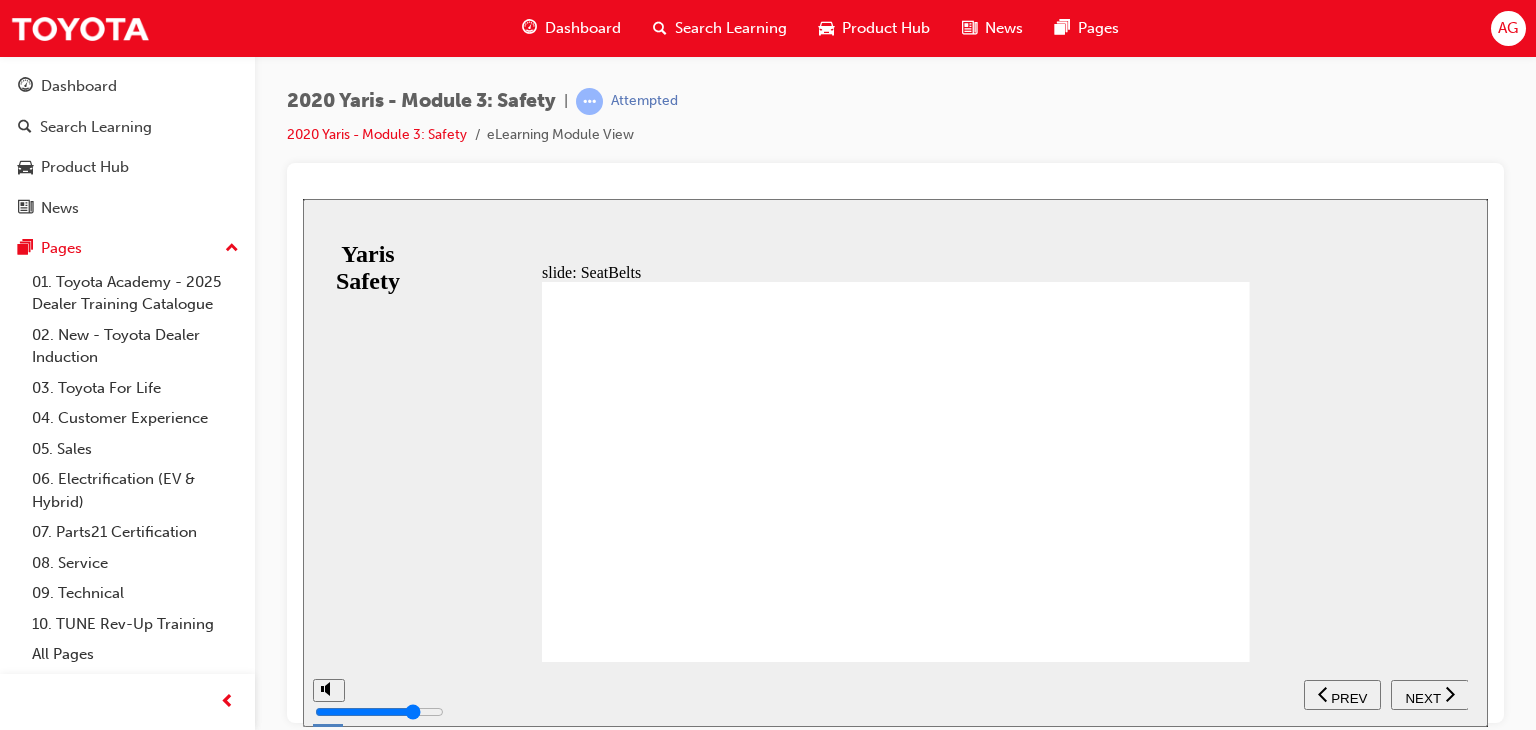 click on "NEXT" at bounding box center [1430, 694] 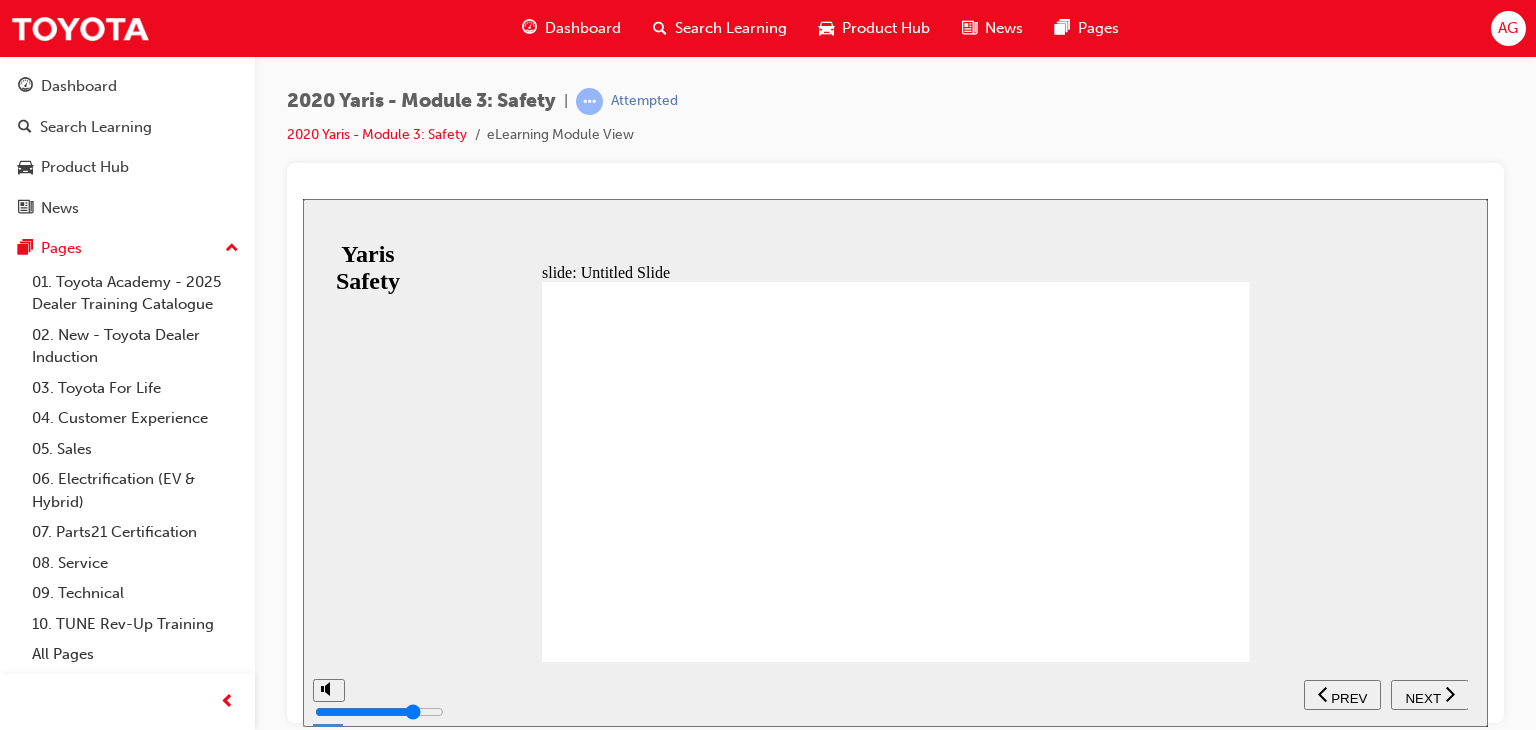 click 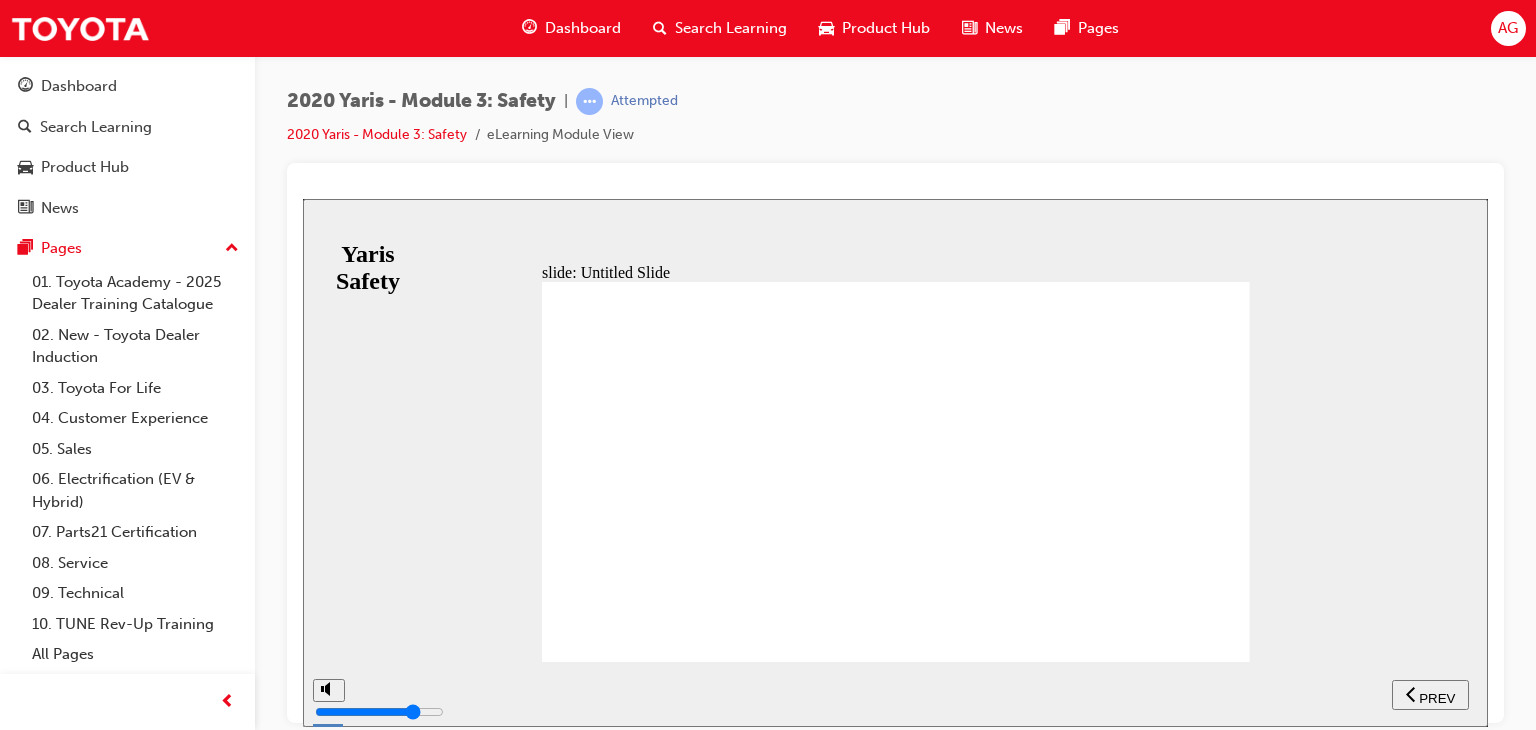 click 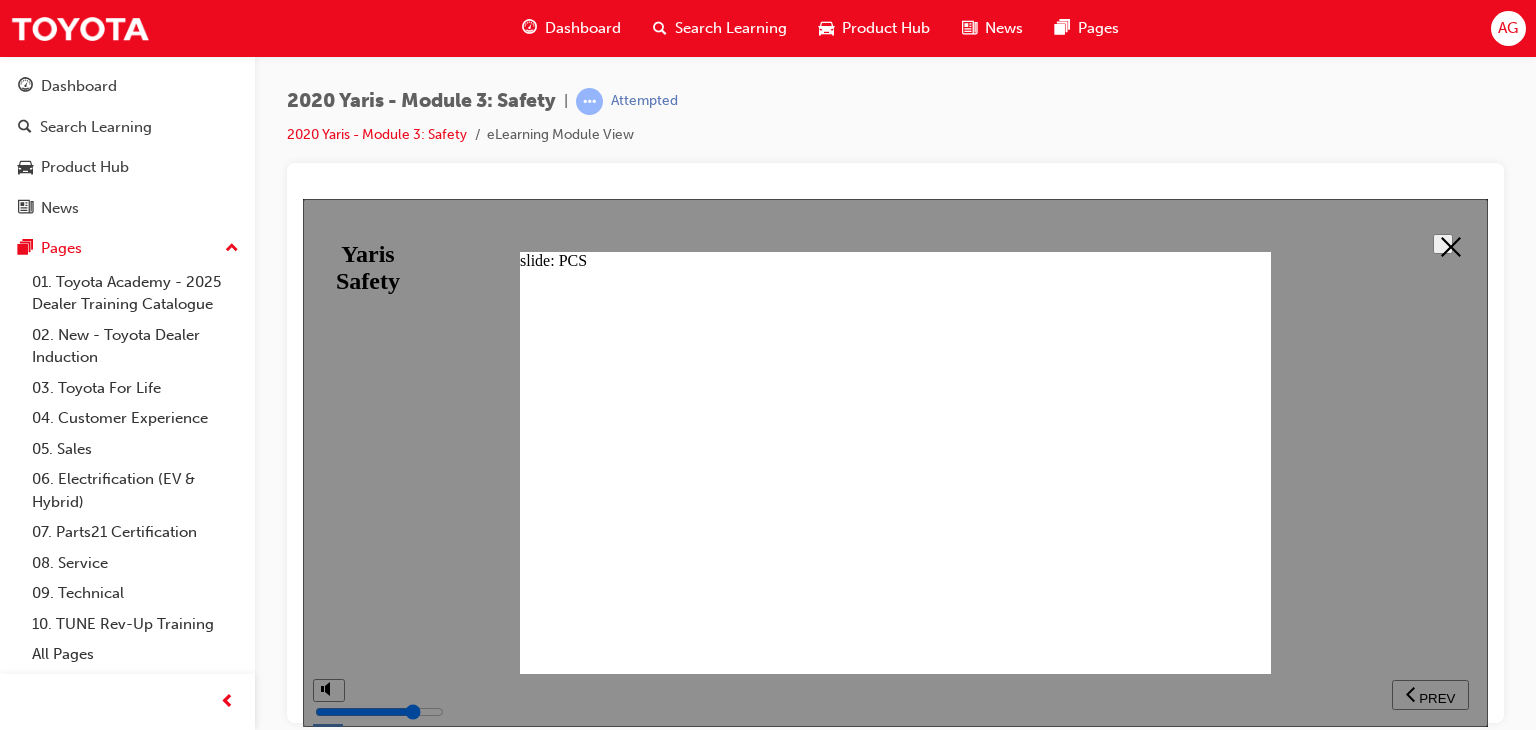 click 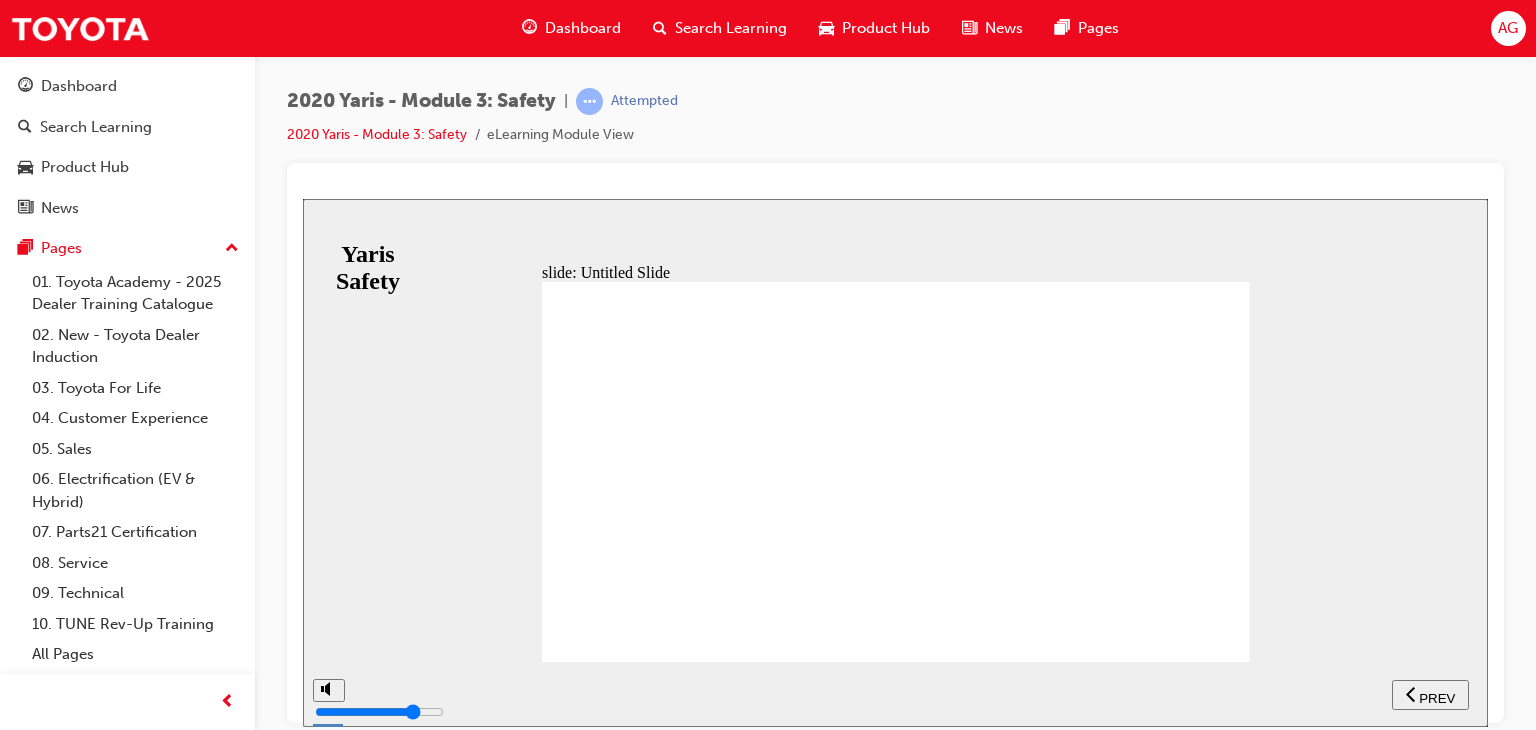 click 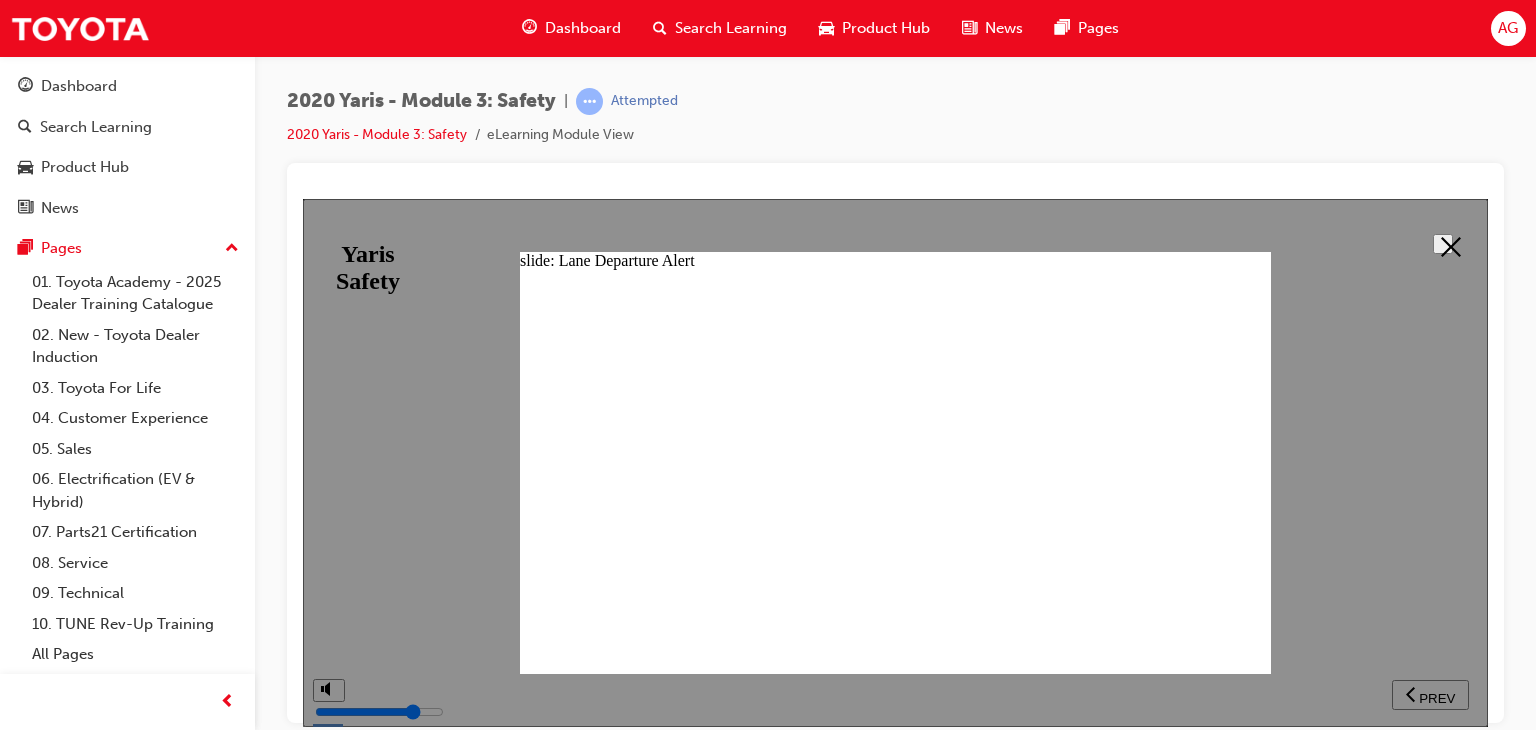 scroll, scrollTop: 130, scrollLeft: 0, axis: vertical 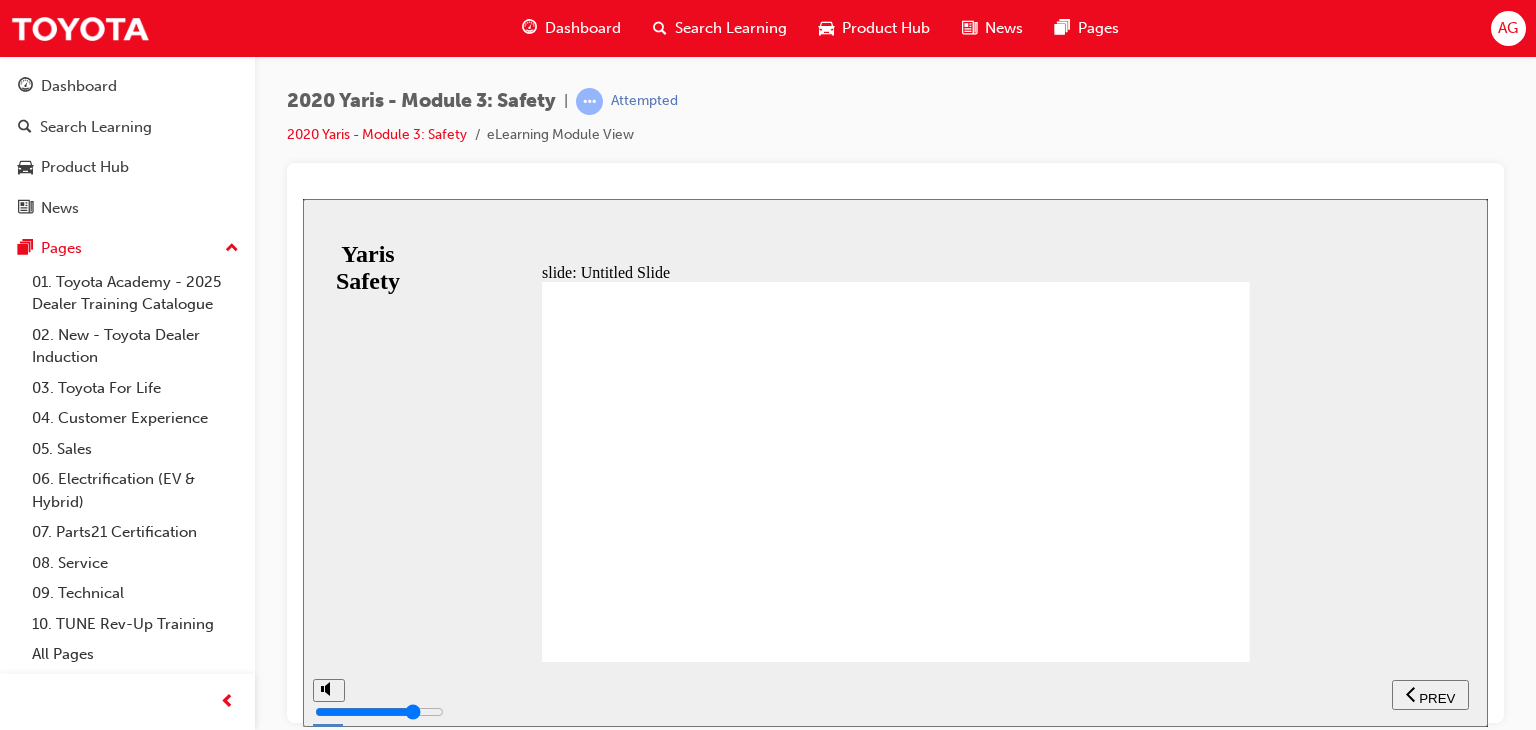 click 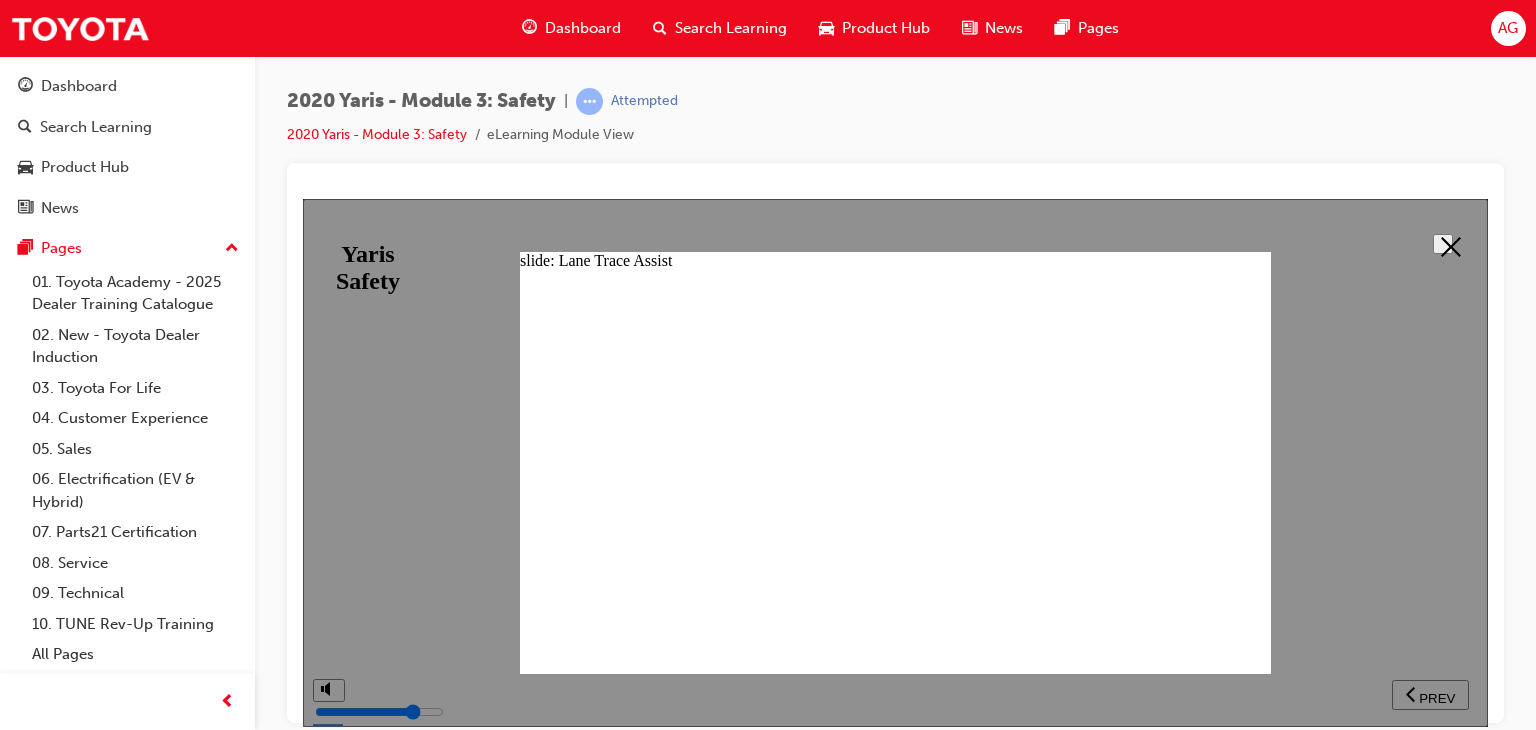 click at bounding box center (895, 462) 